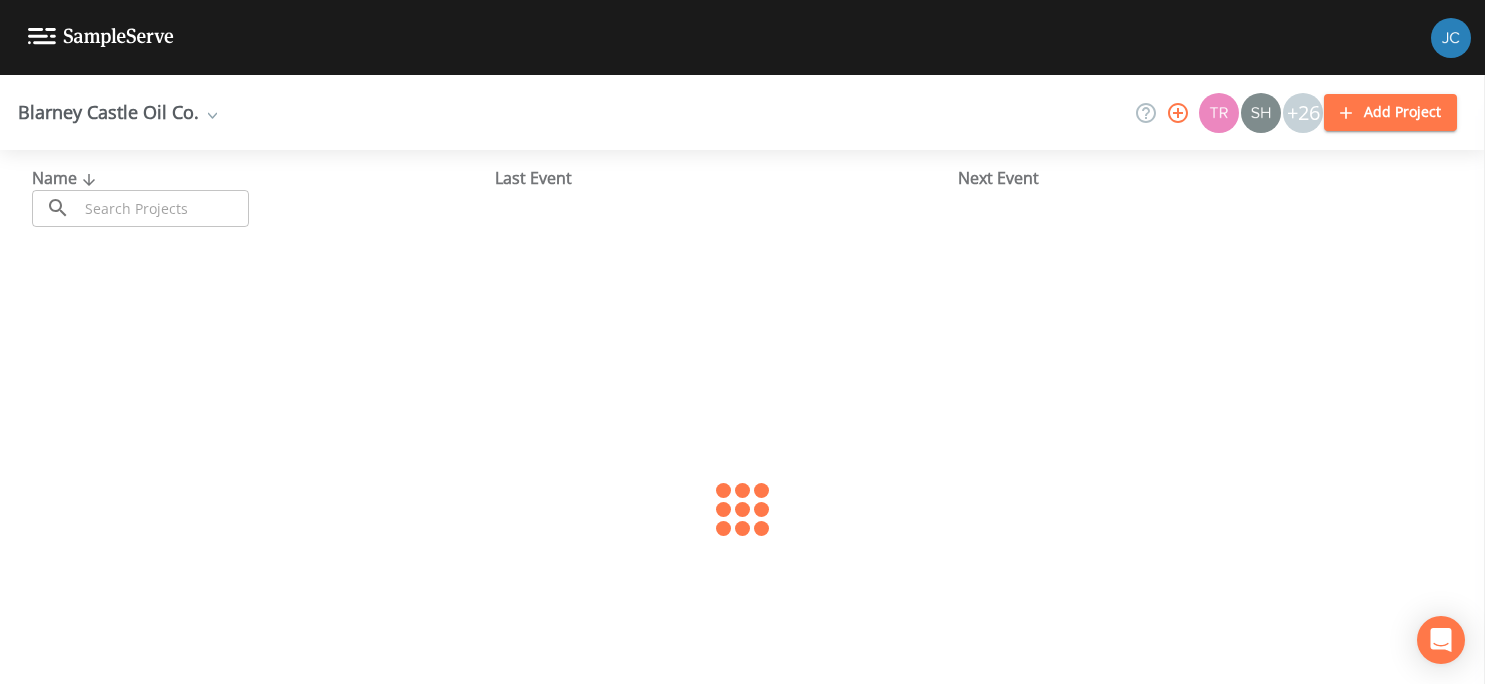 scroll, scrollTop: 0, scrollLeft: 0, axis: both 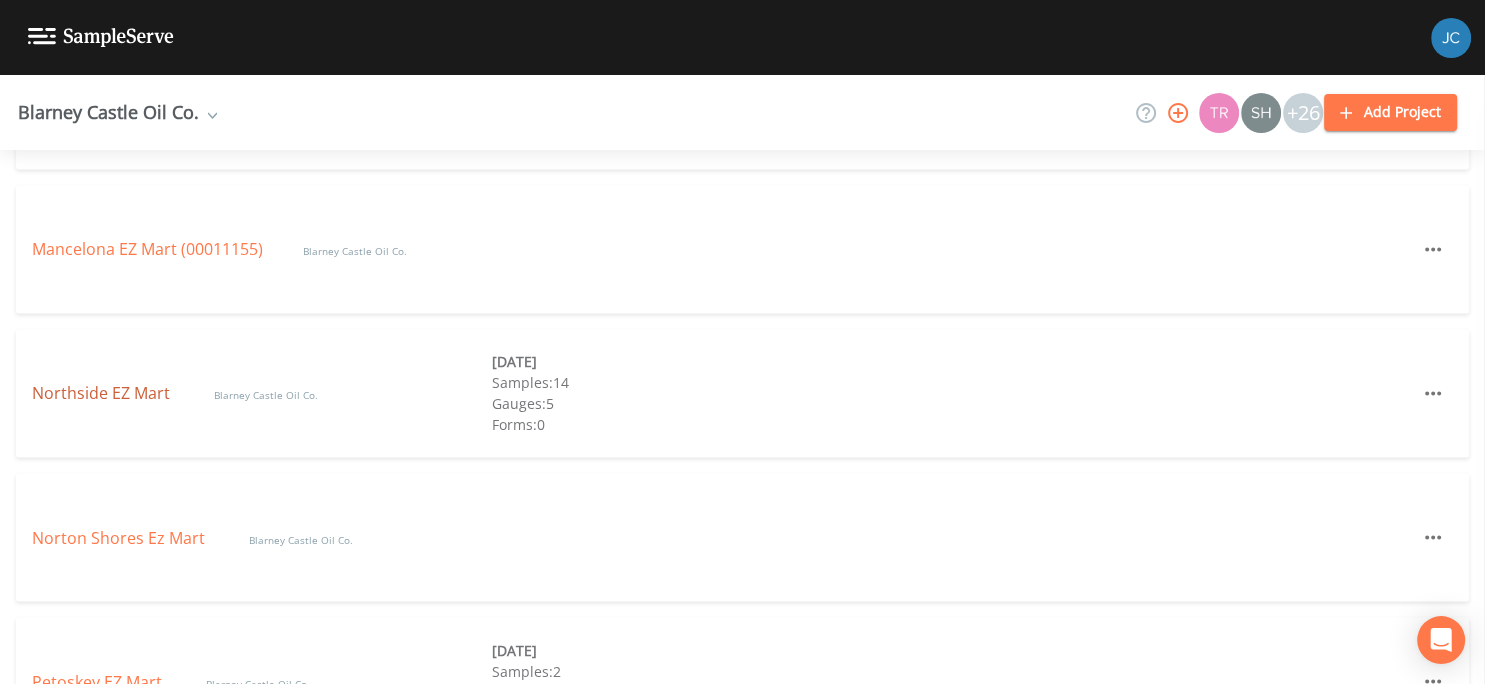 click on "Northside EZ Mart" at bounding box center [103, 393] 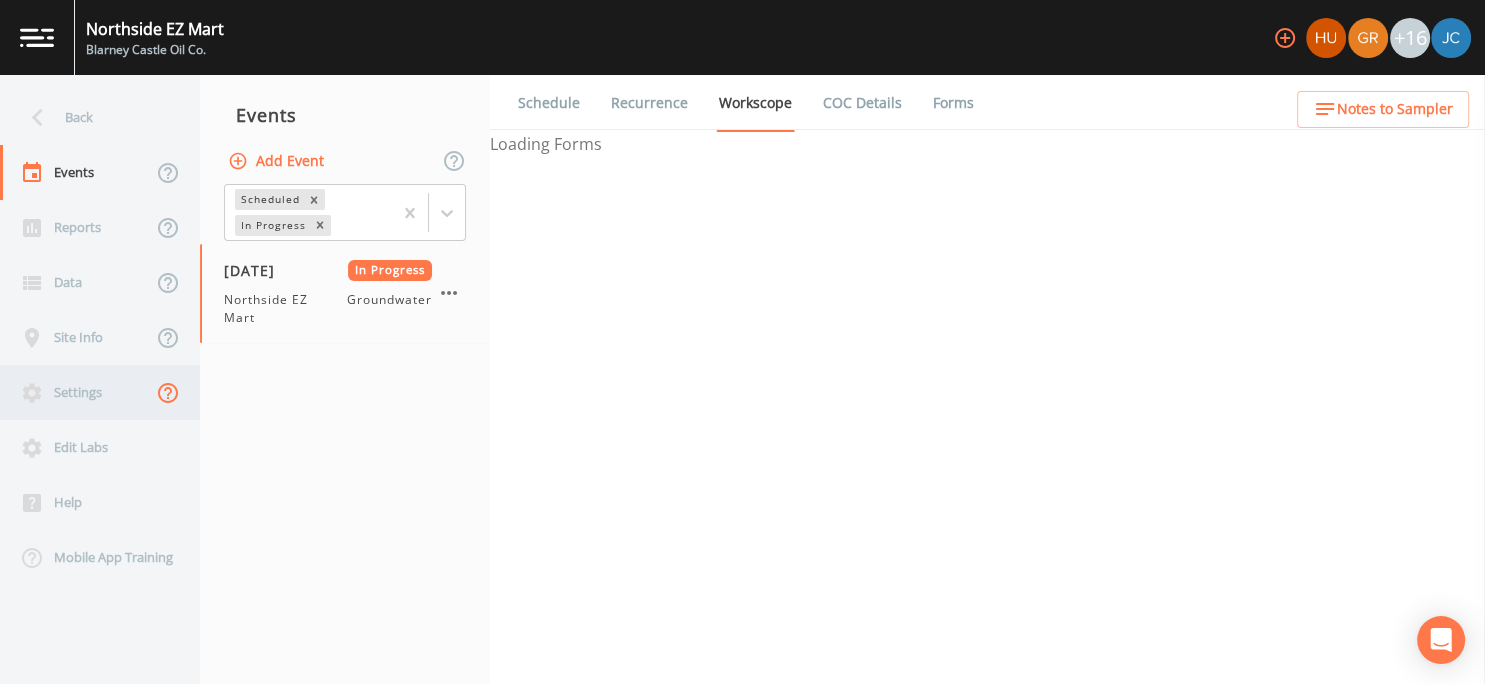 select on "4f082be6-97a7-4f70-a81f-c26a4e896ad7" 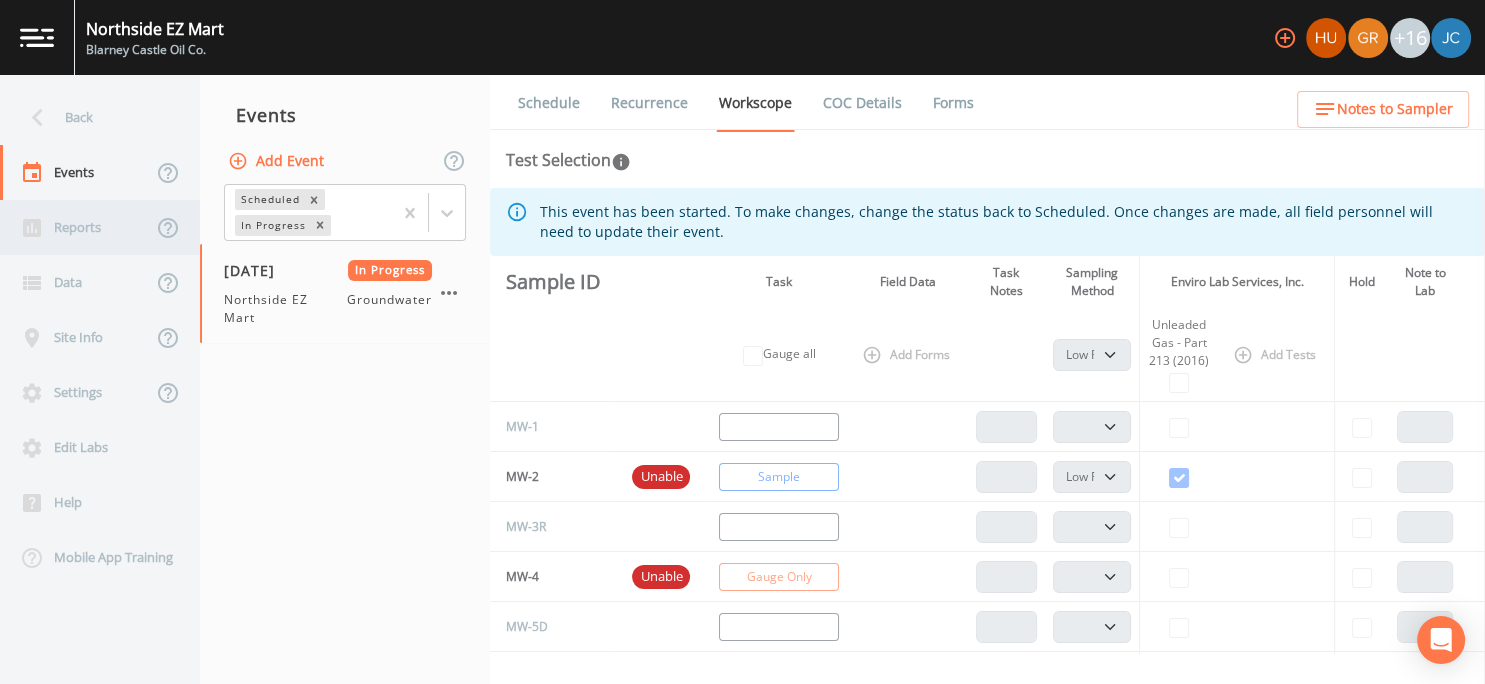 click on "Reports" at bounding box center (76, 227) 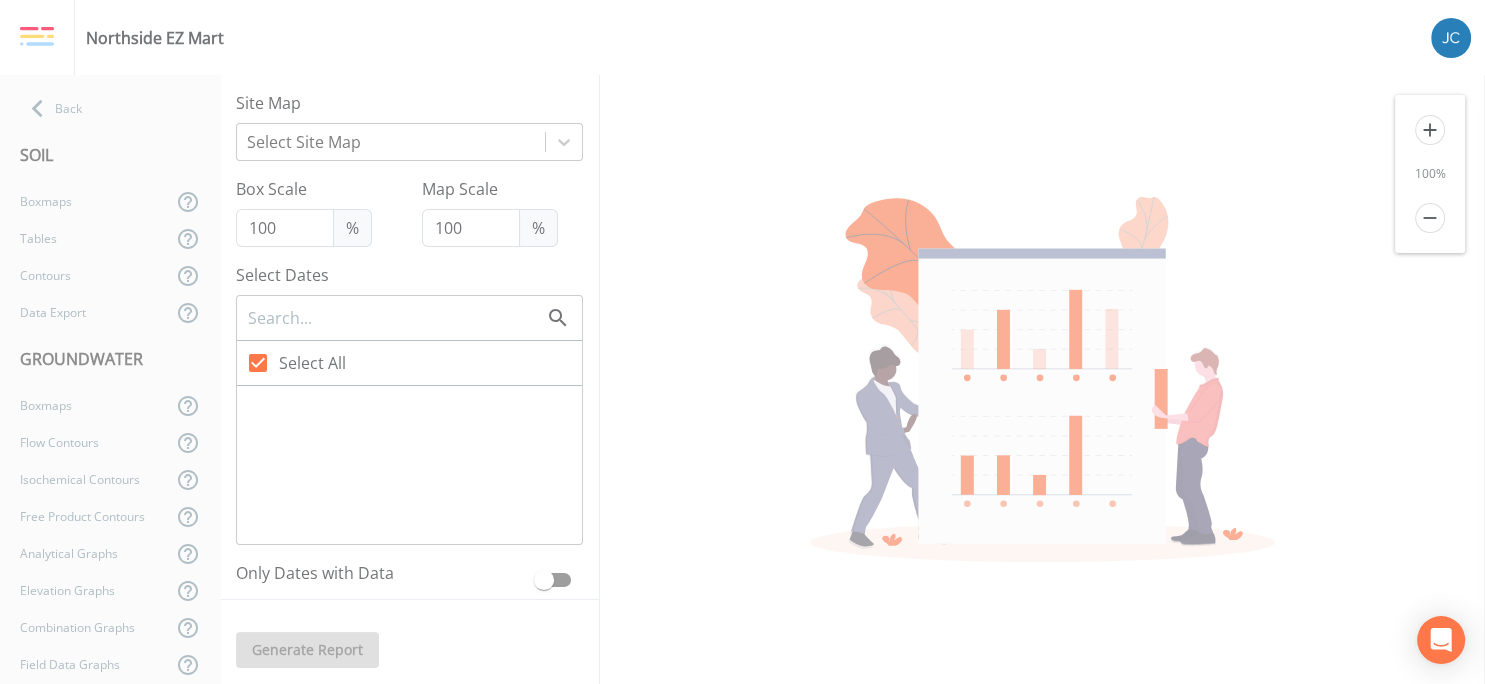 type on "60" 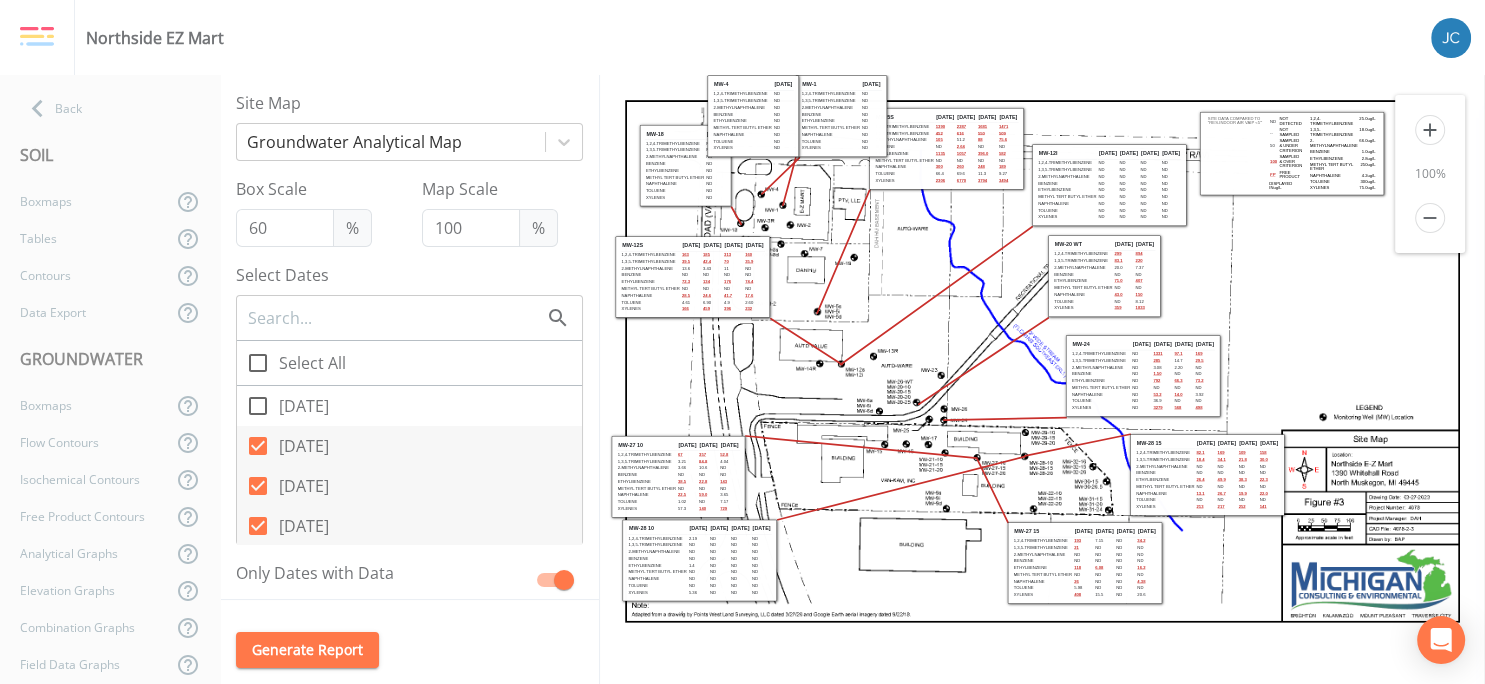 scroll, scrollTop: 0, scrollLeft: 0, axis: both 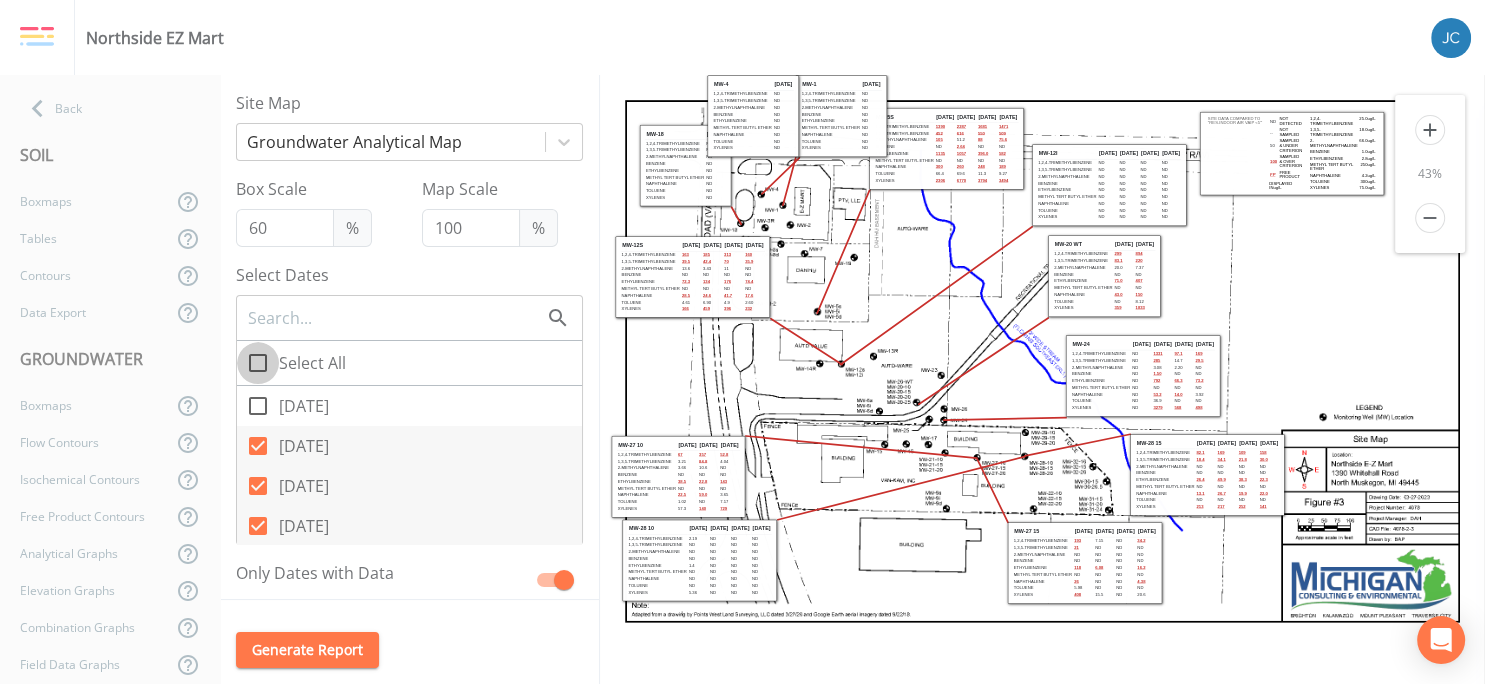 click on "Select All" at bounding box center (247, 352) 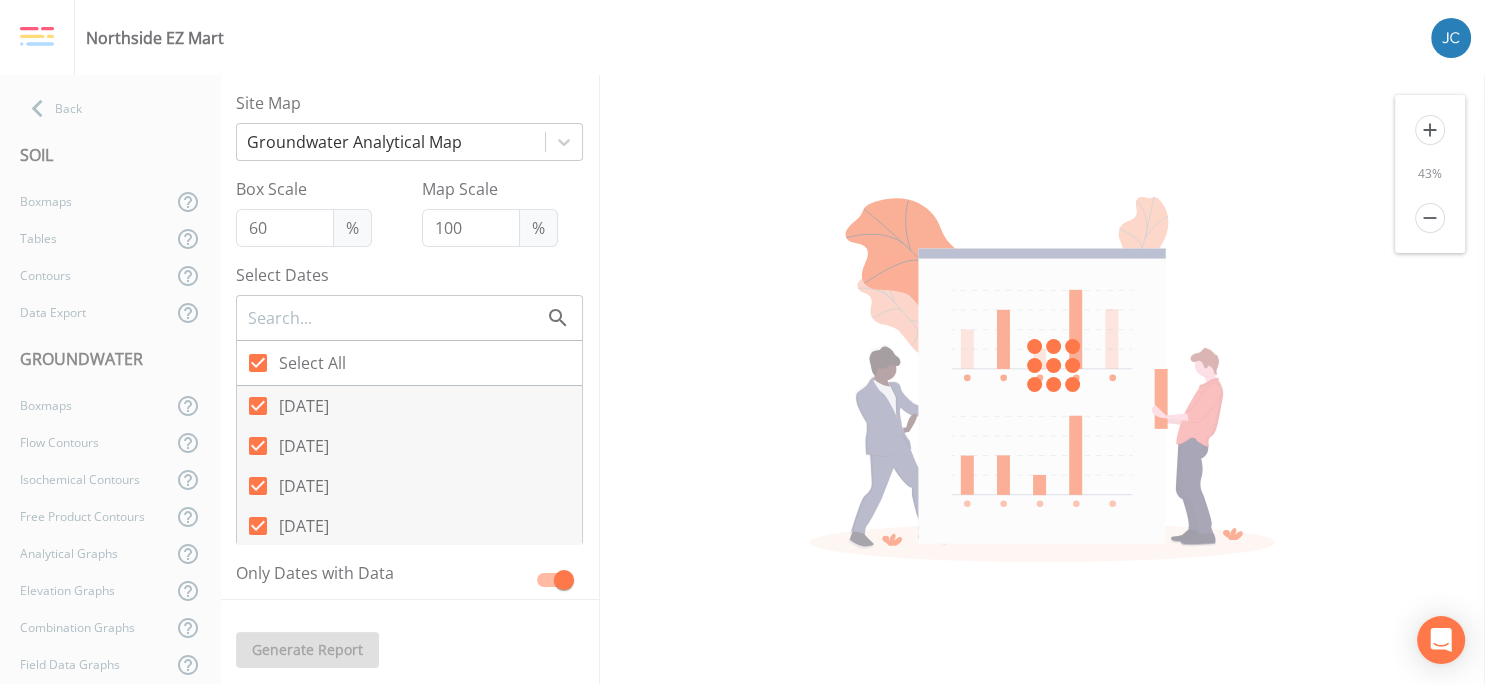 click on "Select All" at bounding box center (247, 352) 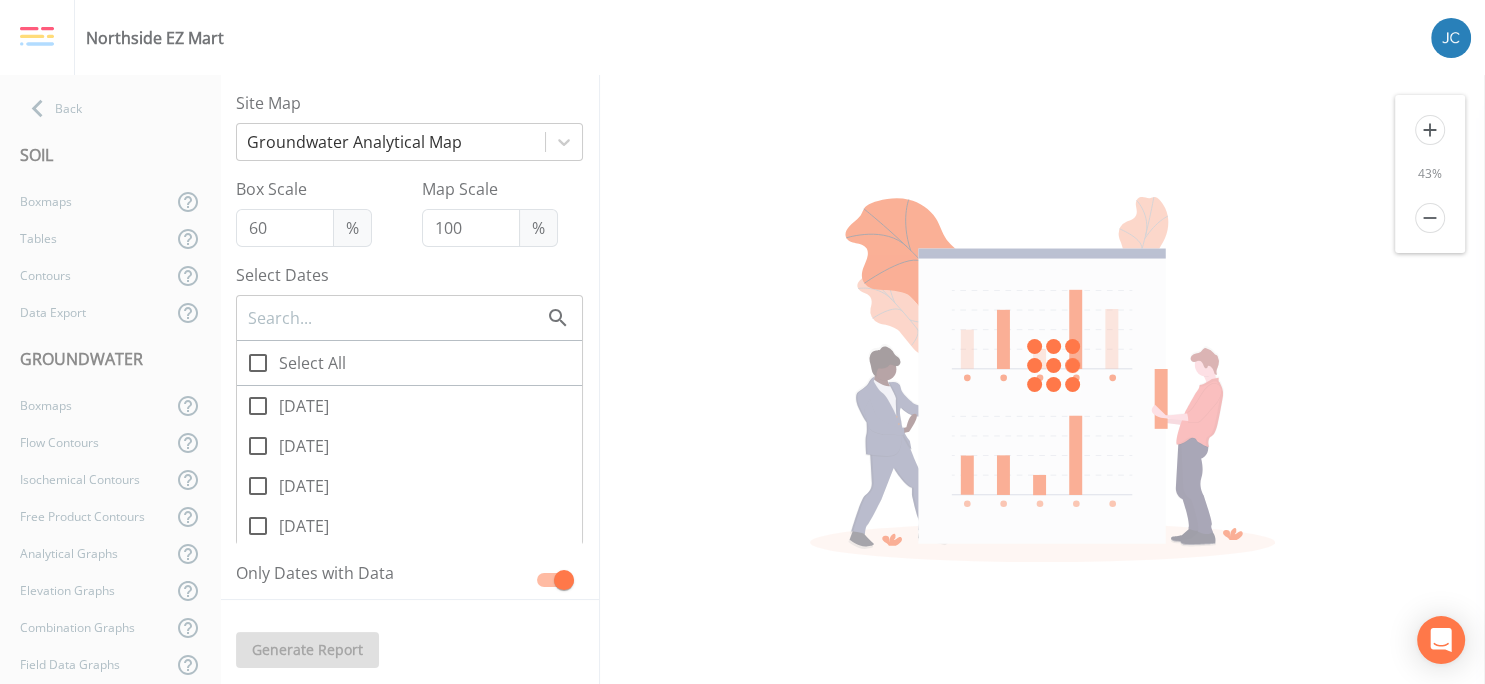checkbox on "false" 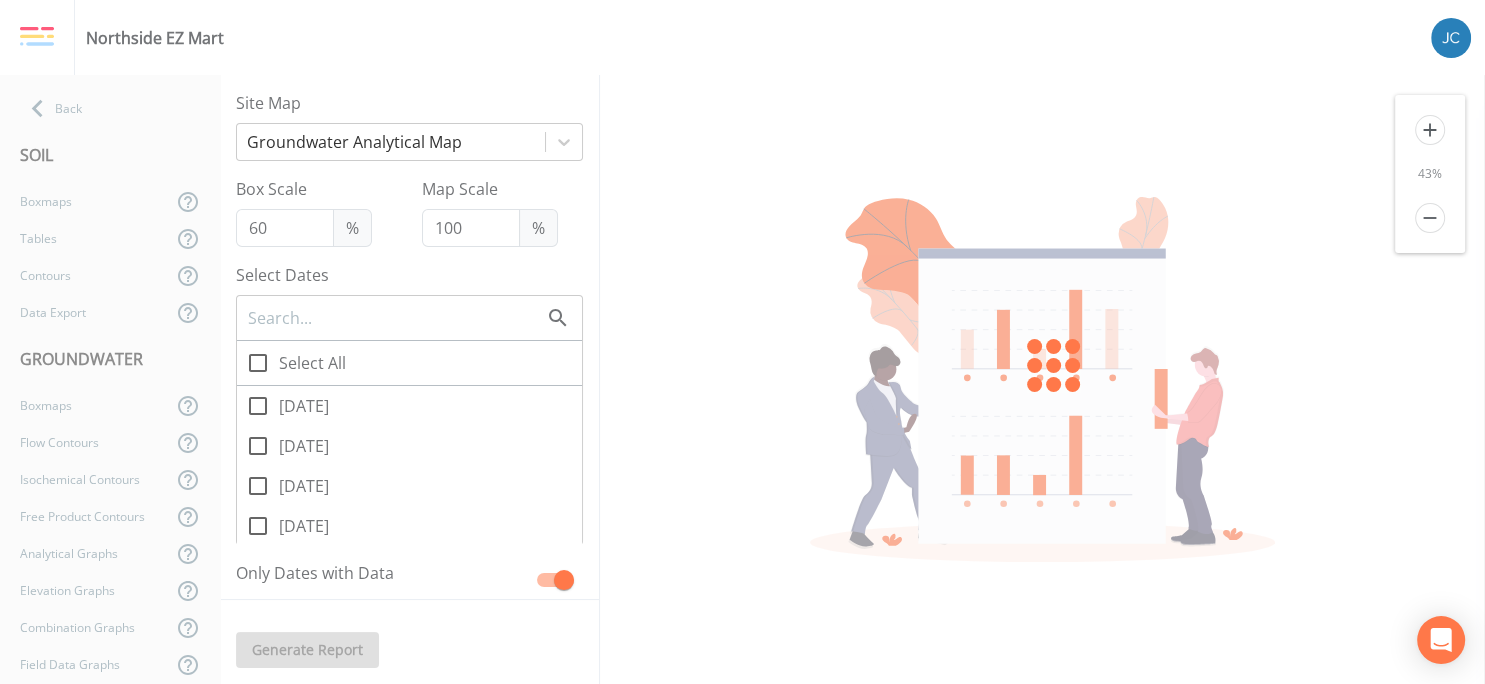 checkbox on "false" 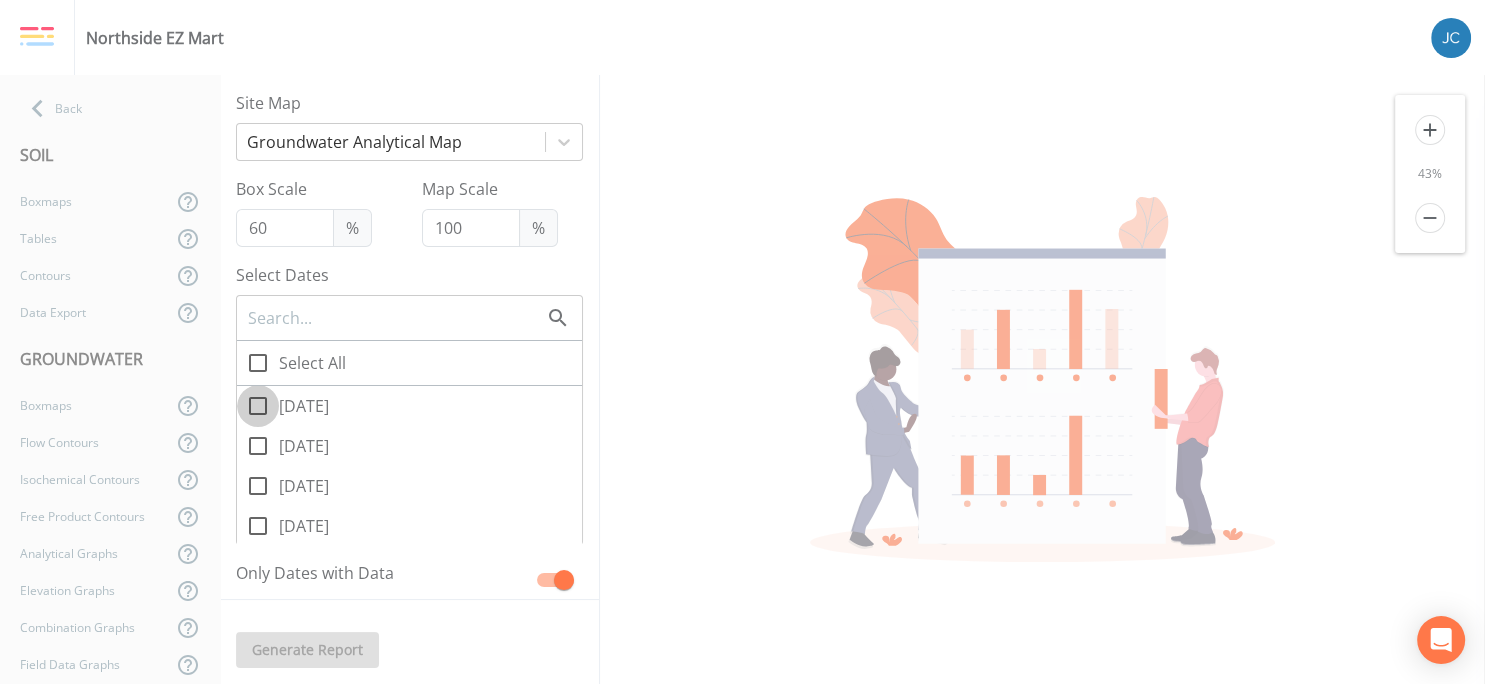 click 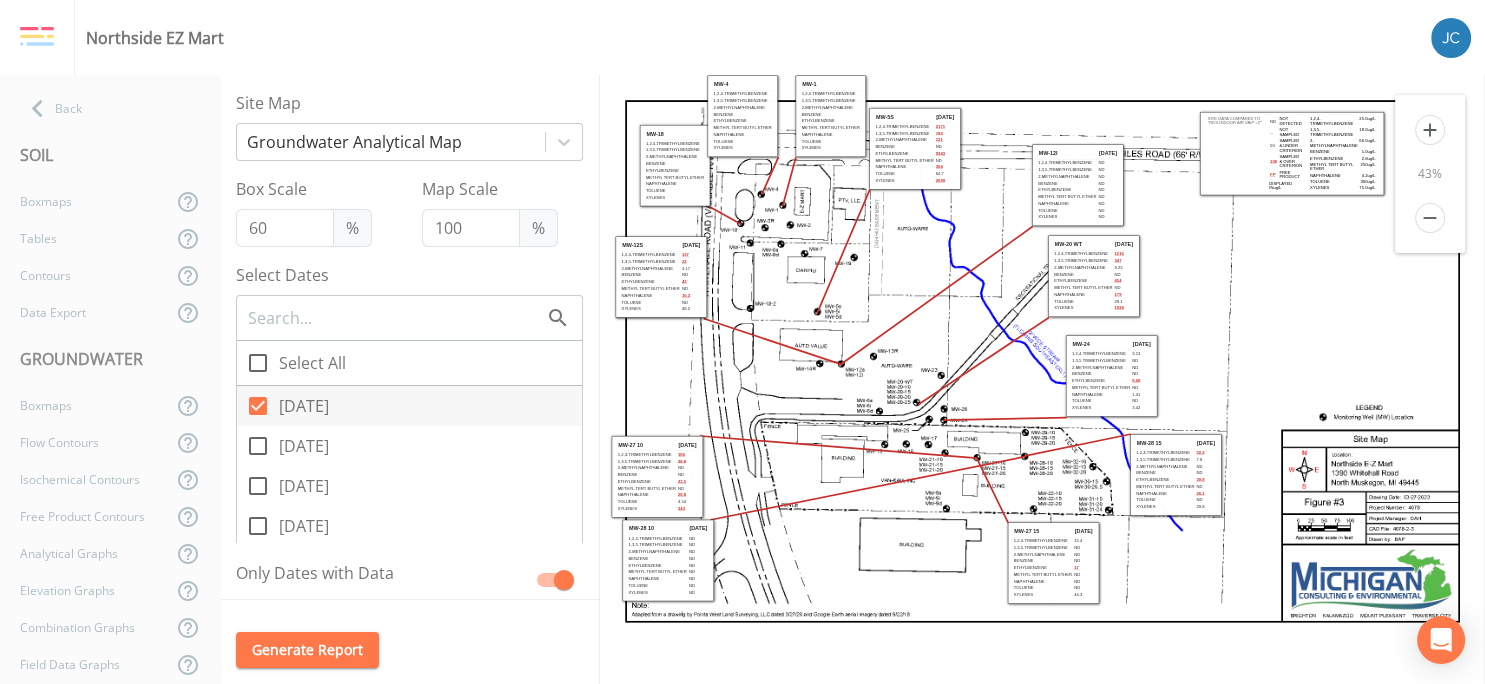 scroll, scrollTop: 0, scrollLeft: 0, axis: both 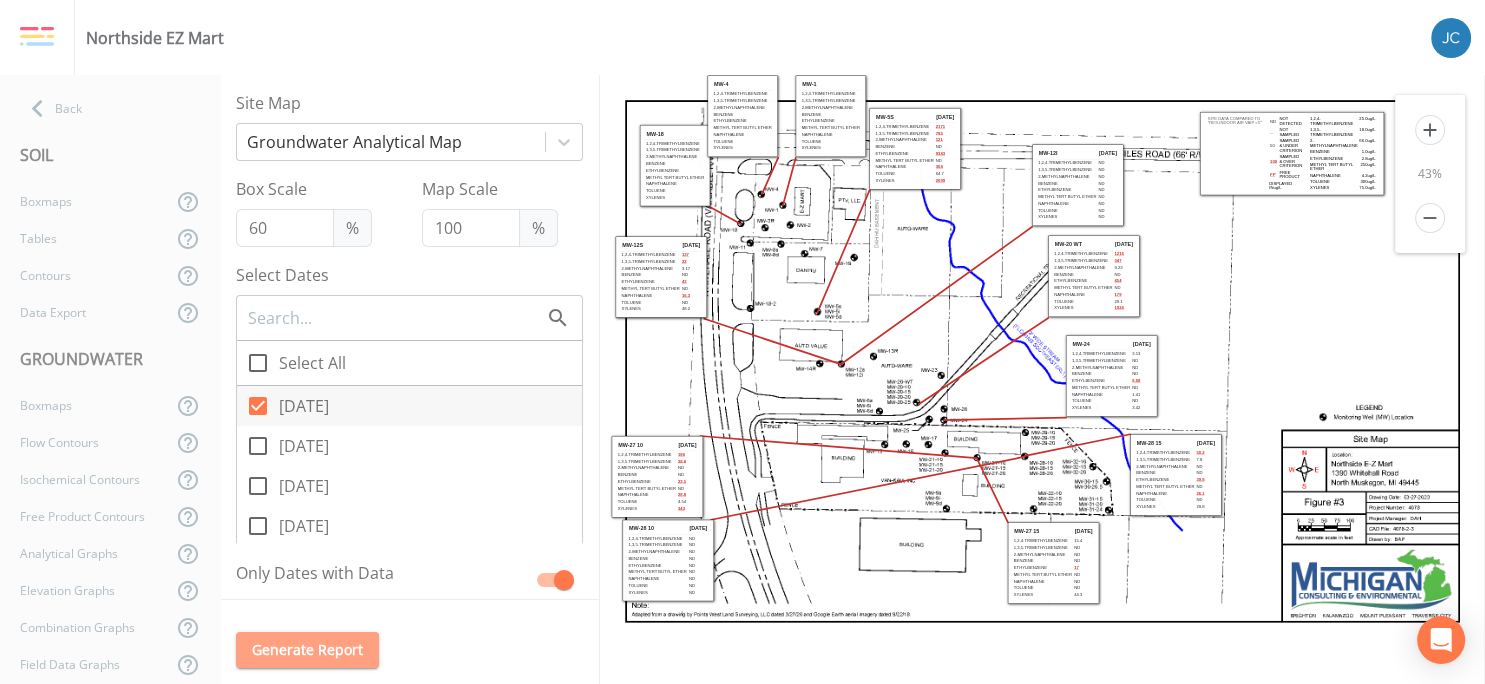 click on "Generate Report" at bounding box center (307, 650) 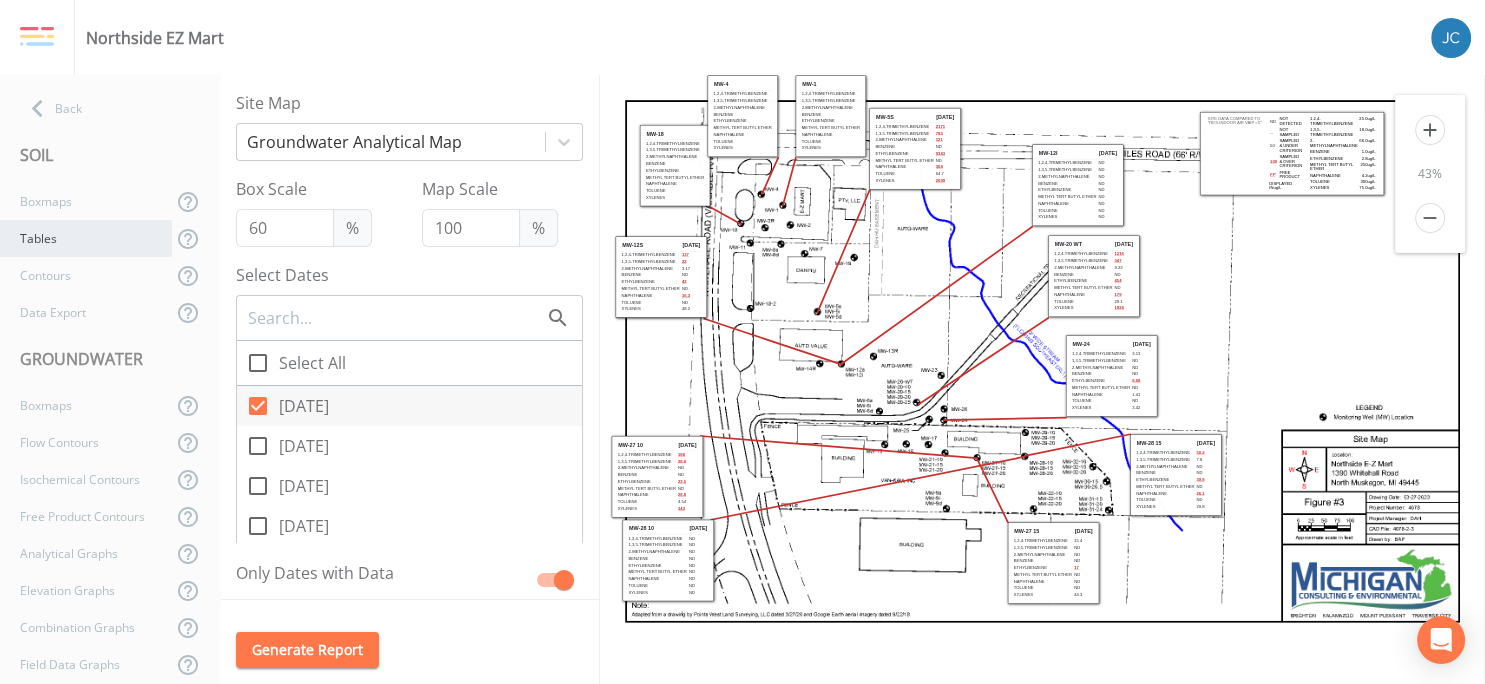 click on "Tables" at bounding box center (86, 238) 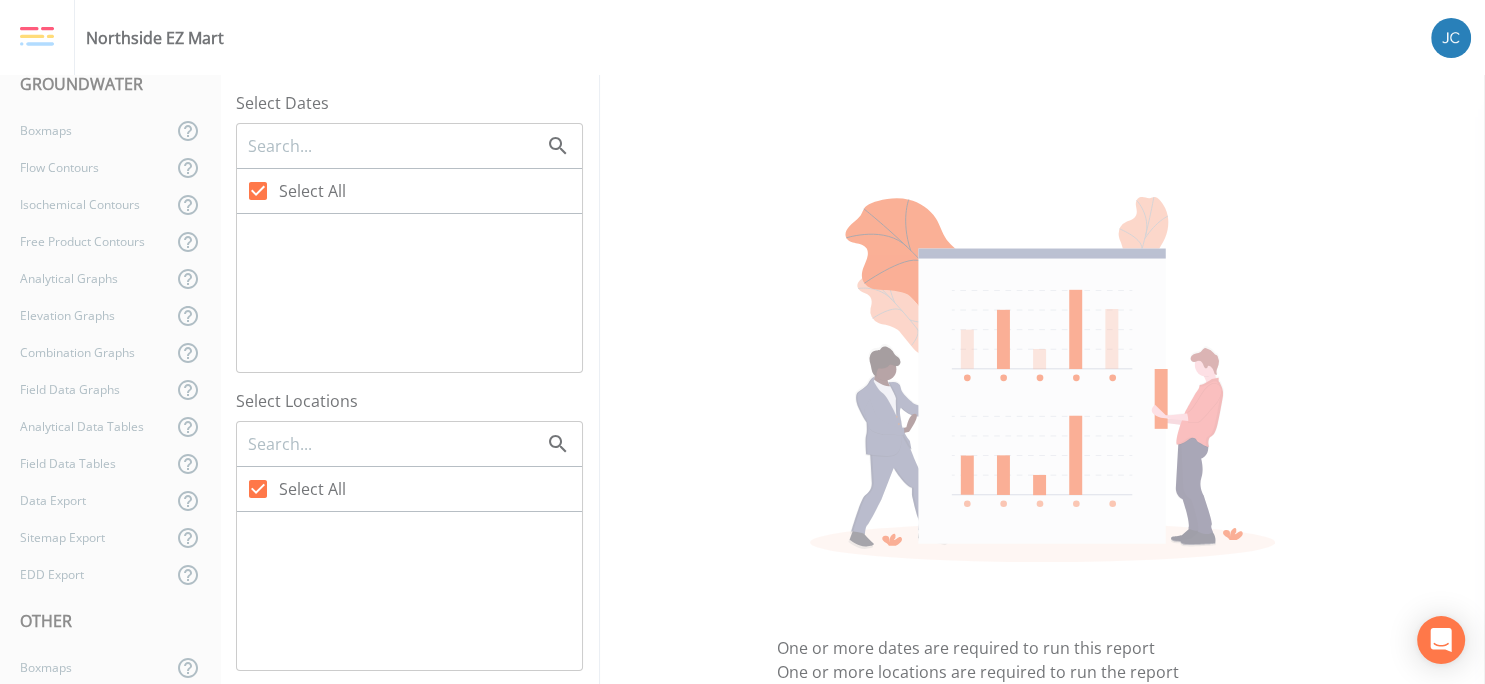 scroll, scrollTop: 277, scrollLeft: 0, axis: vertical 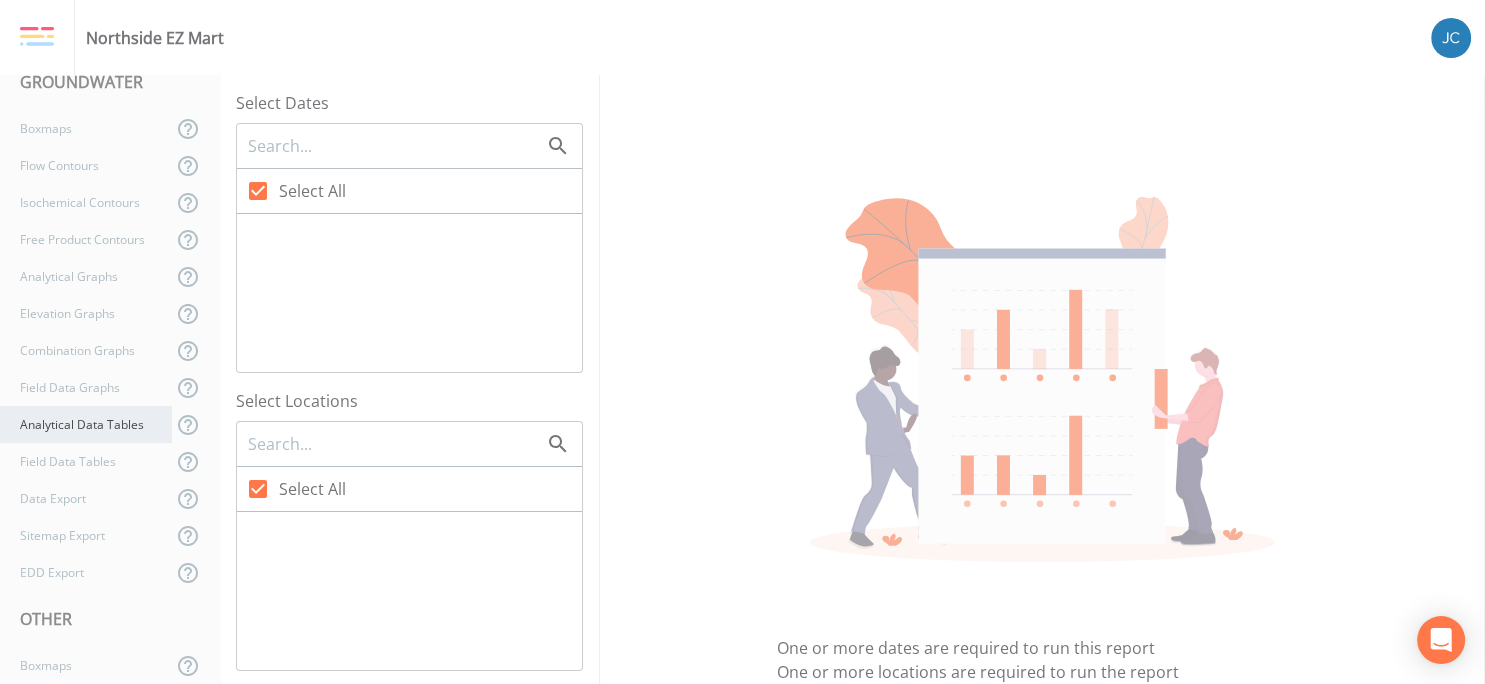 click on "Analytical Data Tables" at bounding box center (86, 424) 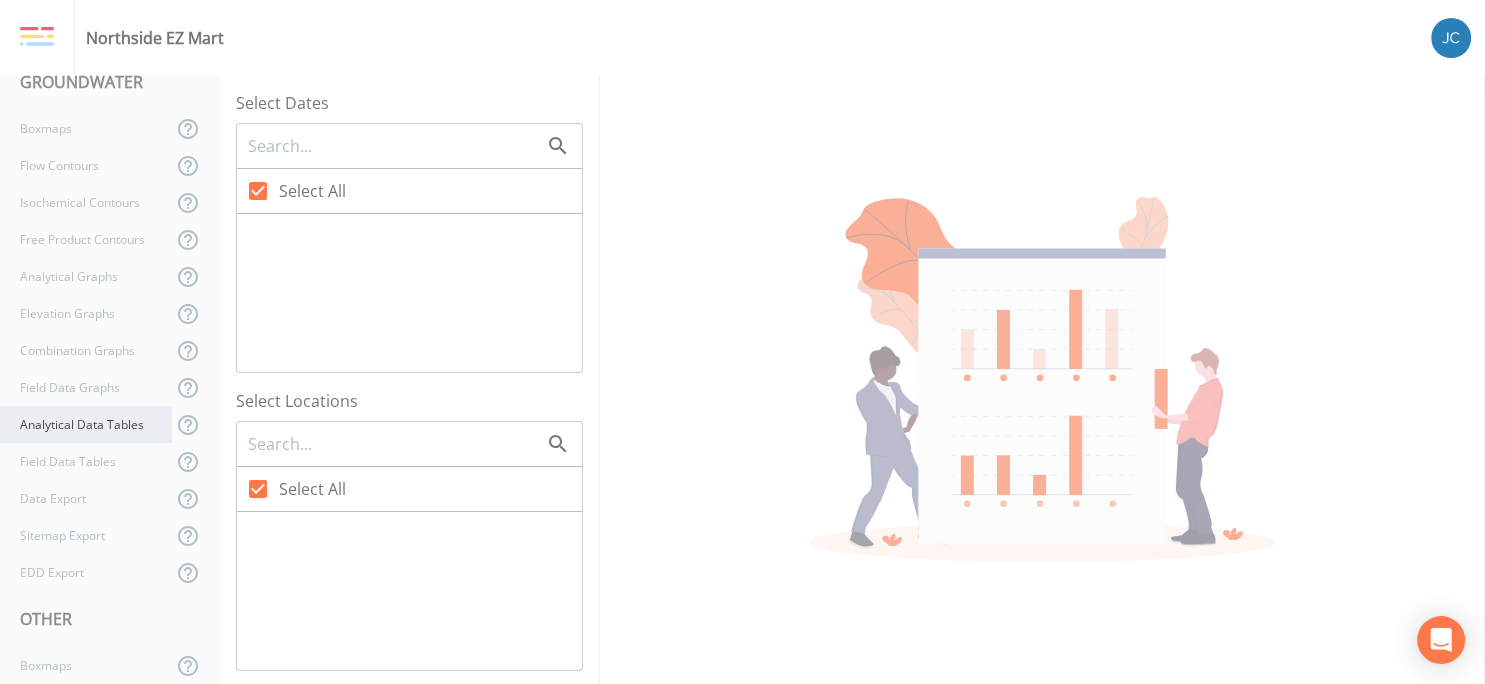 checkbox on "false" 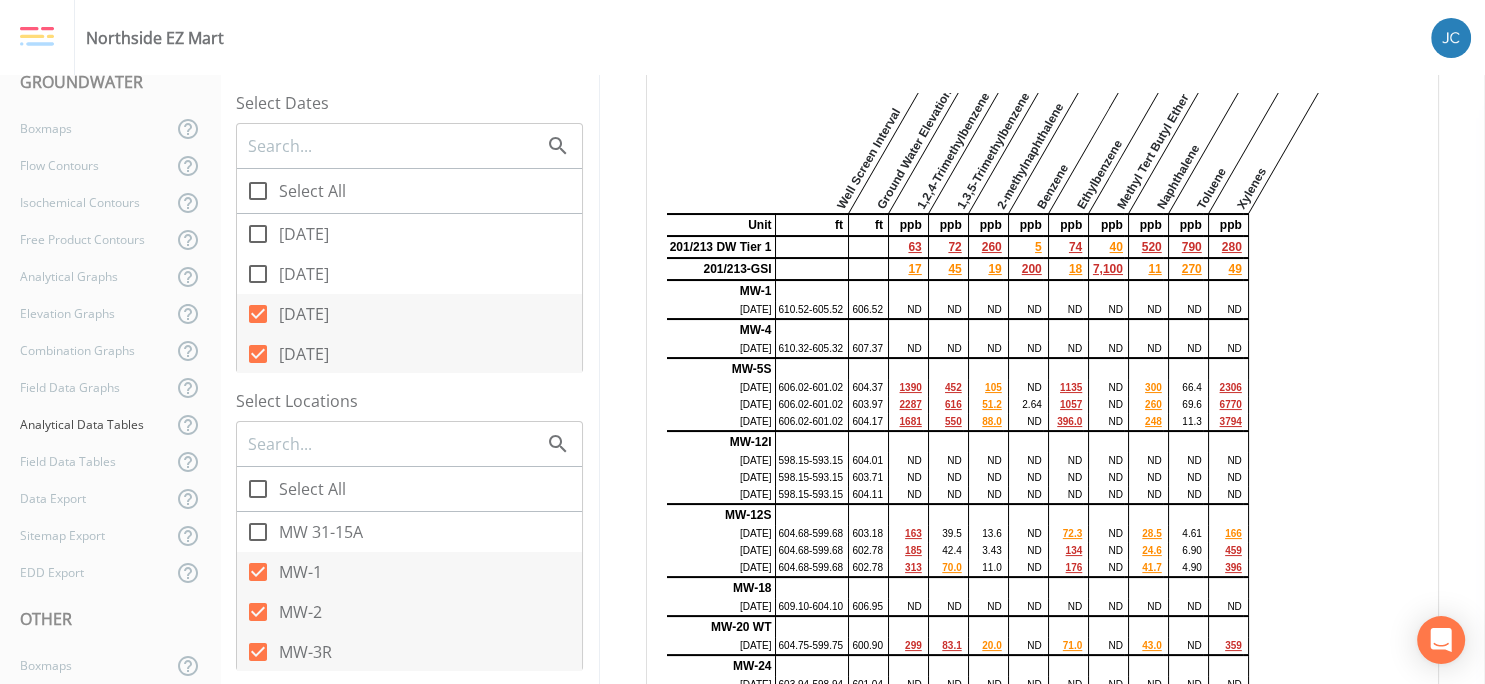 scroll, scrollTop: 0, scrollLeft: 0, axis: both 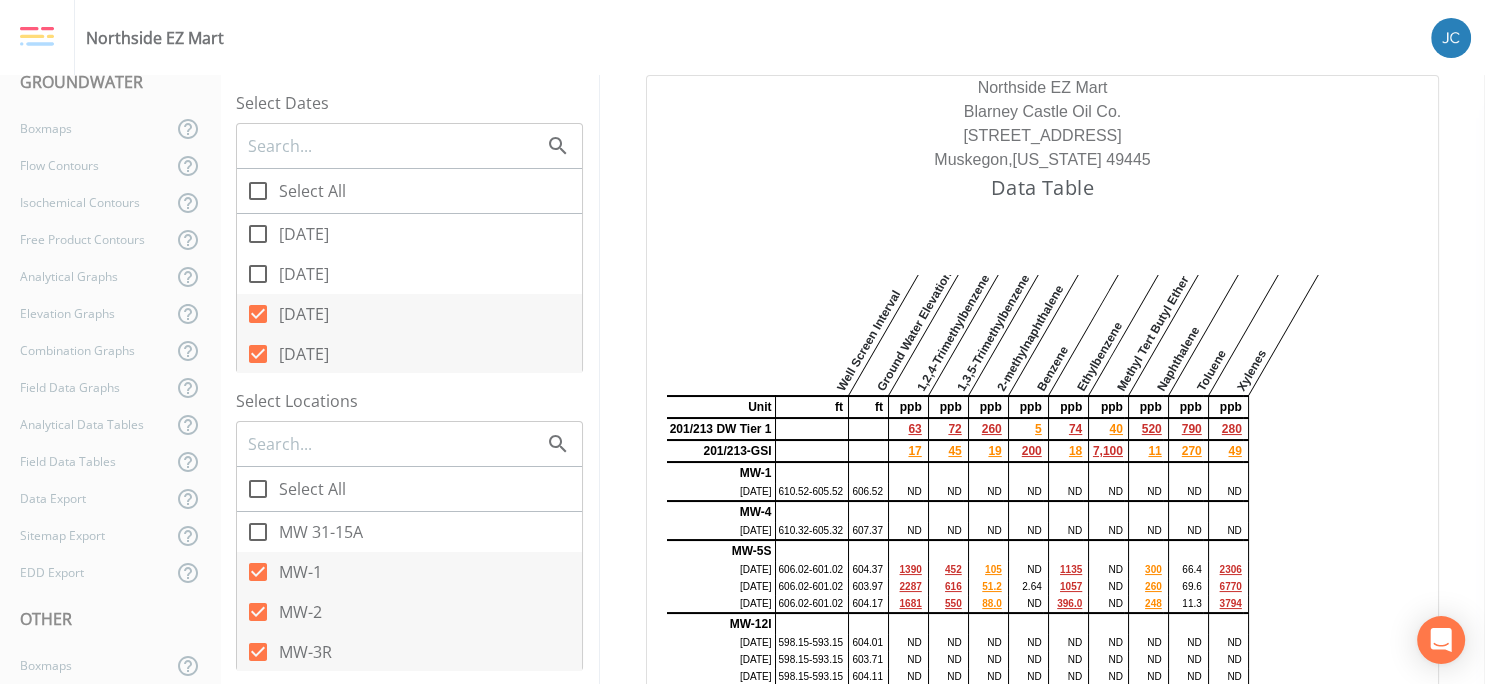 click on "Northside EZ Mart" at bounding box center (155, 38) 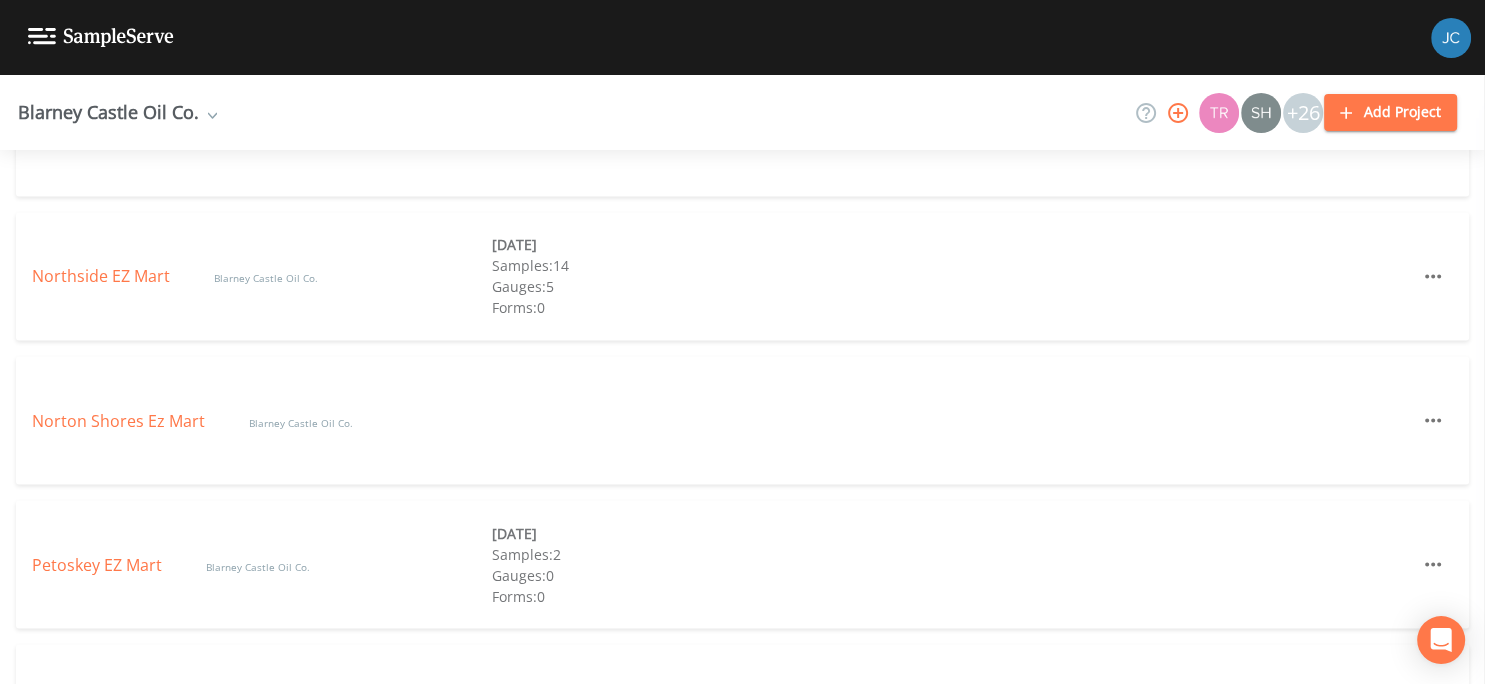 scroll, scrollTop: 3499, scrollLeft: 0, axis: vertical 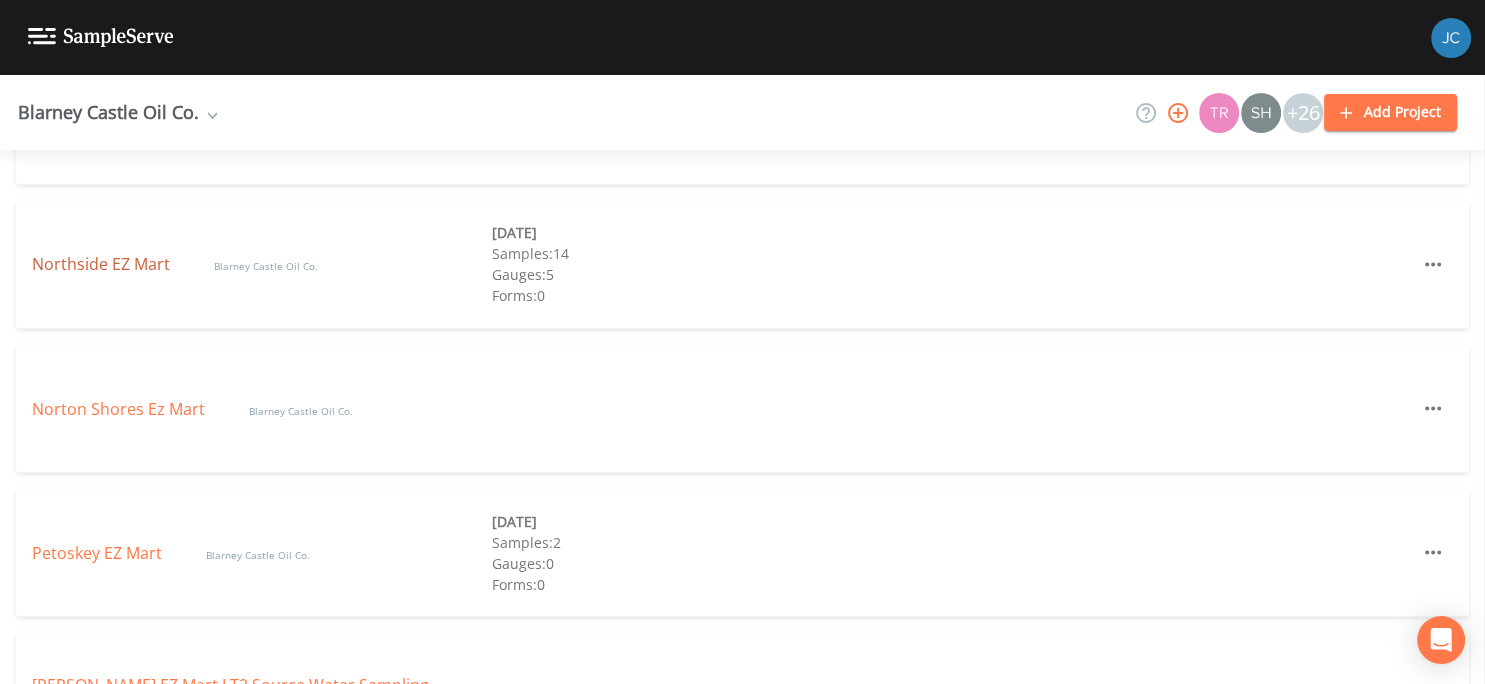 click on "Northside EZ Mart" at bounding box center (103, 264) 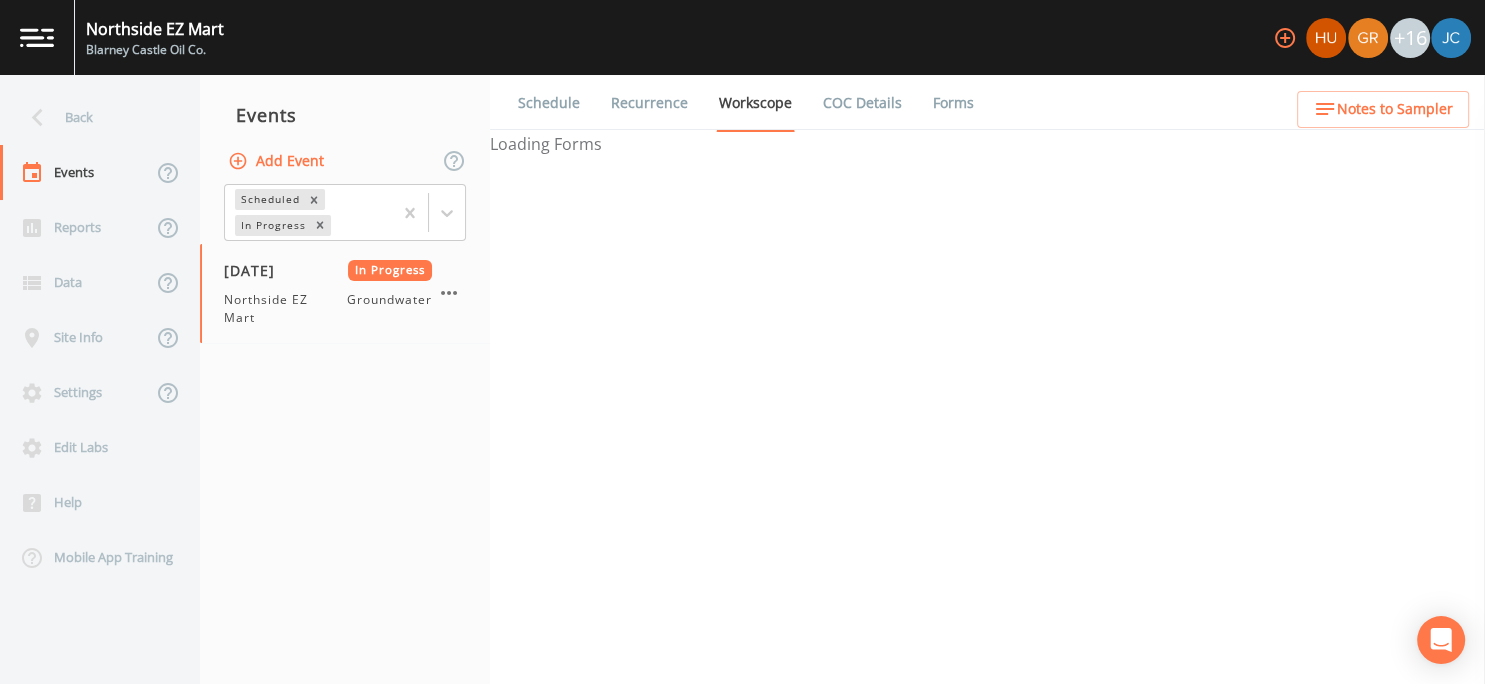 select on "4f082be6-97a7-4f70-a81f-c26a4e896ad7" 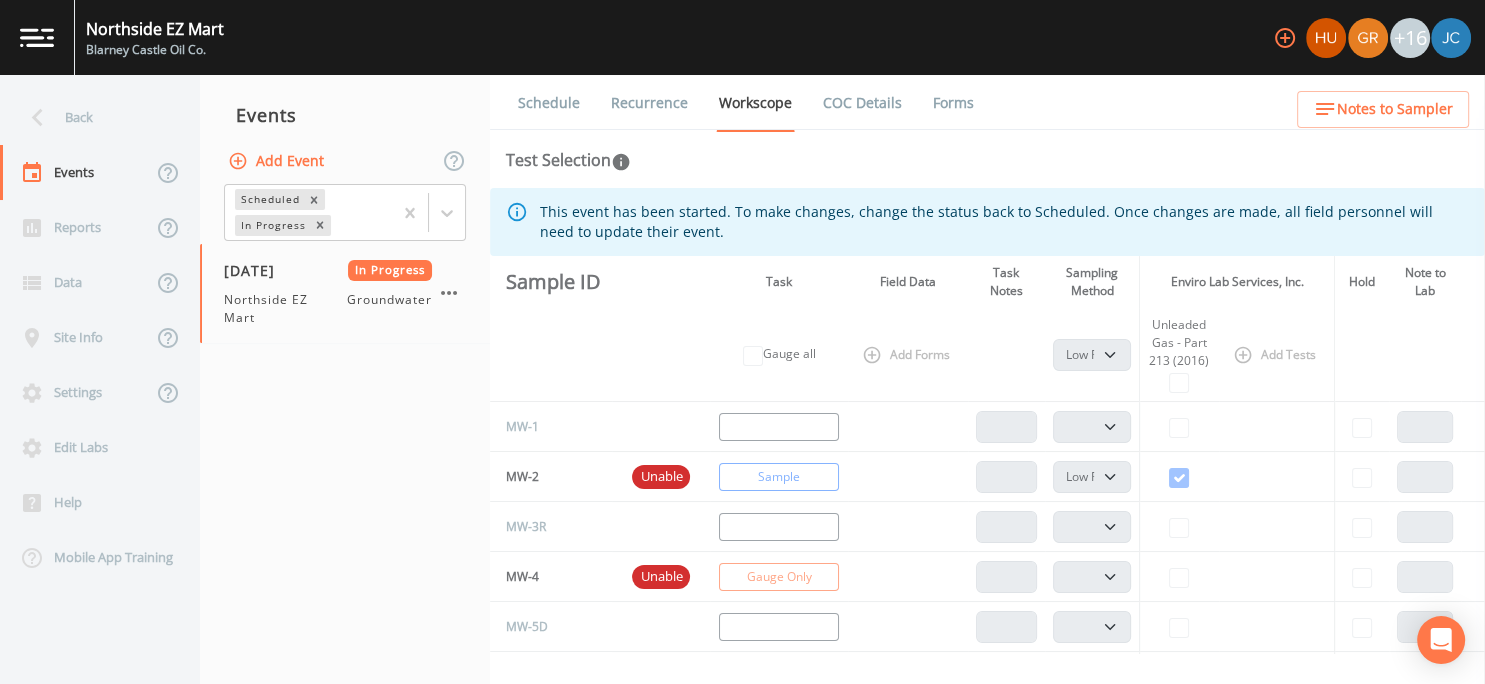 click on "Forms" at bounding box center [953, 103] 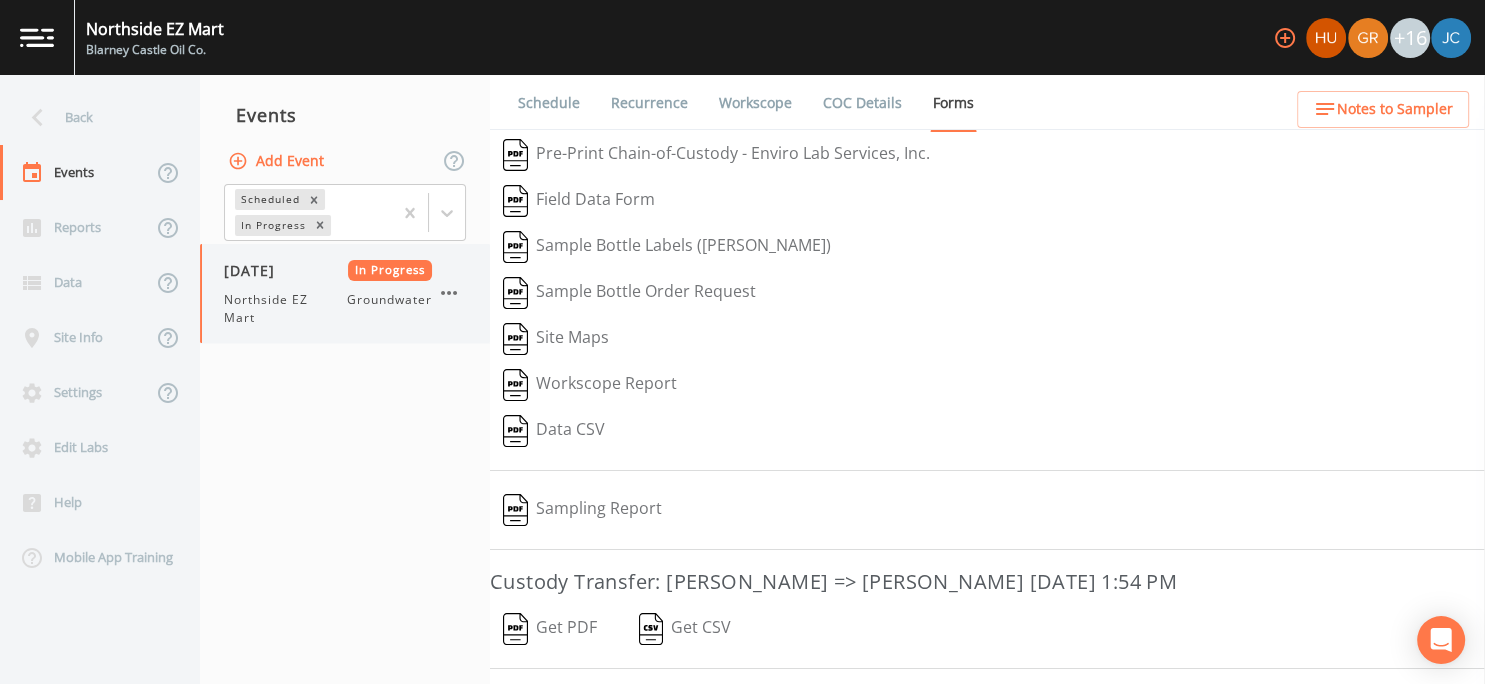 click on "In Progress" at bounding box center [390, 270] 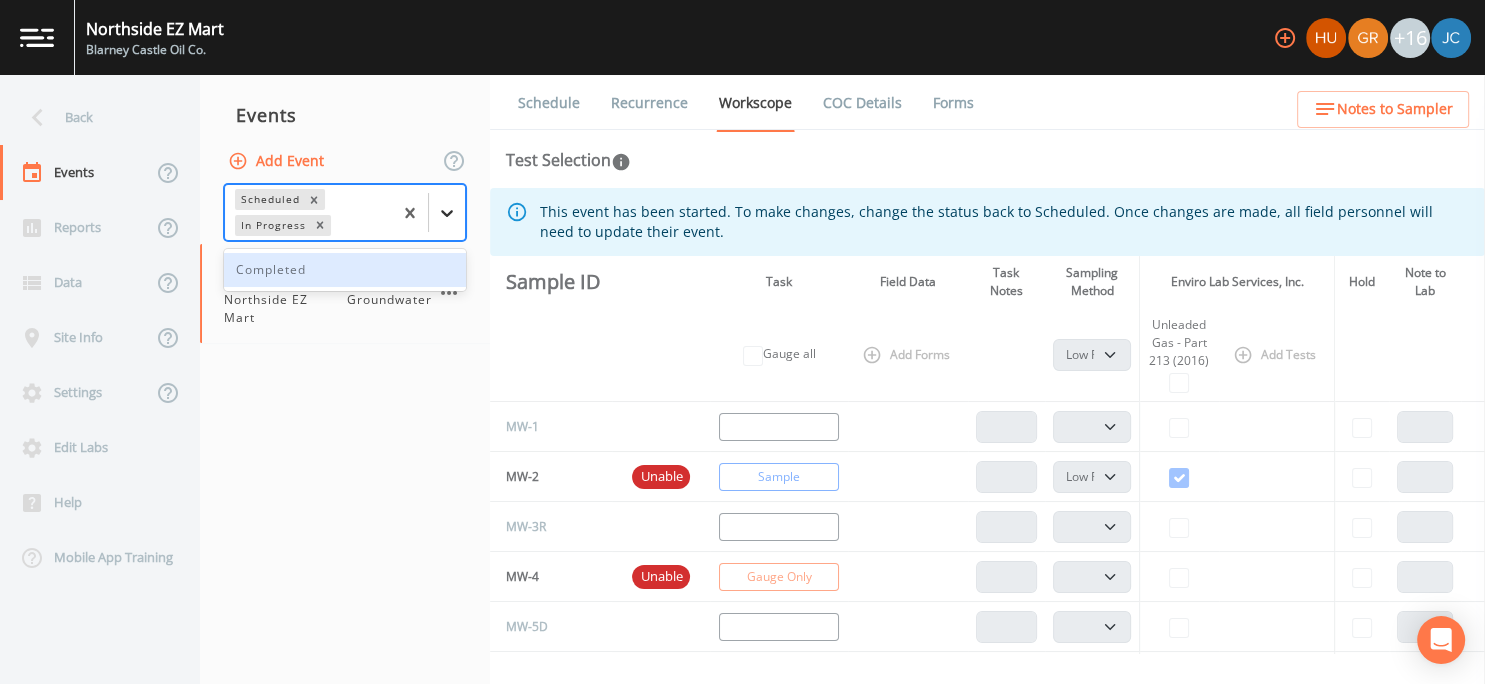 click 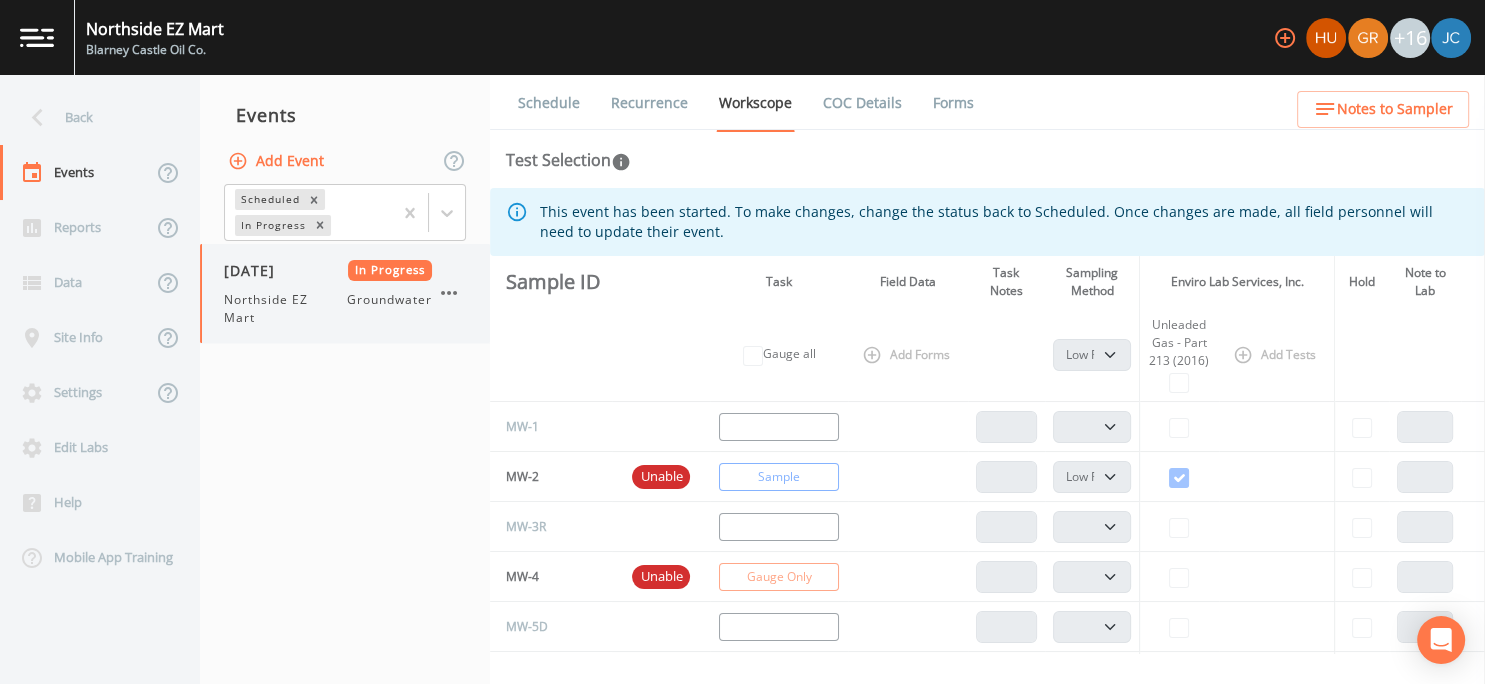 click on "Groundwater" at bounding box center [389, 309] 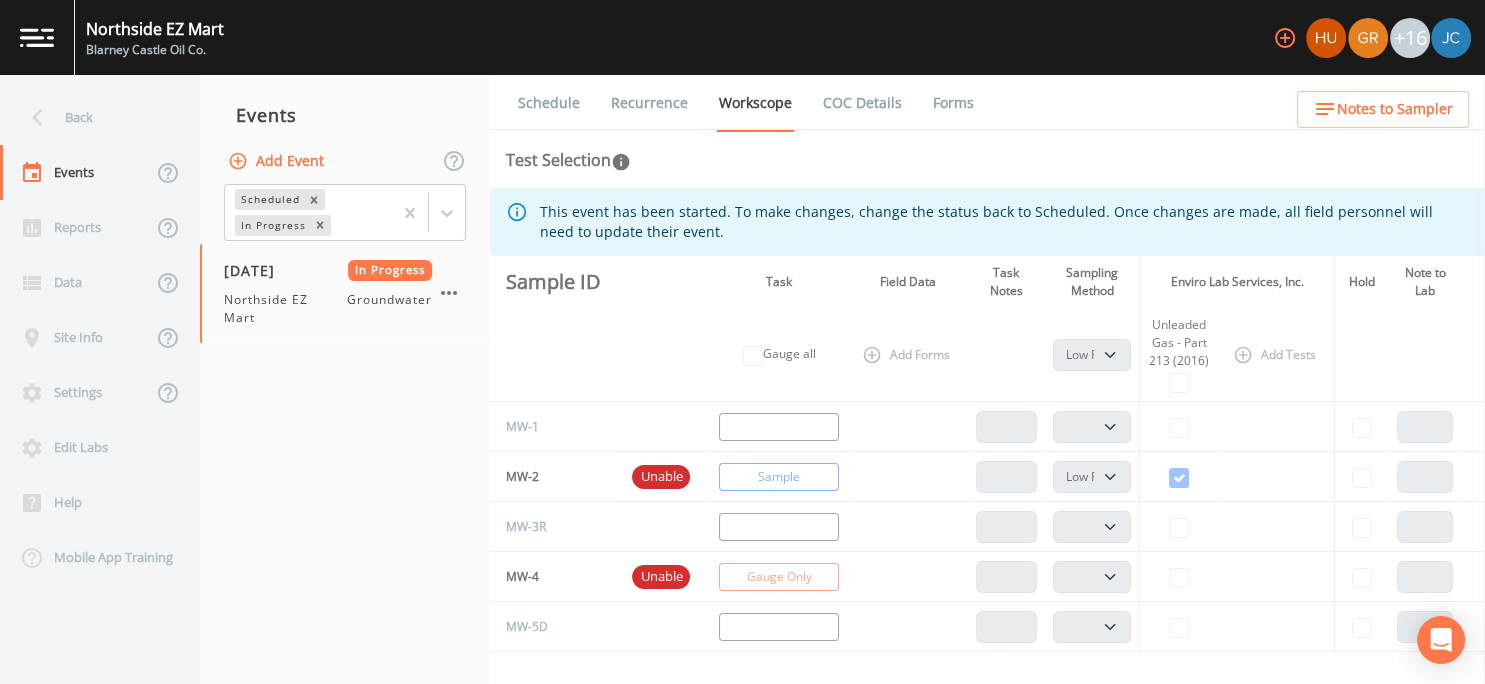 click on "Forms" at bounding box center [953, 103] 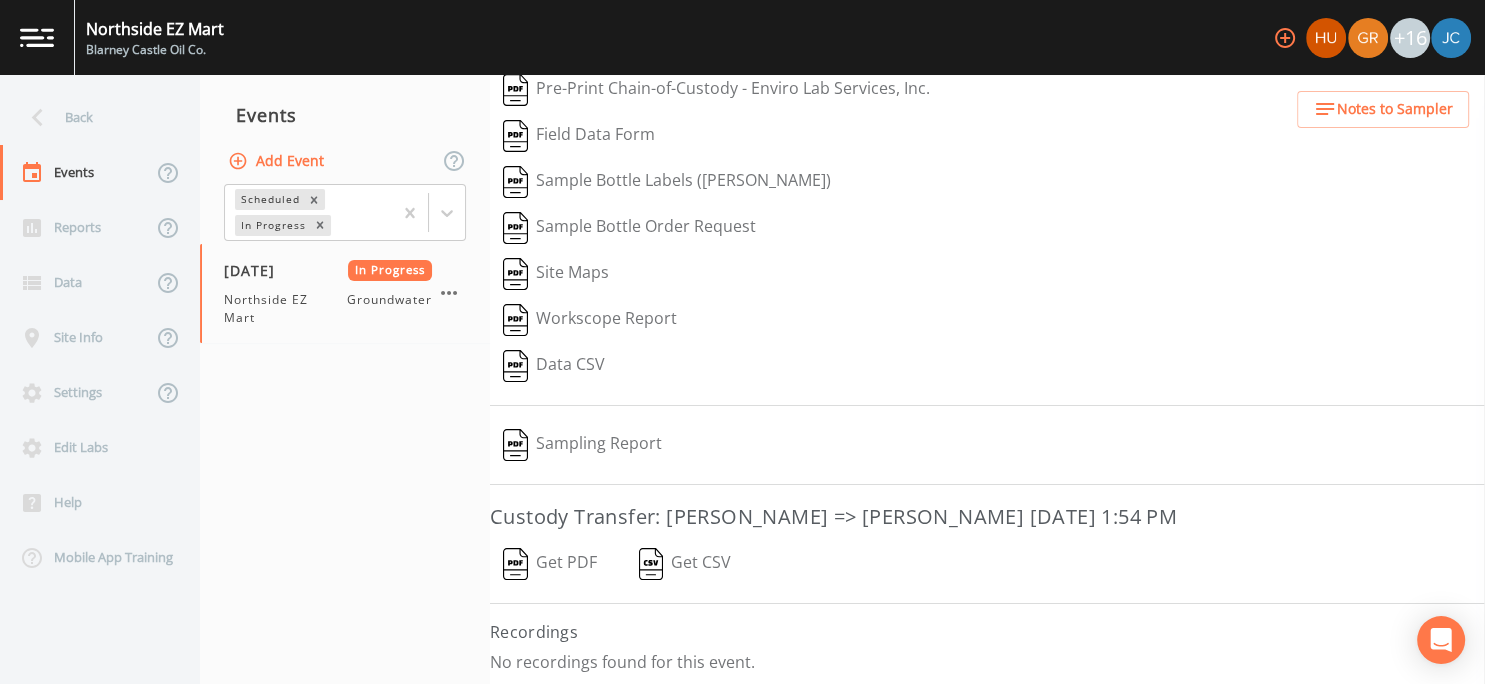 scroll, scrollTop: 0, scrollLeft: 0, axis: both 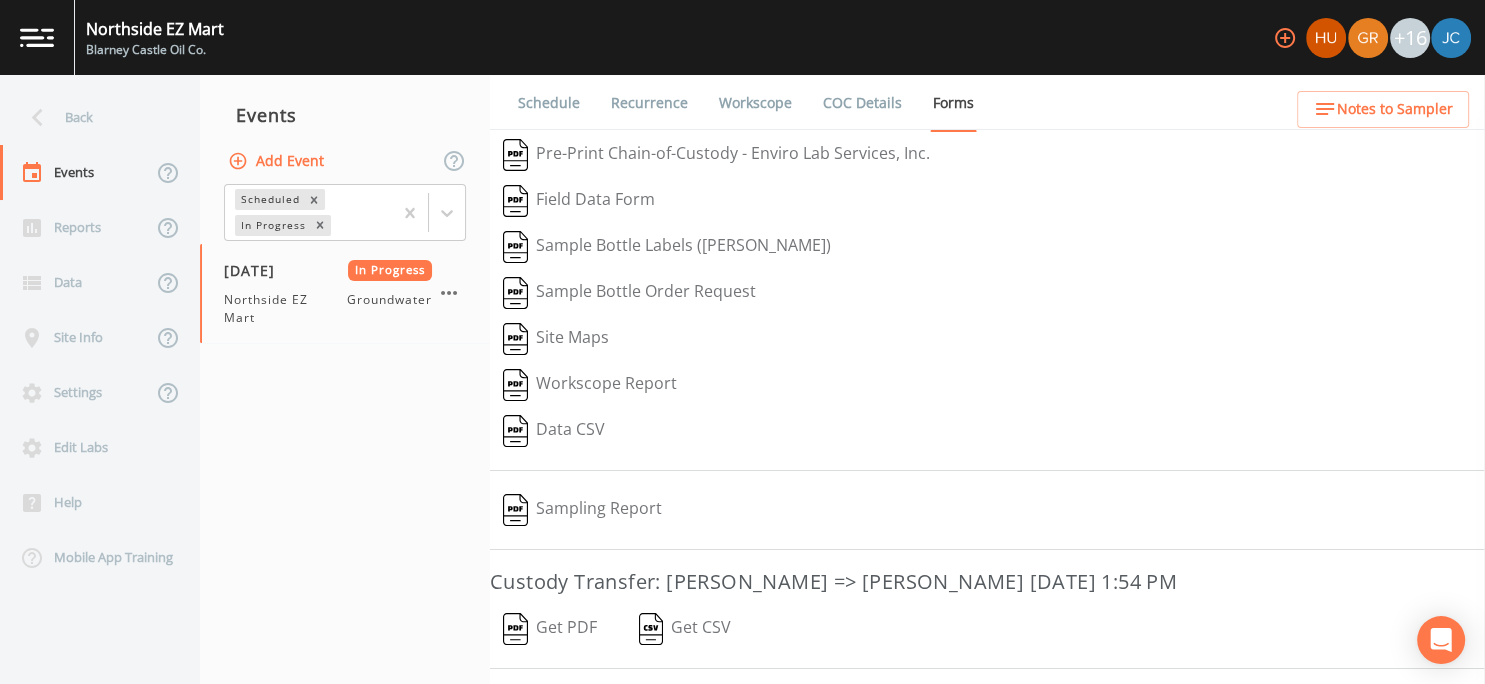 click on "Sampling Report" at bounding box center (582, 510) 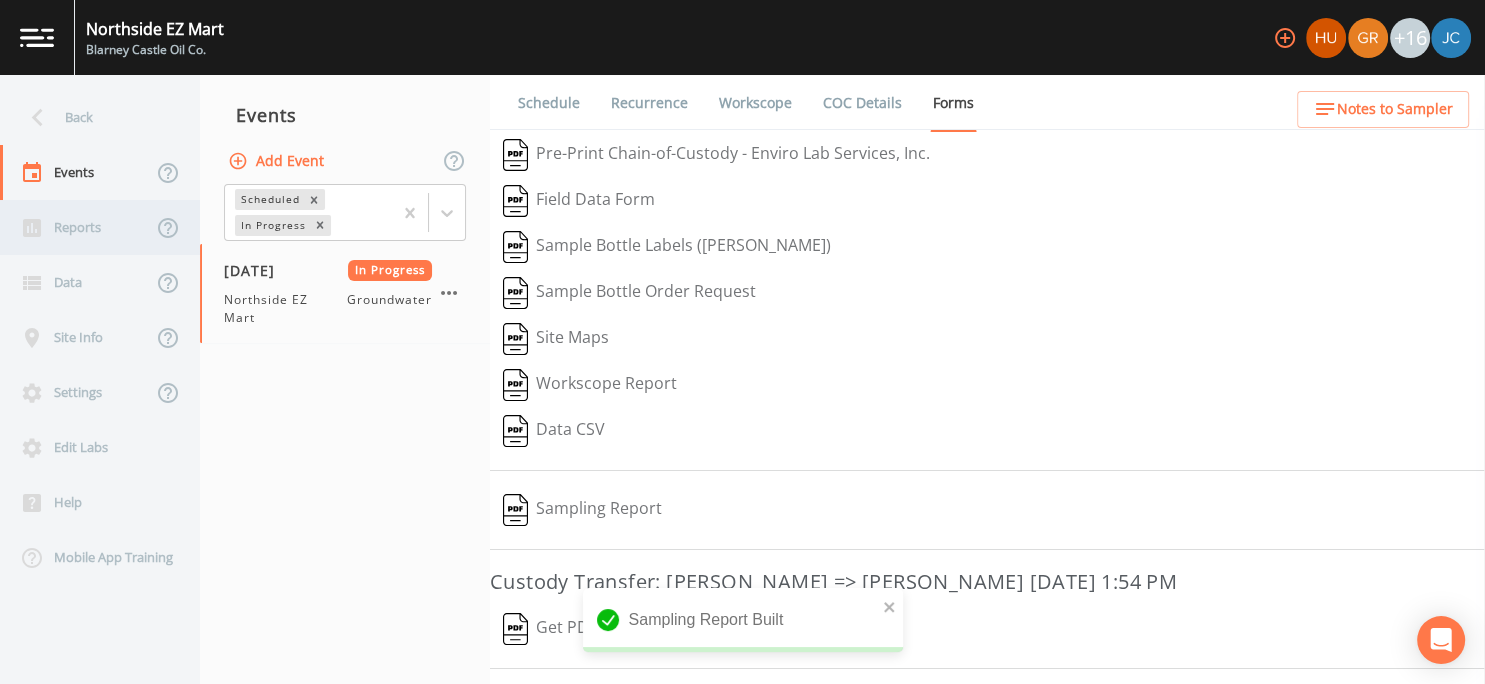 click on "Reports" at bounding box center [76, 227] 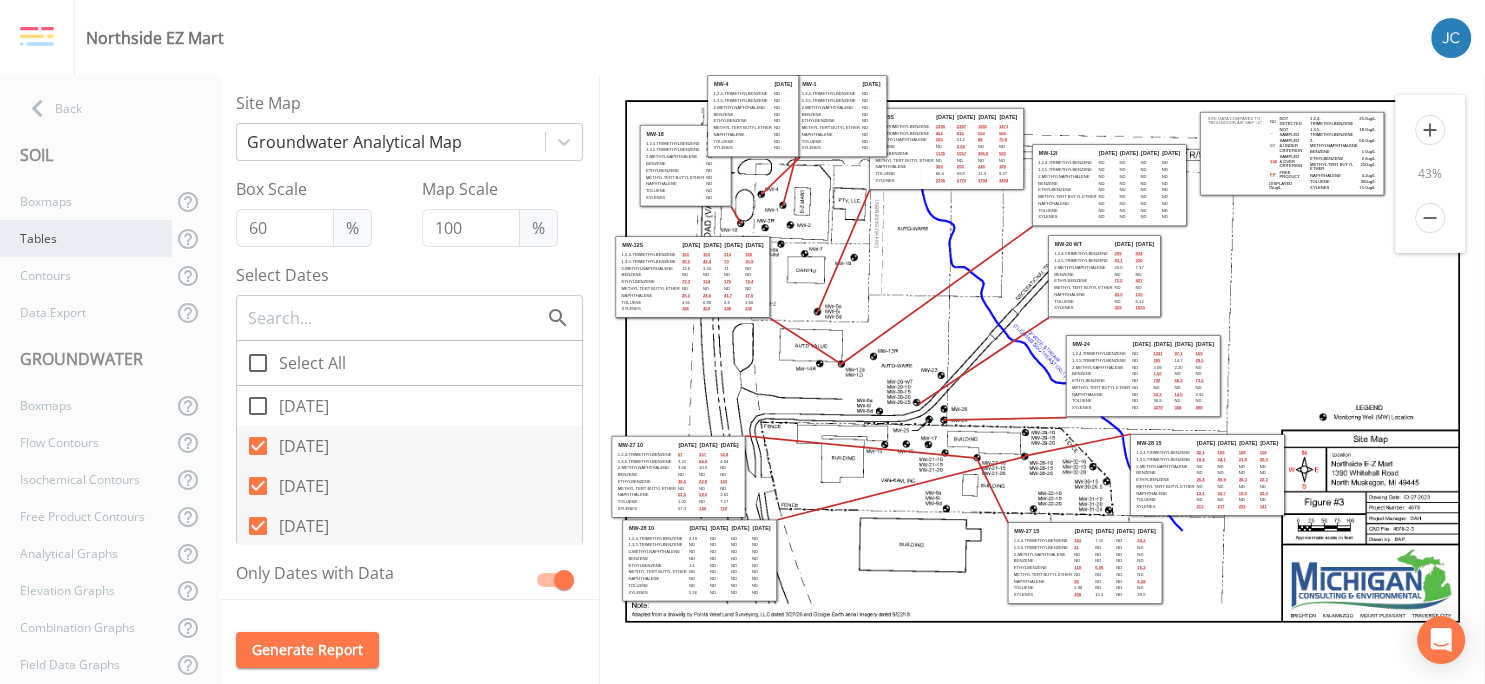 scroll, scrollTop: 0, scrollLeft: 0, axis: both 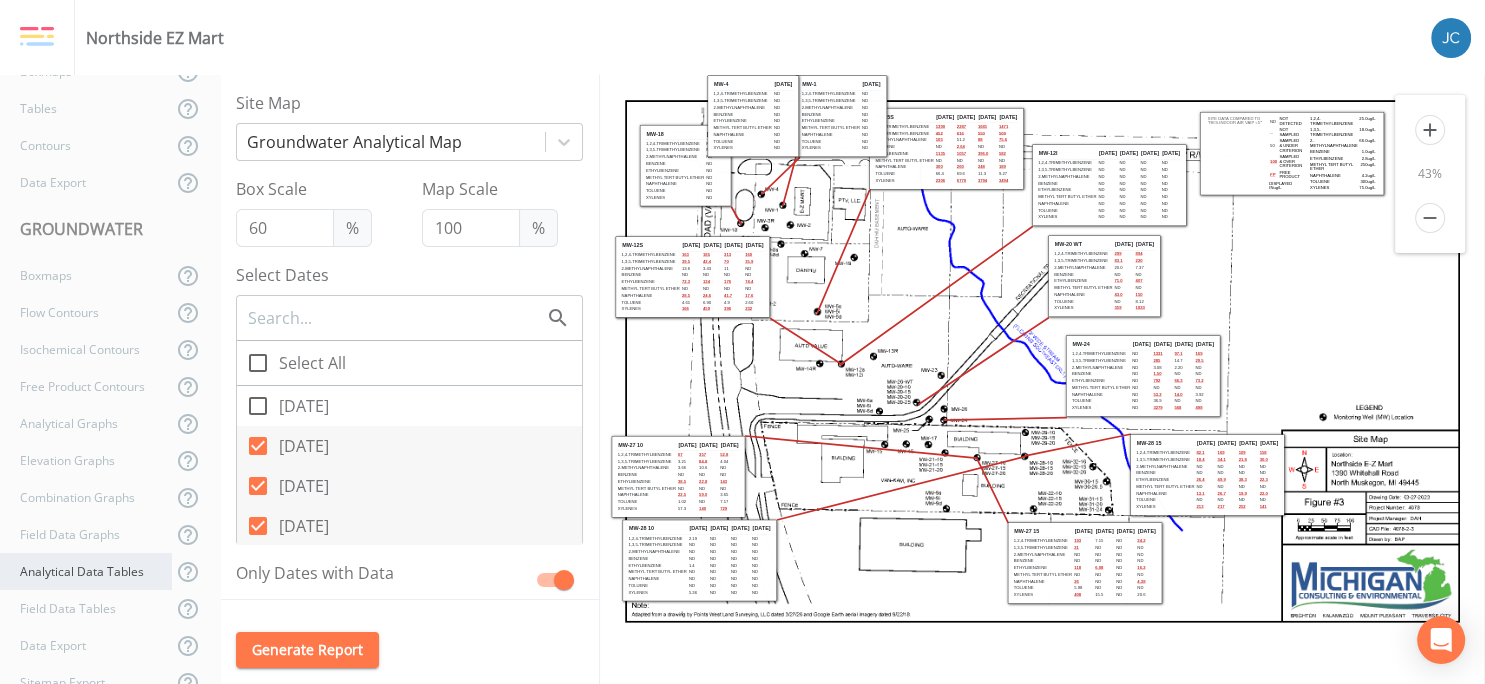 click on "Analytical Data Tables" at bounding box center [86, 571] 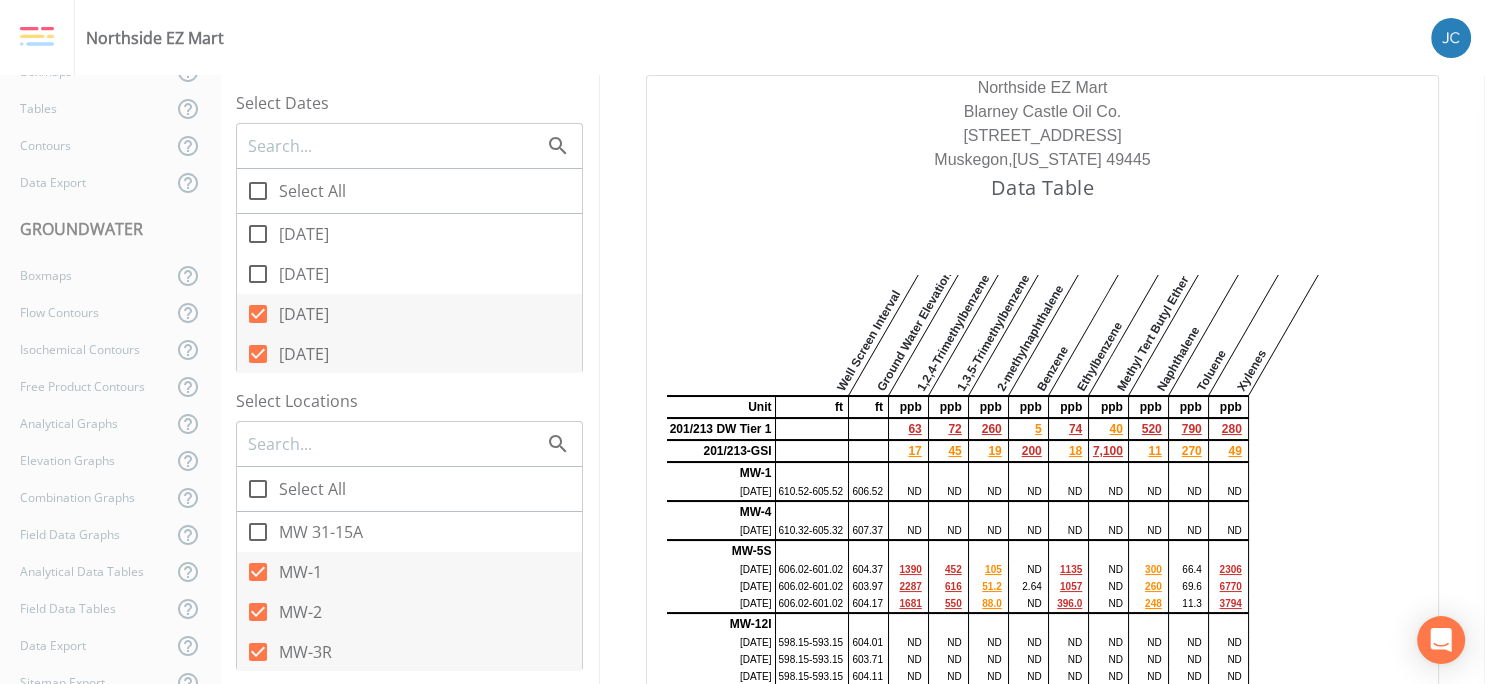 click 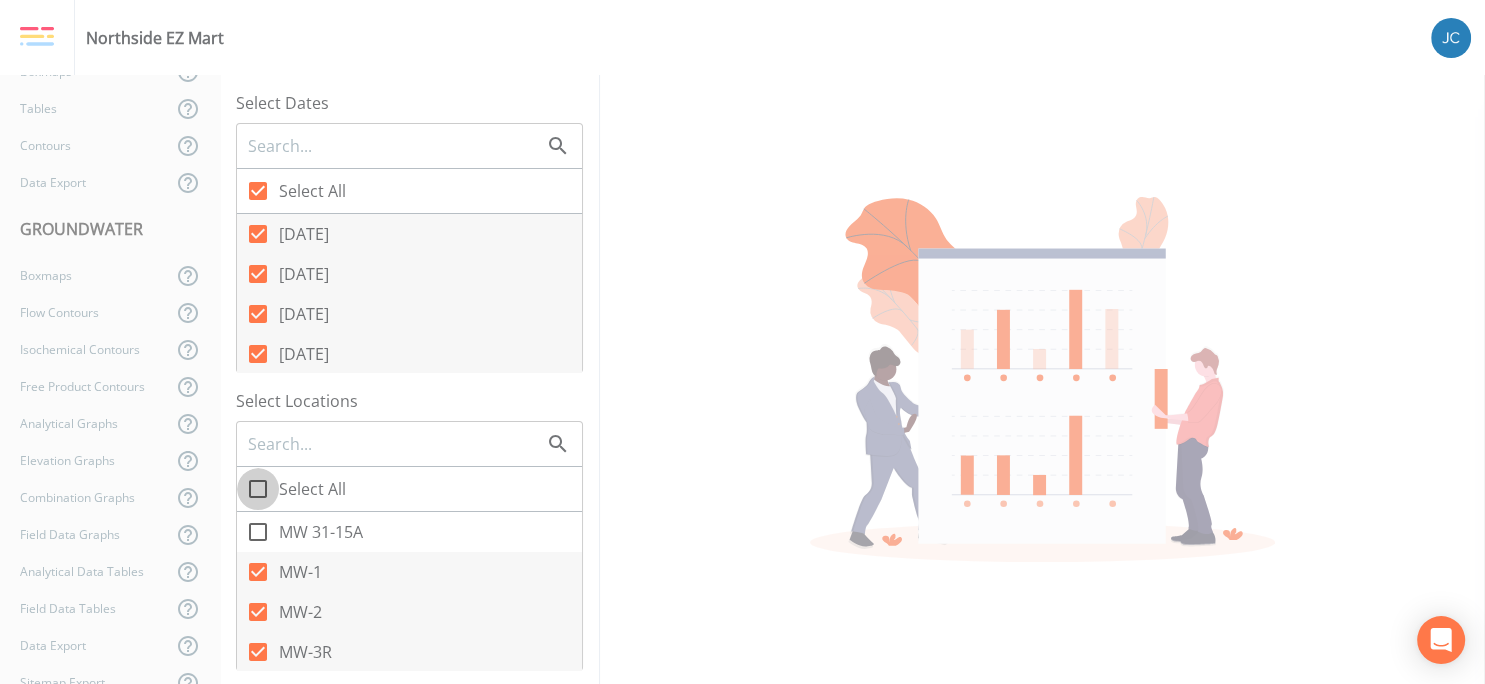 click 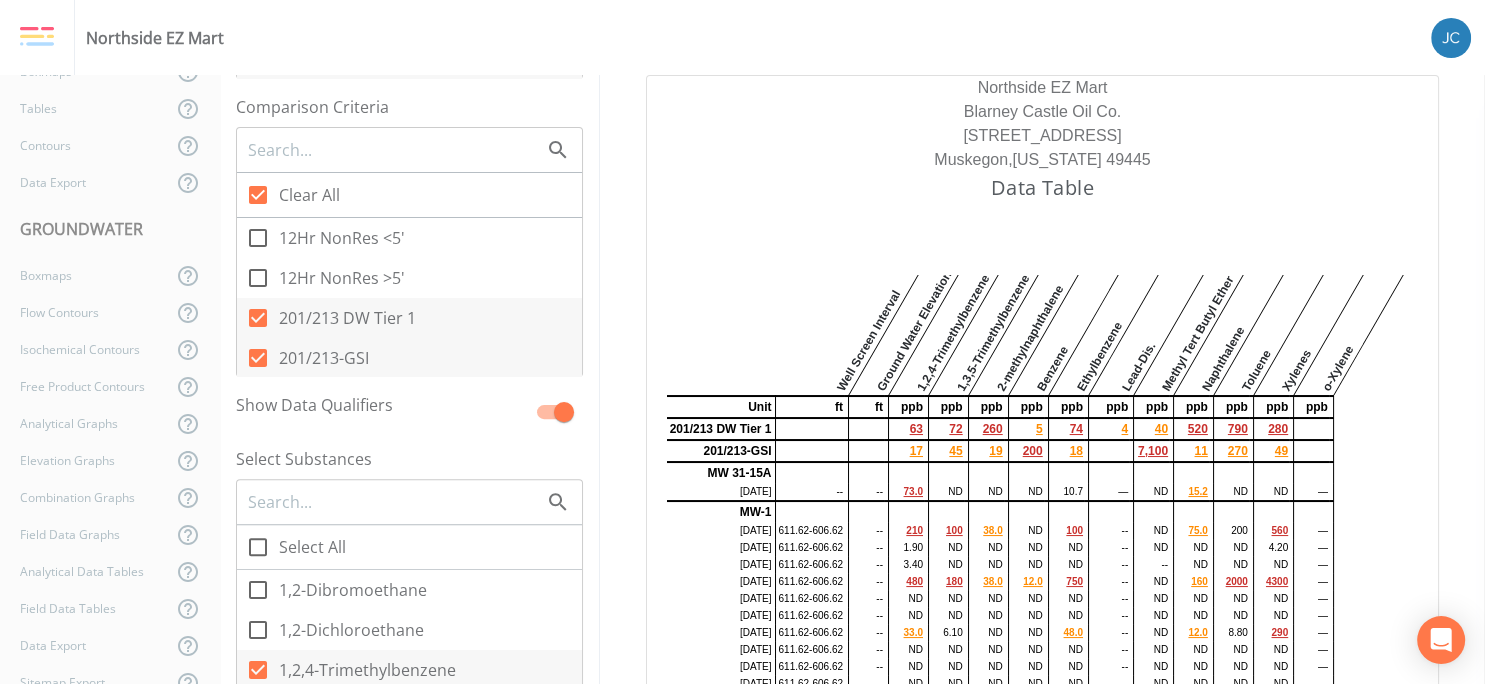 scroll, scrollTop: 628, scrollLeft: 0, axis: vertical 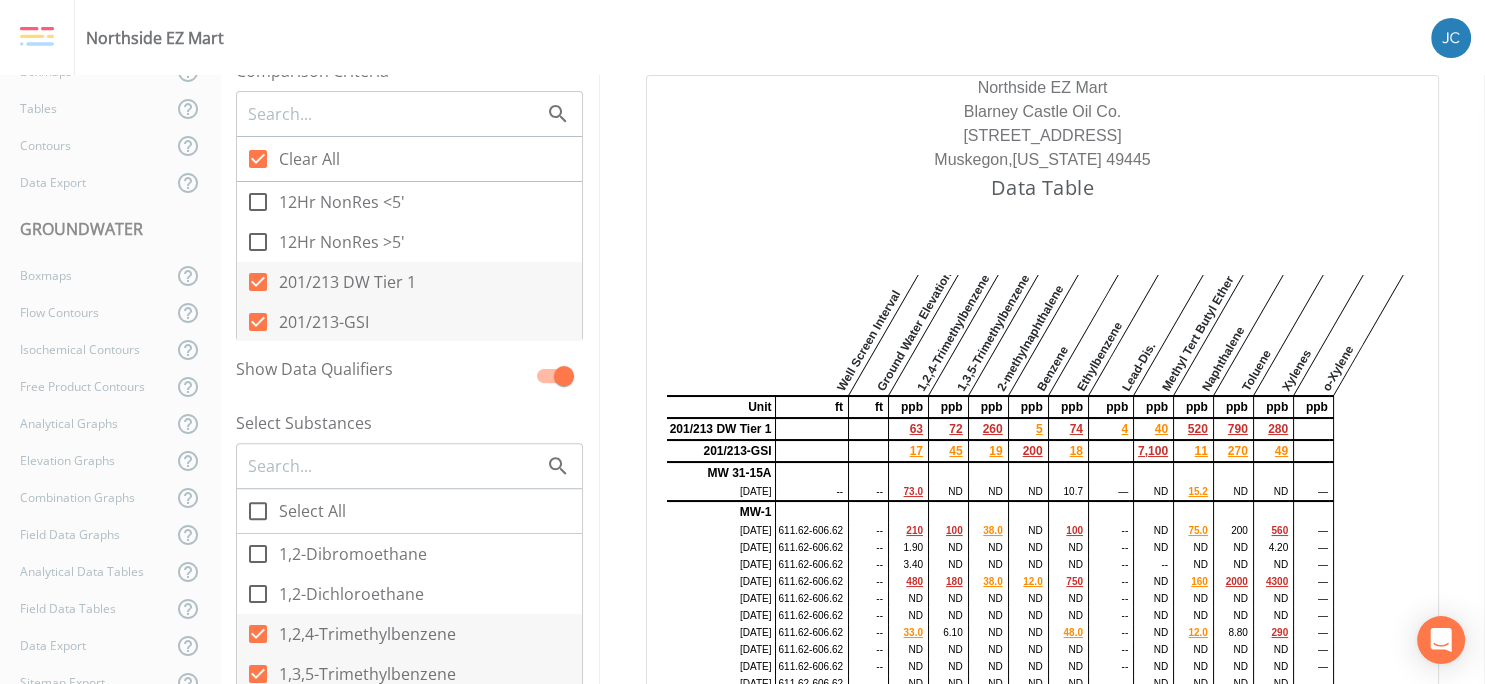 click on "11" at bounding box center (1191, 451) 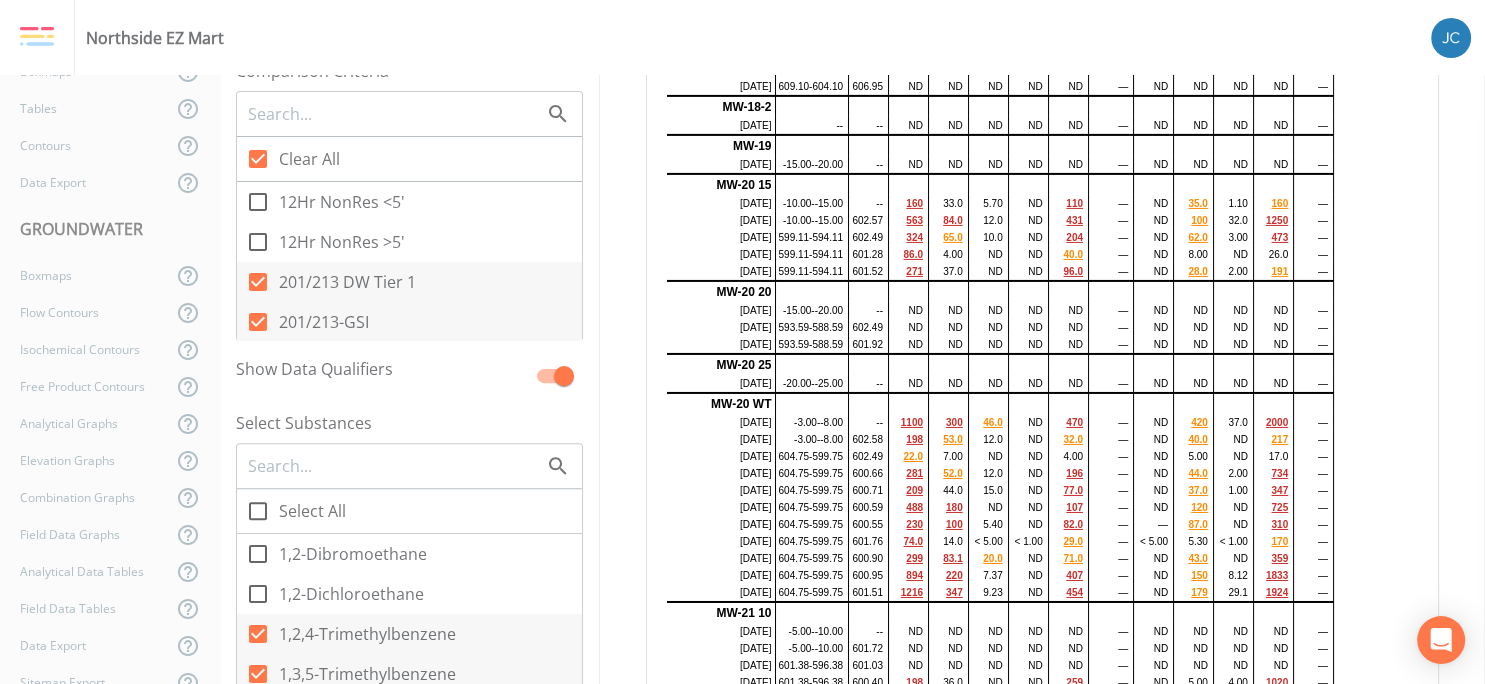 scroll, scrollTop: 14126, scrollLeft: 0, axis: vertical 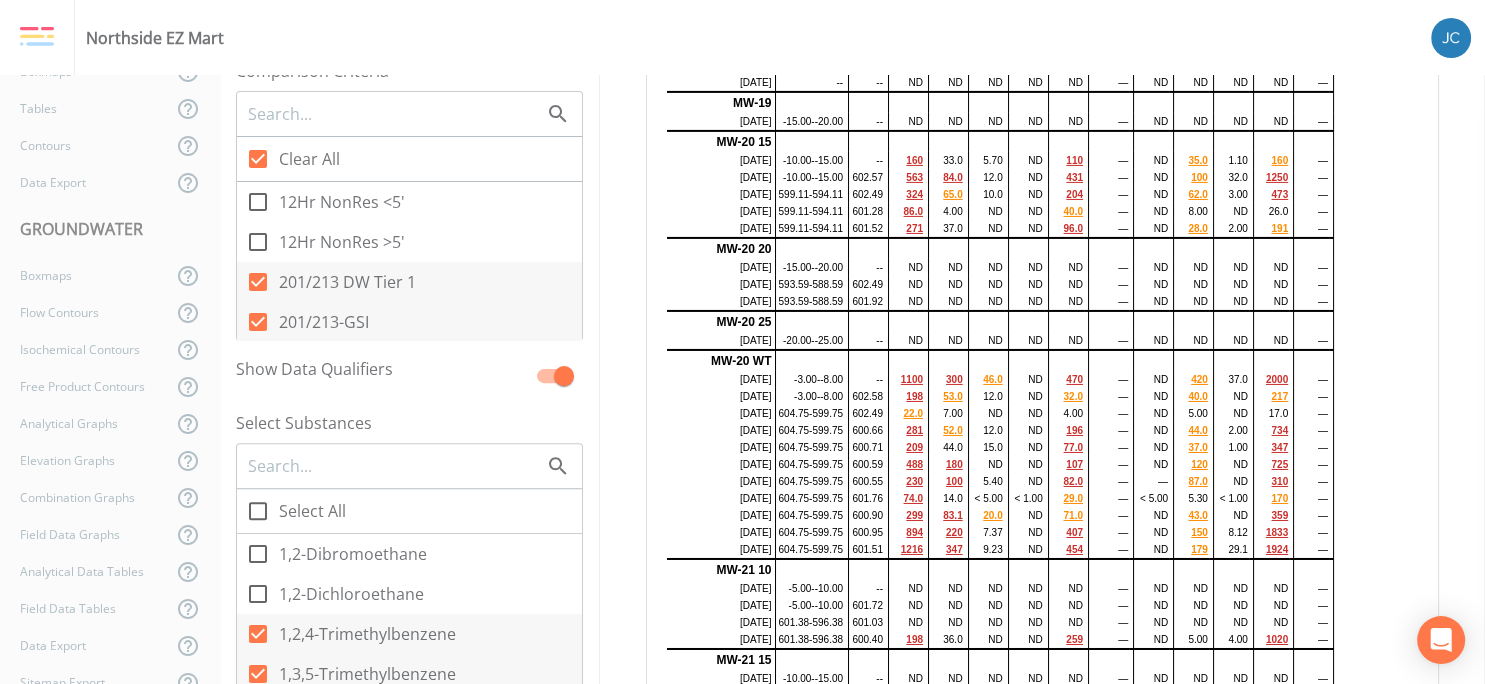 click at bounding box center (37, 37) 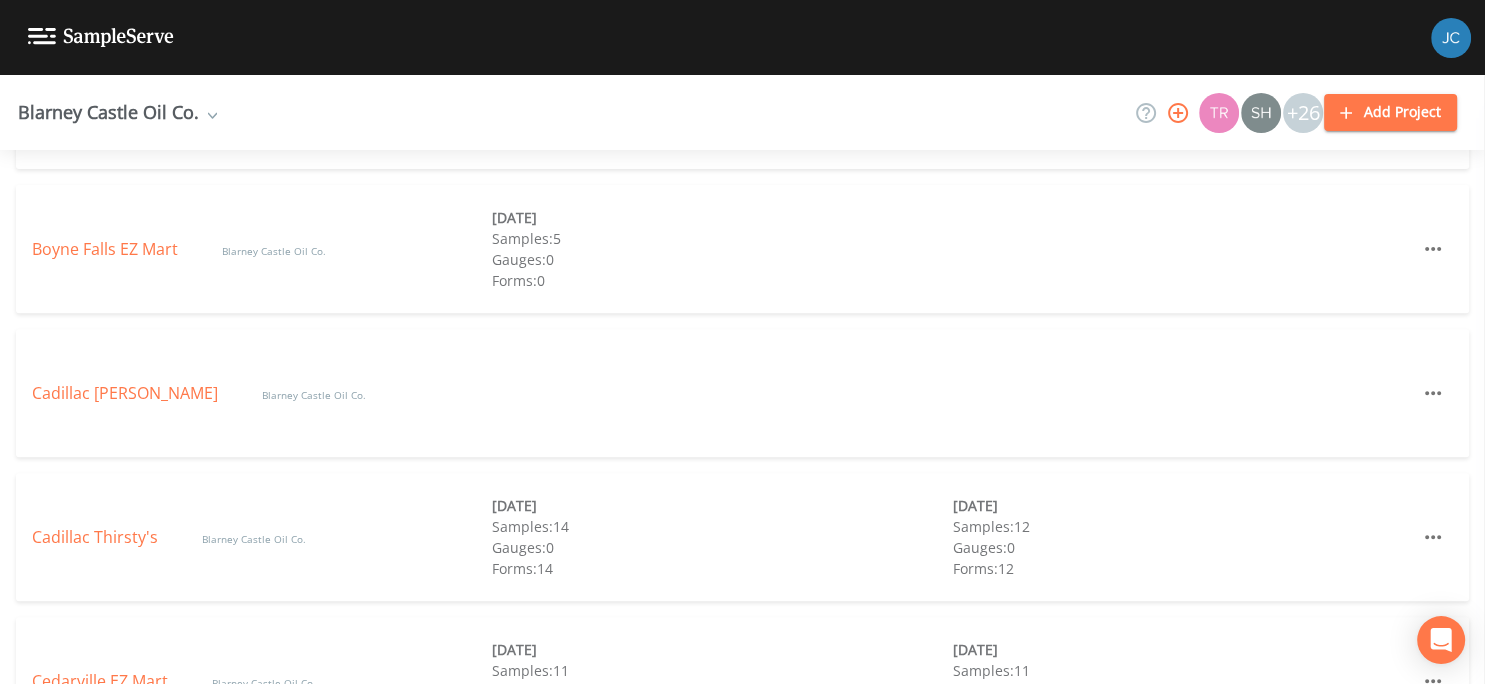 scroll, scrollTop: 907, scrollLeft: 0, axis: vertical 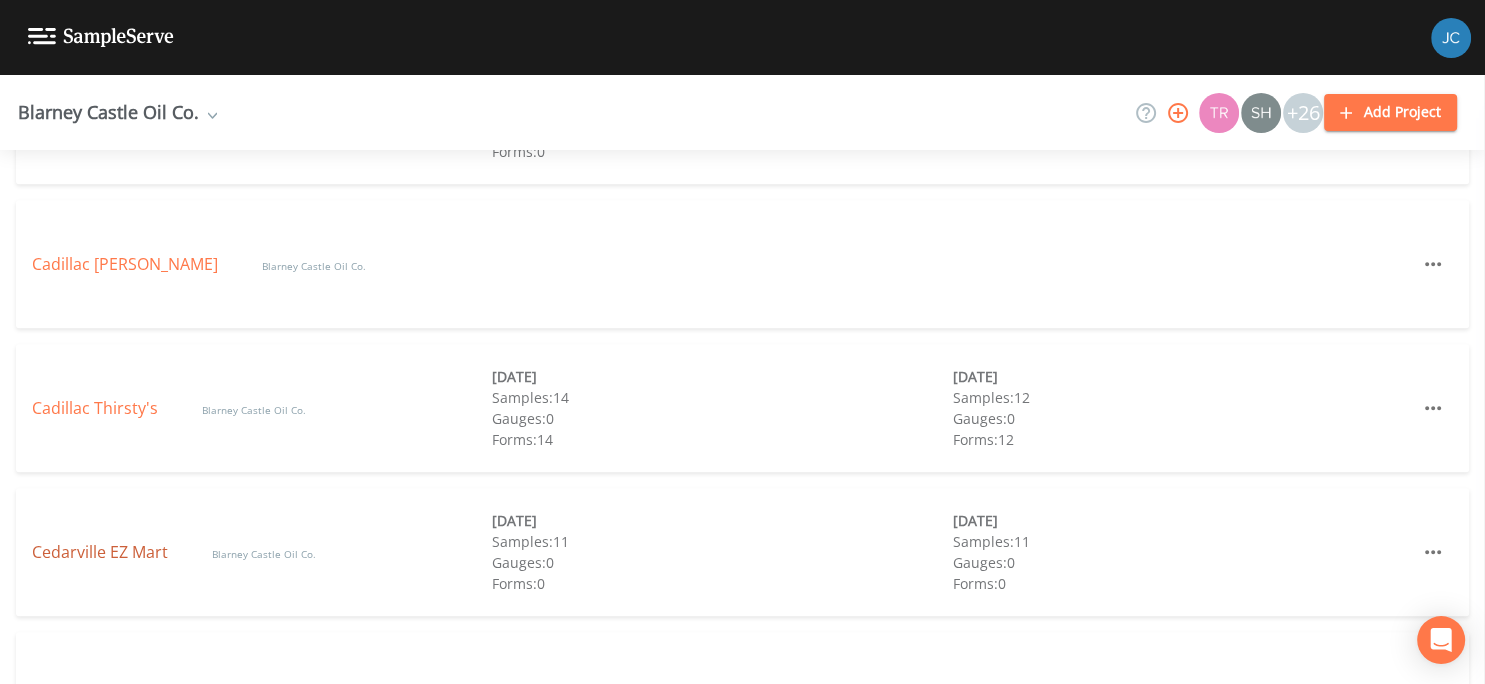 click on "Cedarville EZ Mart" at bounding box center [102, 552] 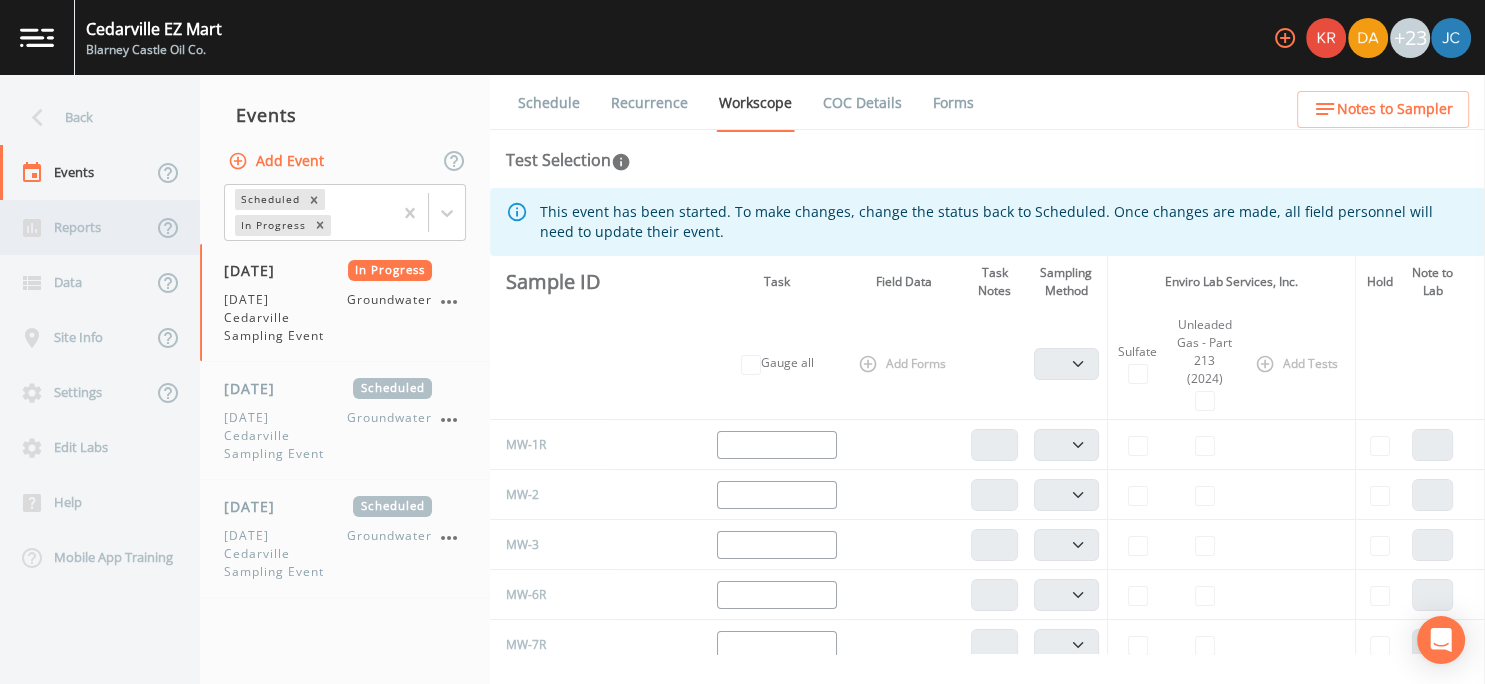 click on "Reports" at bounding box center [76, 227] 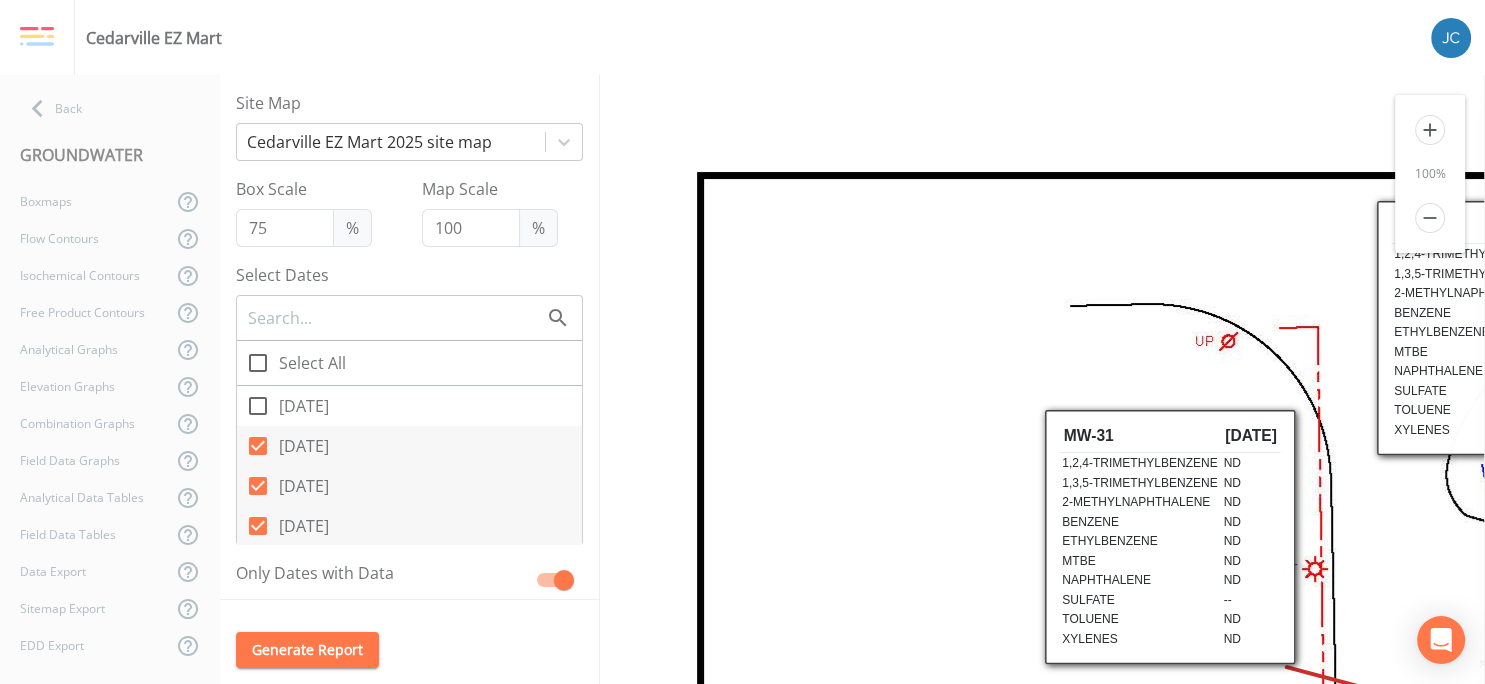 scroll, scrollTop: 0, scrollLeft: 0, axis: both 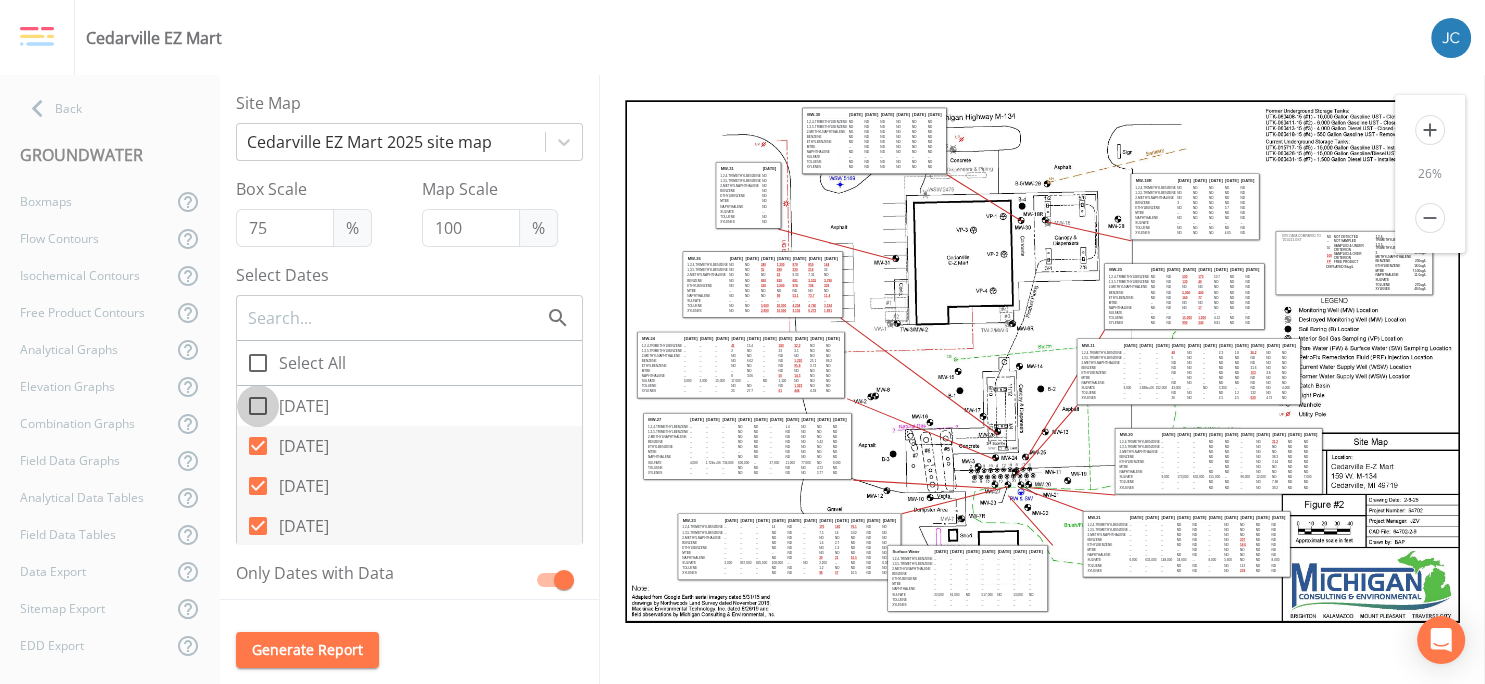 click 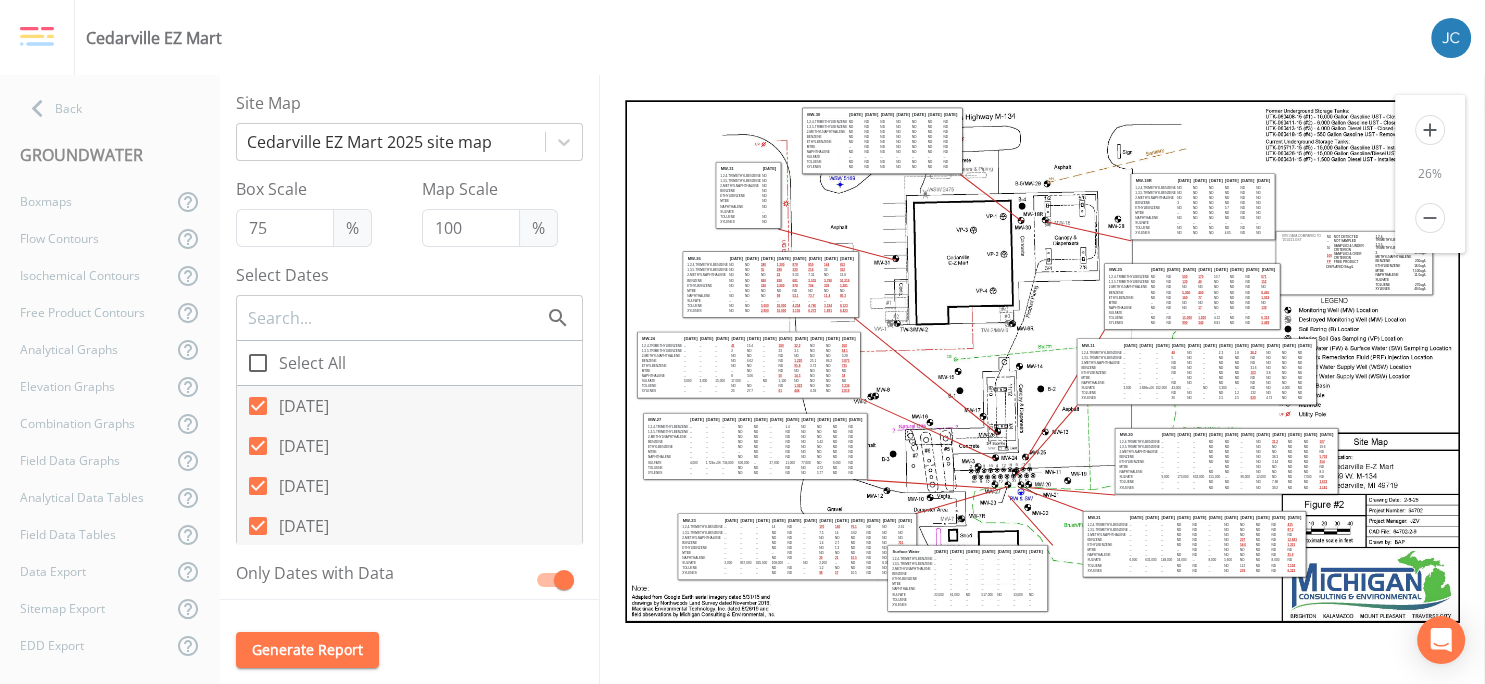 scroll, scrollTop: 0, scrollLeft: 0, axis: both 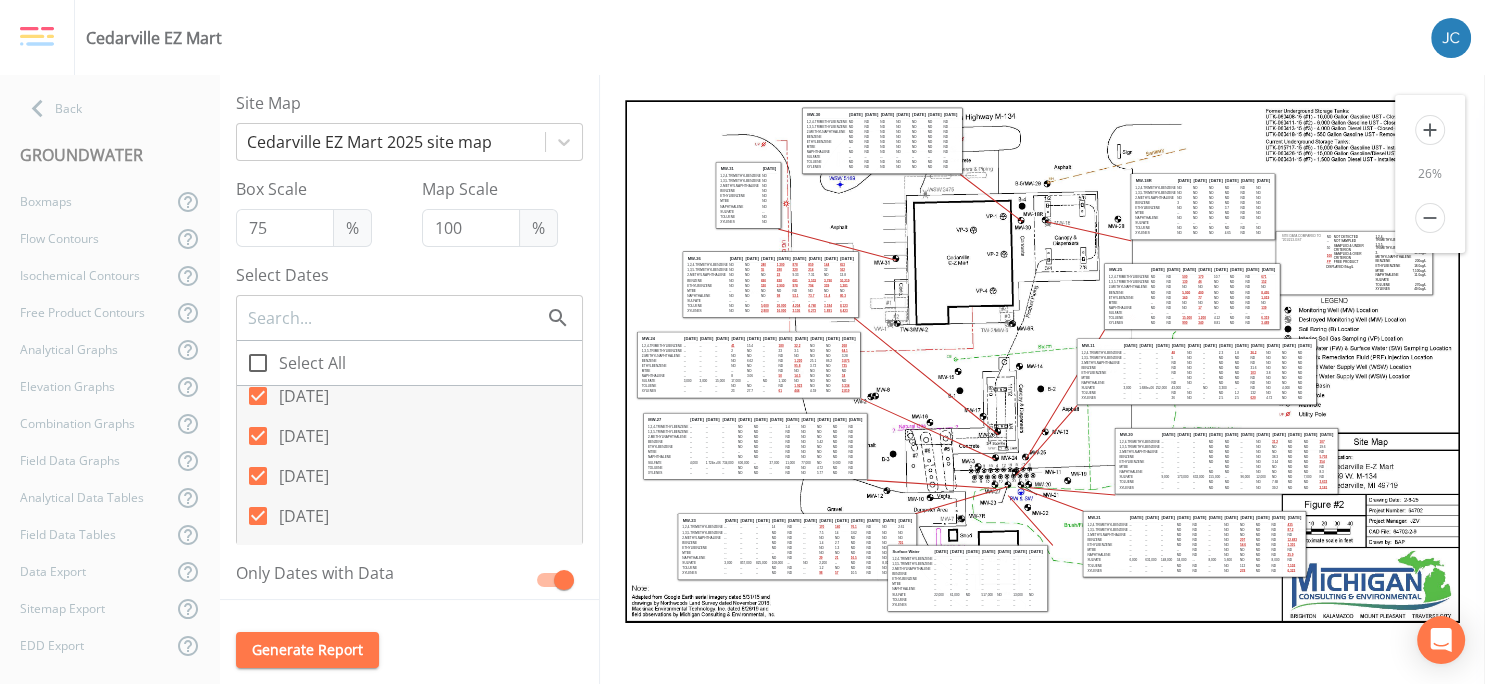 click 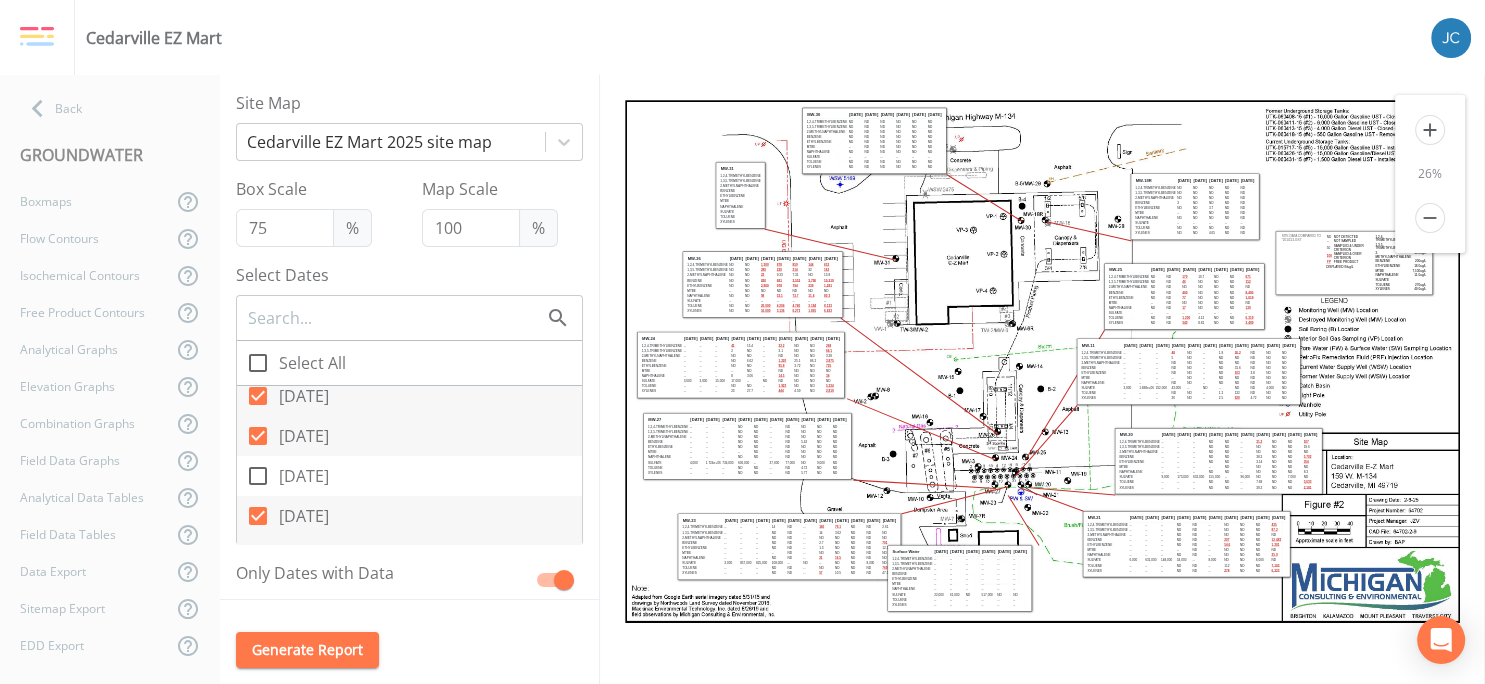 scroll, scrollTop: 0, scrollLeft: 0, axis: both 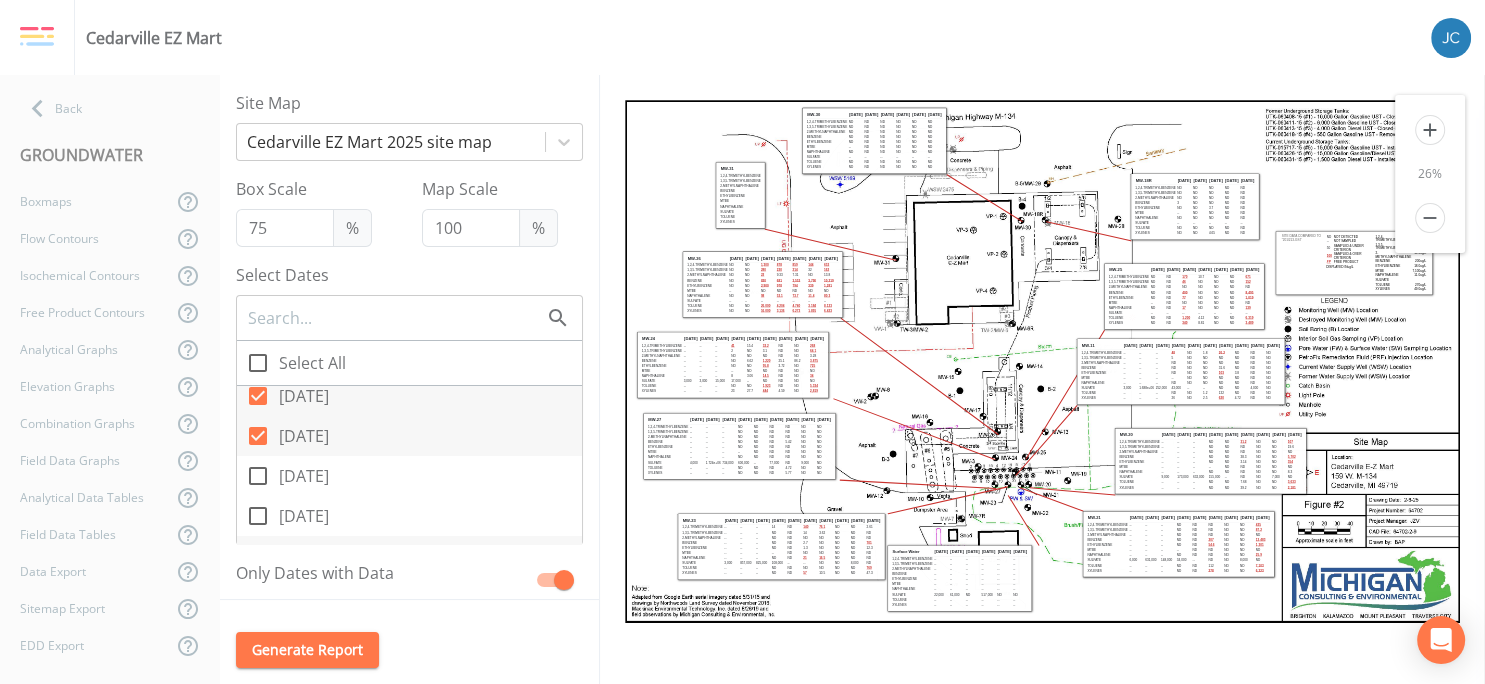click on "[DATE]" at bounding box center (409, 516) 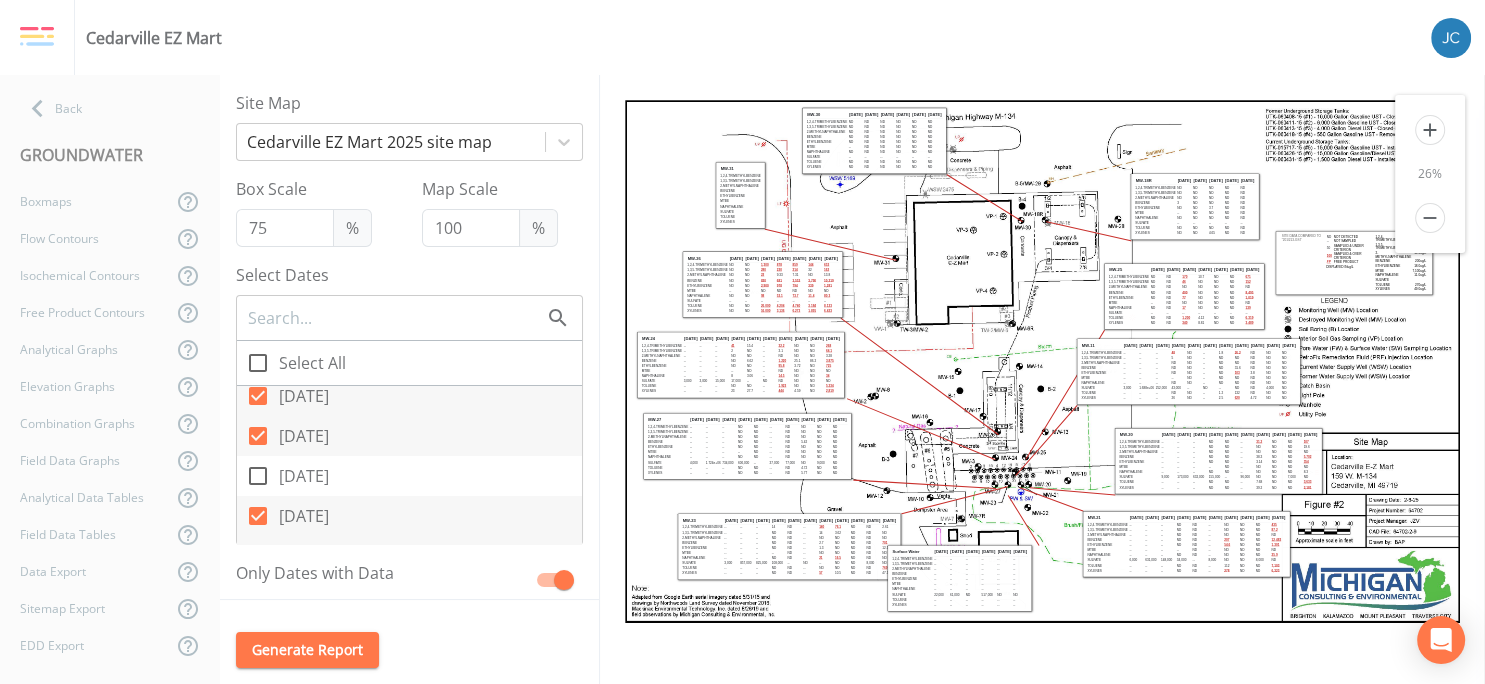 scroll, scrollTop: 0, scrollLeft: 0, axis: both 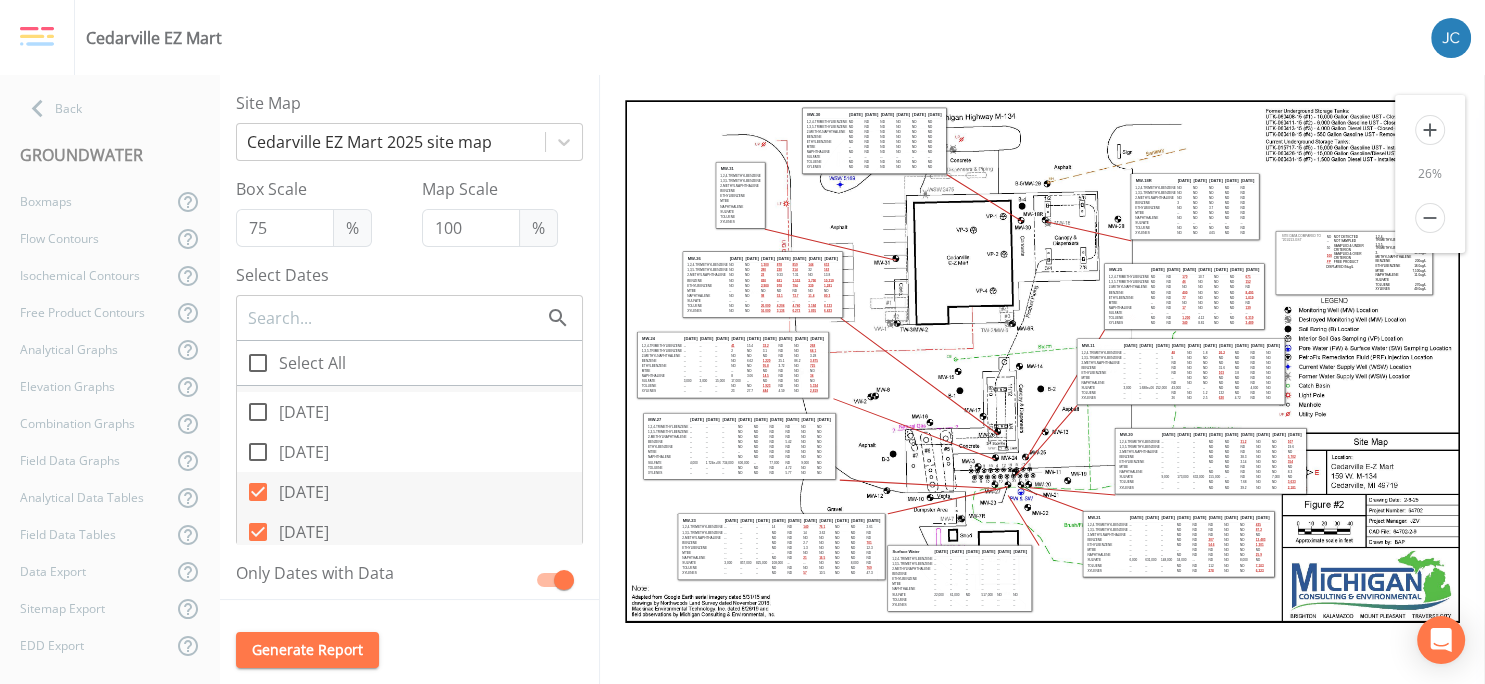 click on "[DATE]" at bounding box center [247, 481] 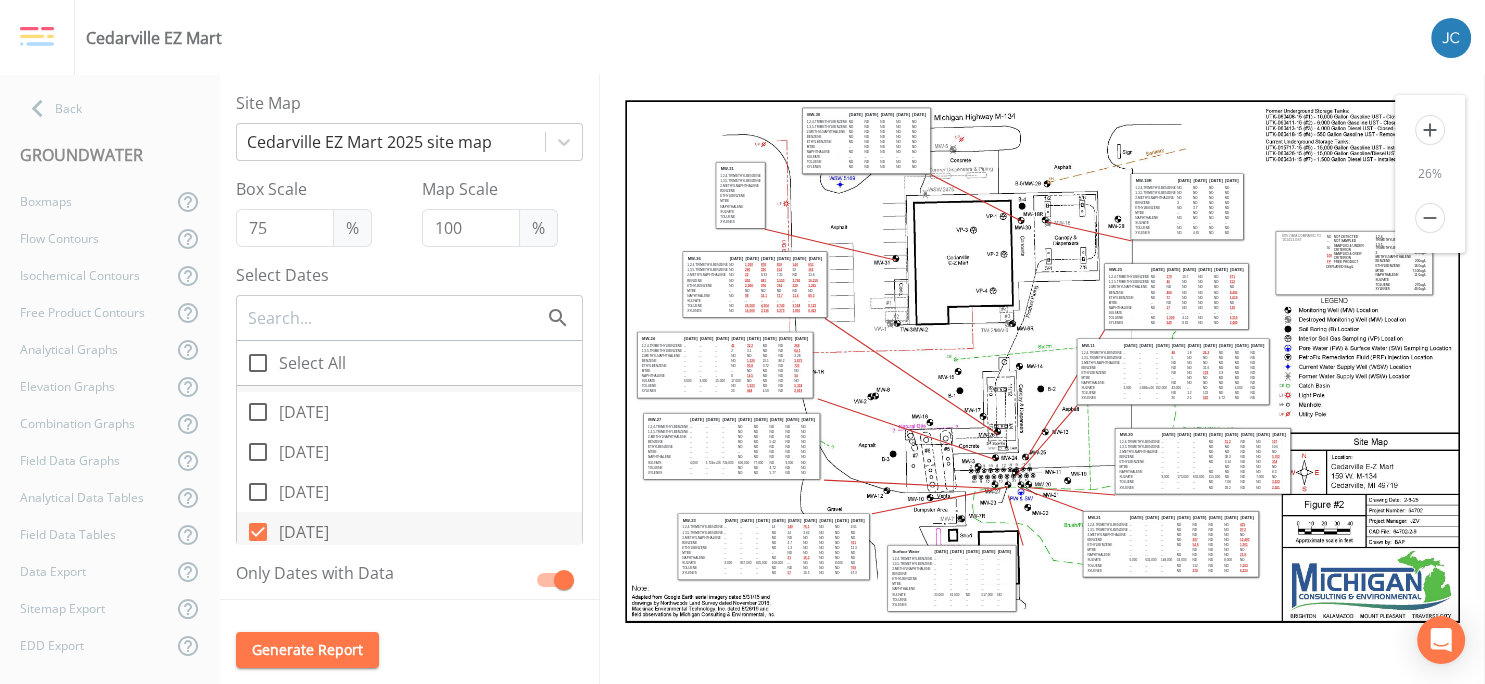 scroll, scrollTop: 0, scrollLeft: 0, axis: both 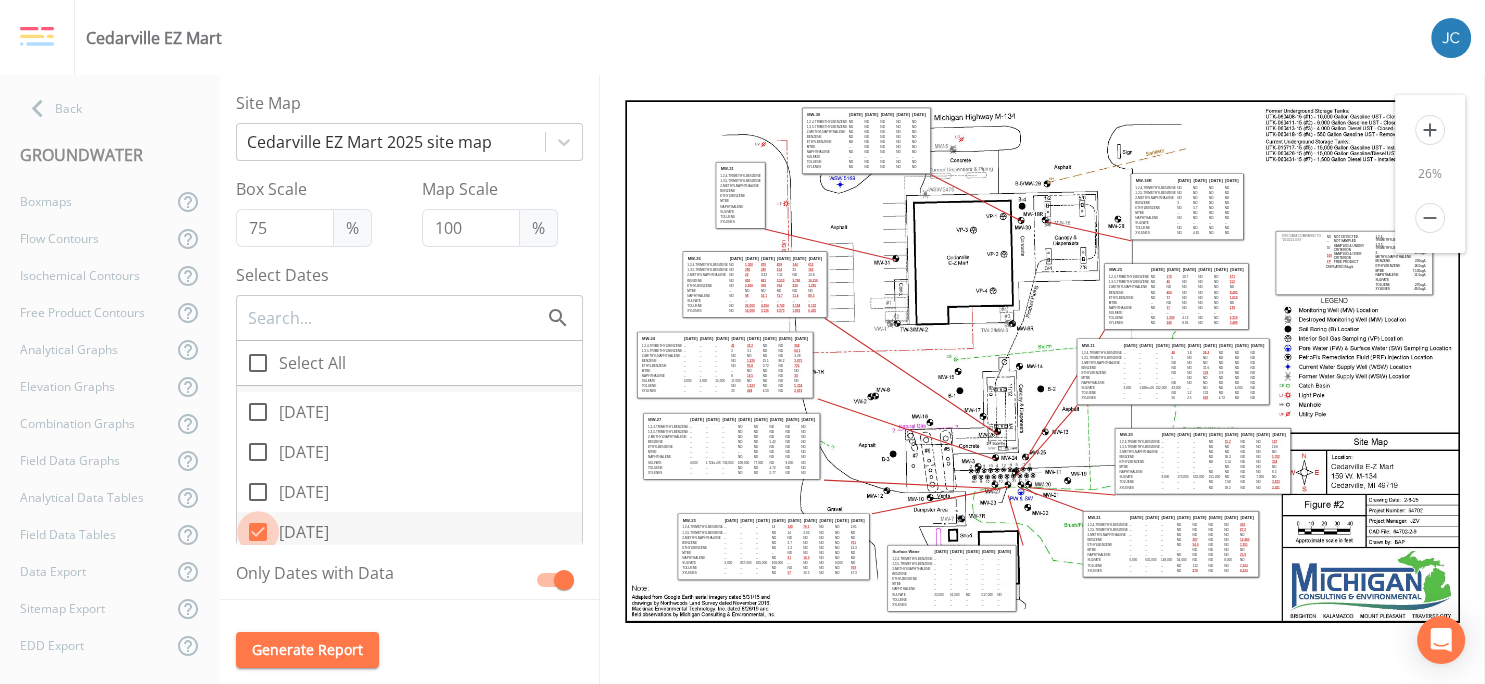 click on "[DATE]" at bounding box center (247, 521) 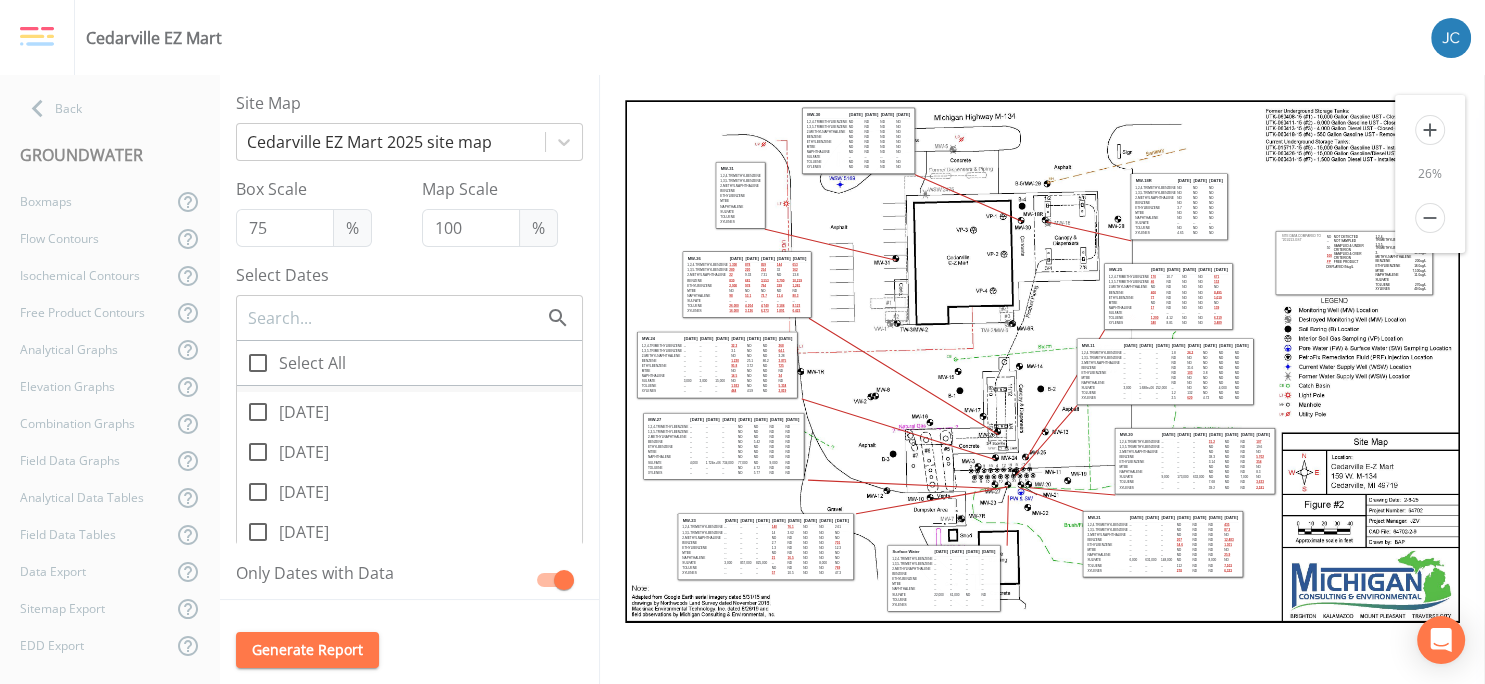 scroll, scrollTop: 0, scrollLeft: 0, axis: both 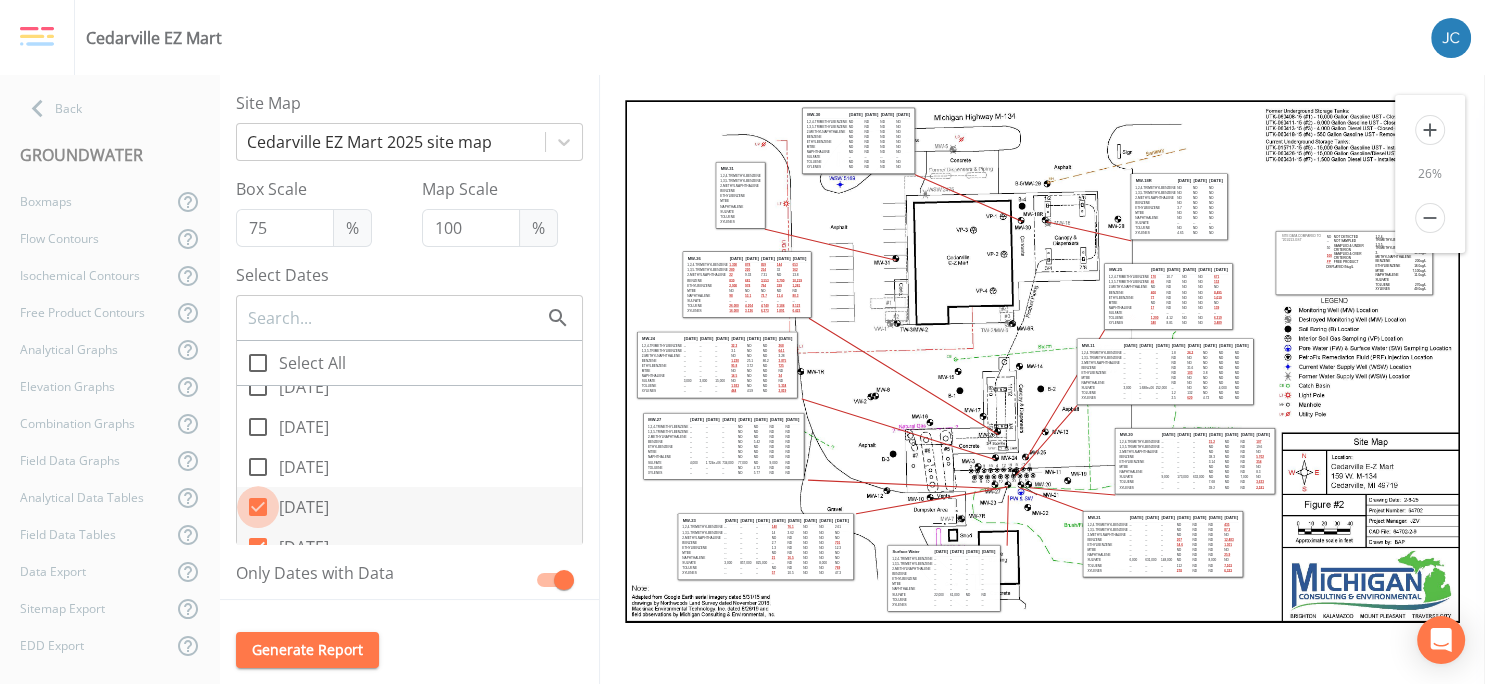 click 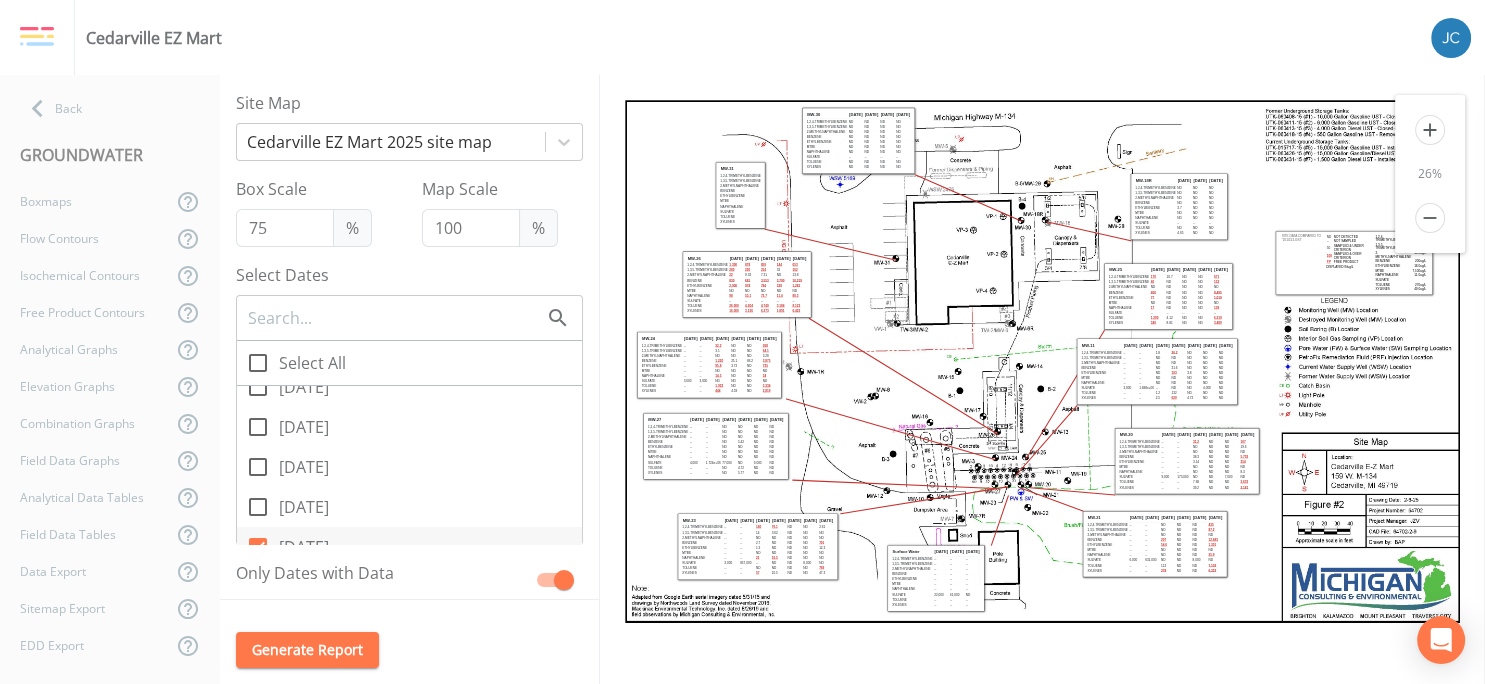 scroll, scrollTop: 0, scrollLeft: 0, axis: both 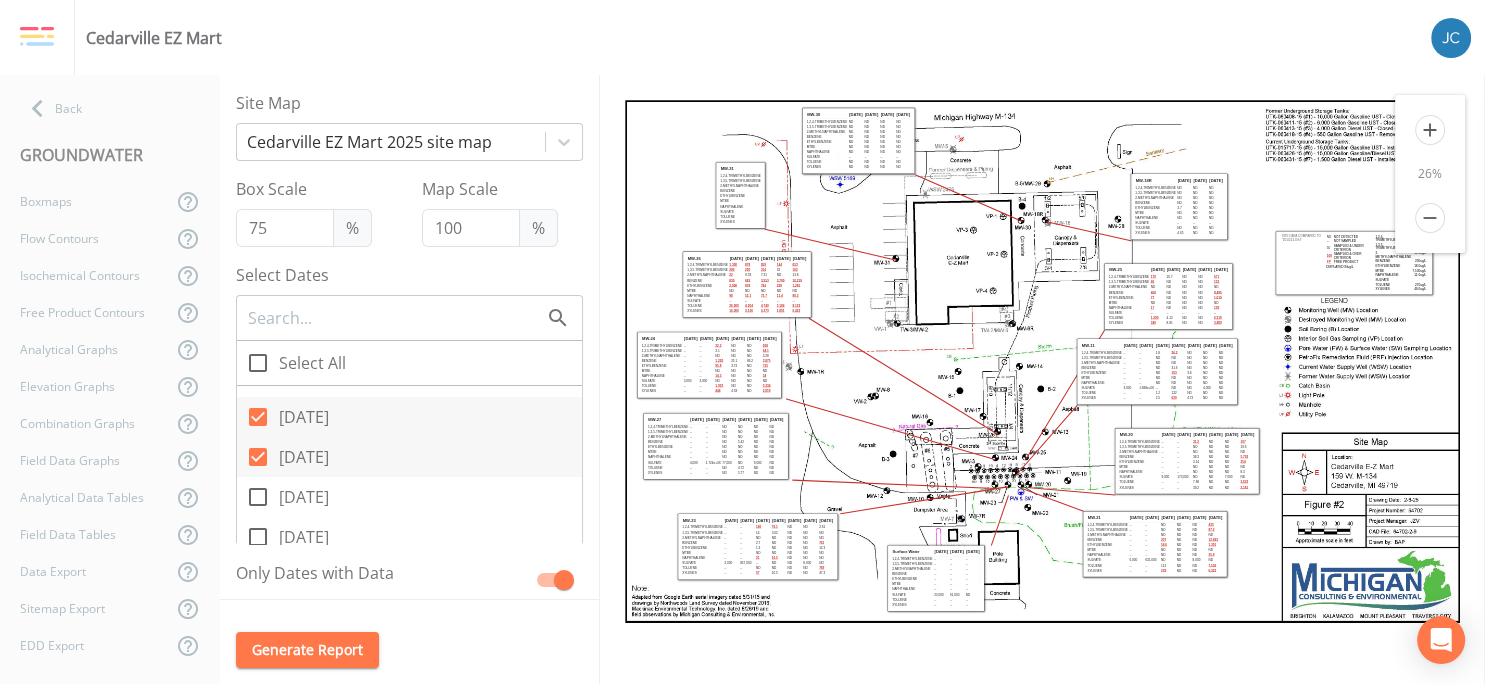 click 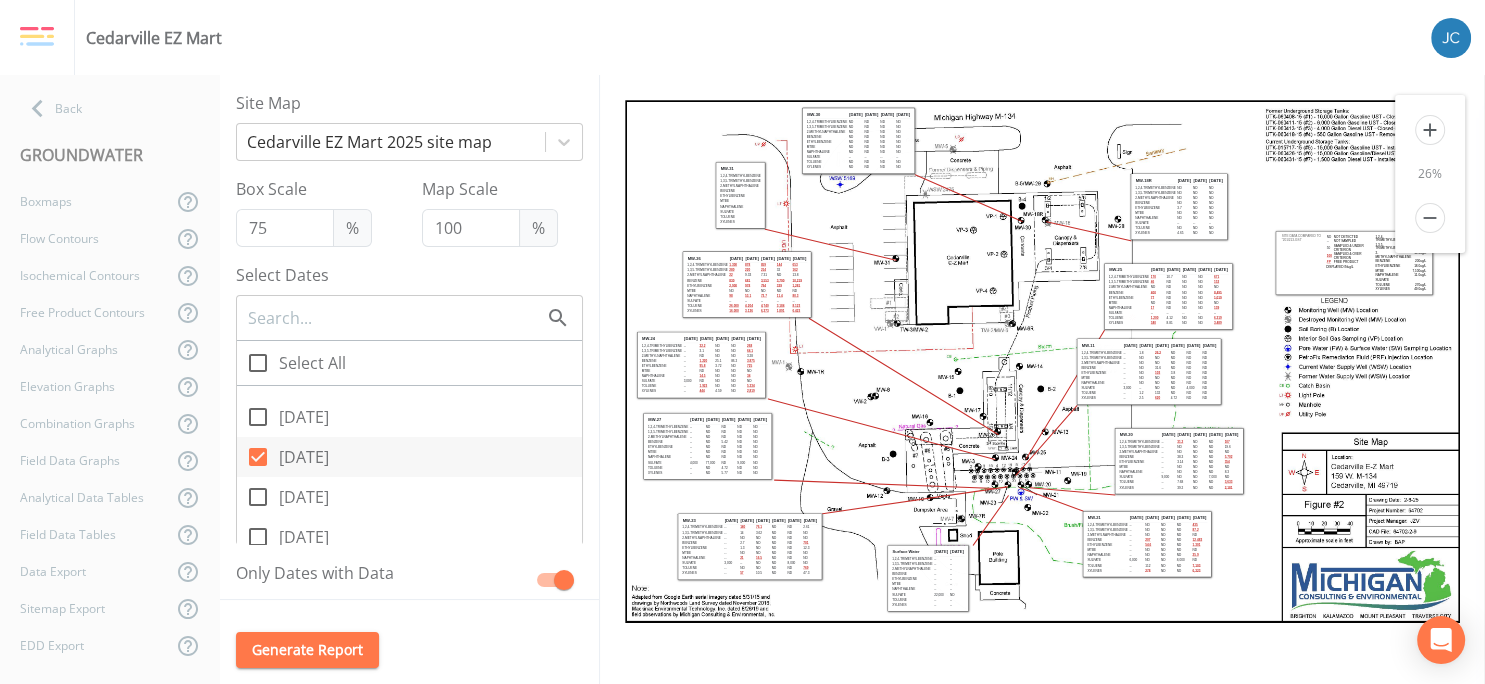 scroll, scrollTop: 0, scrollLeft: 0, axis: both 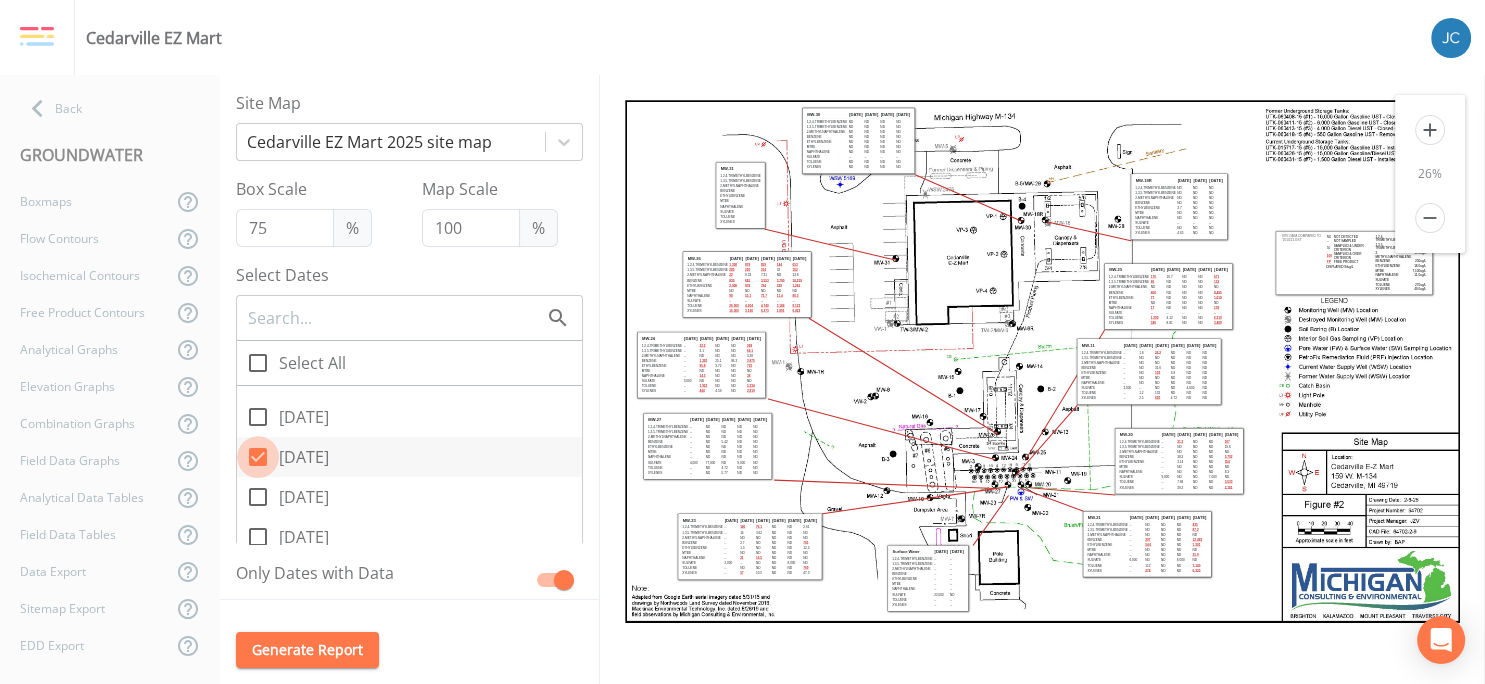 click 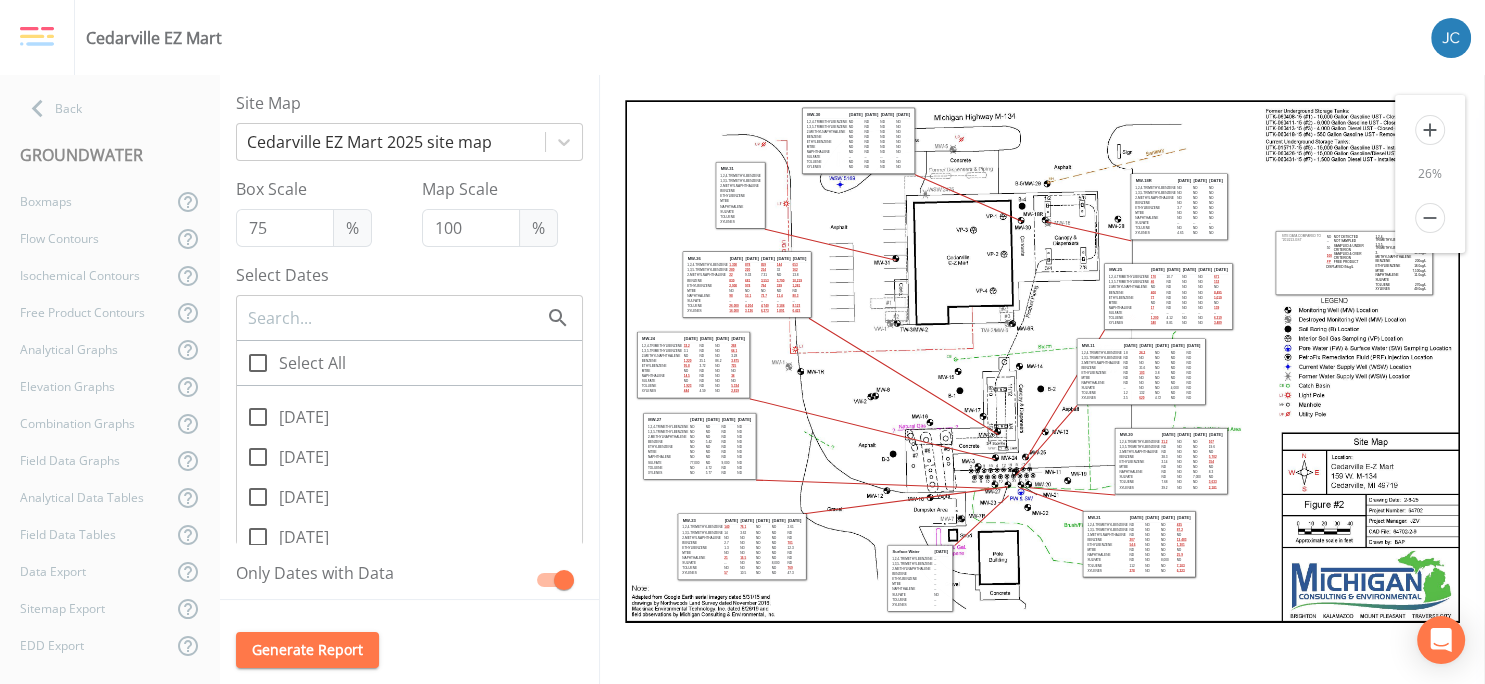 scroll, scrollTop: 0, scrollLeft: 0, axis: both 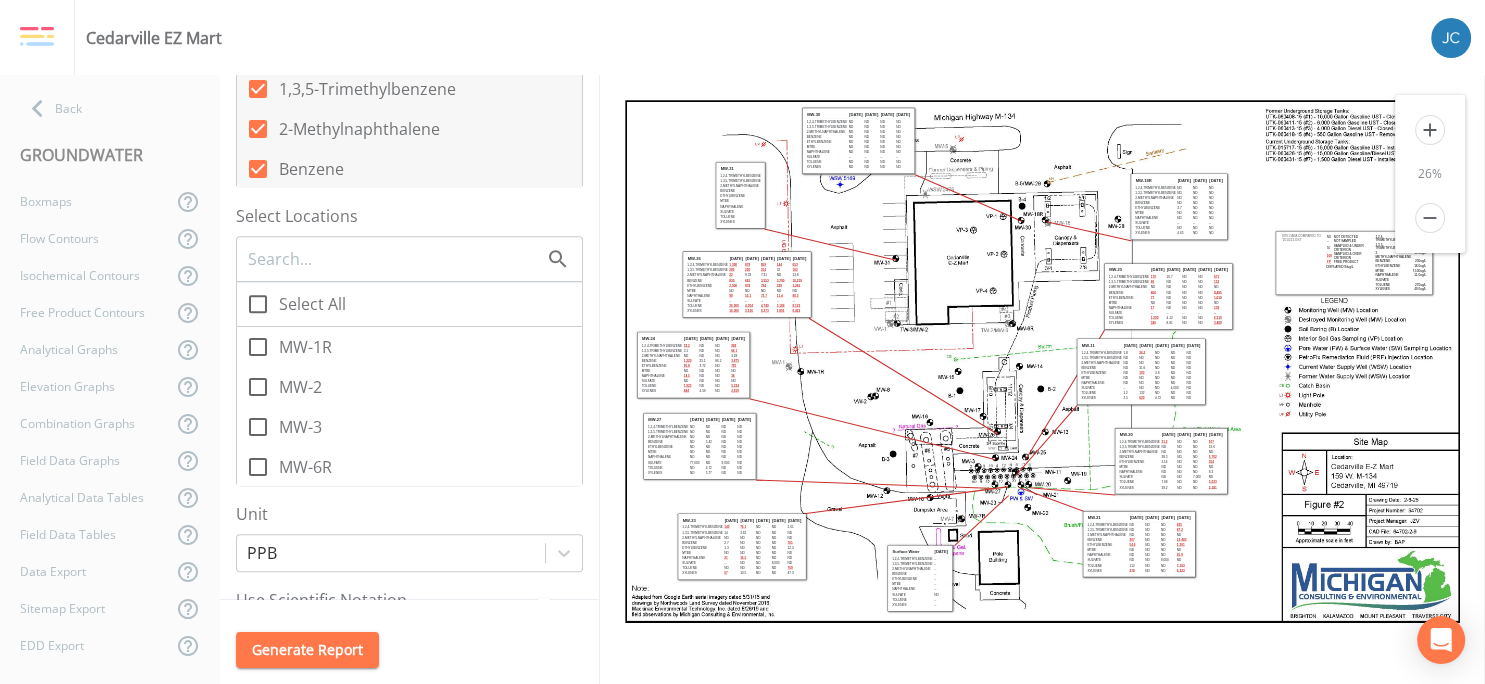 click 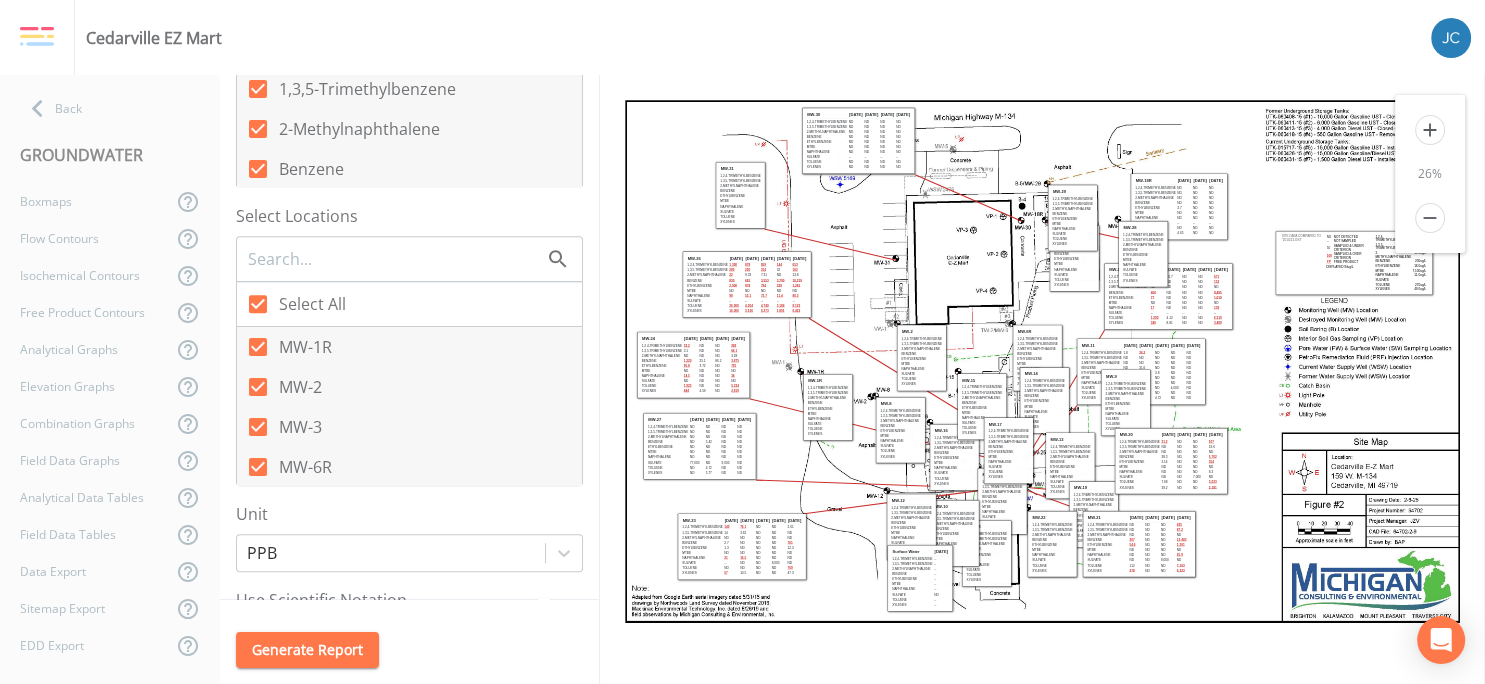 scroll, scrollTop: 0, scrollLeft: 0, axis: both 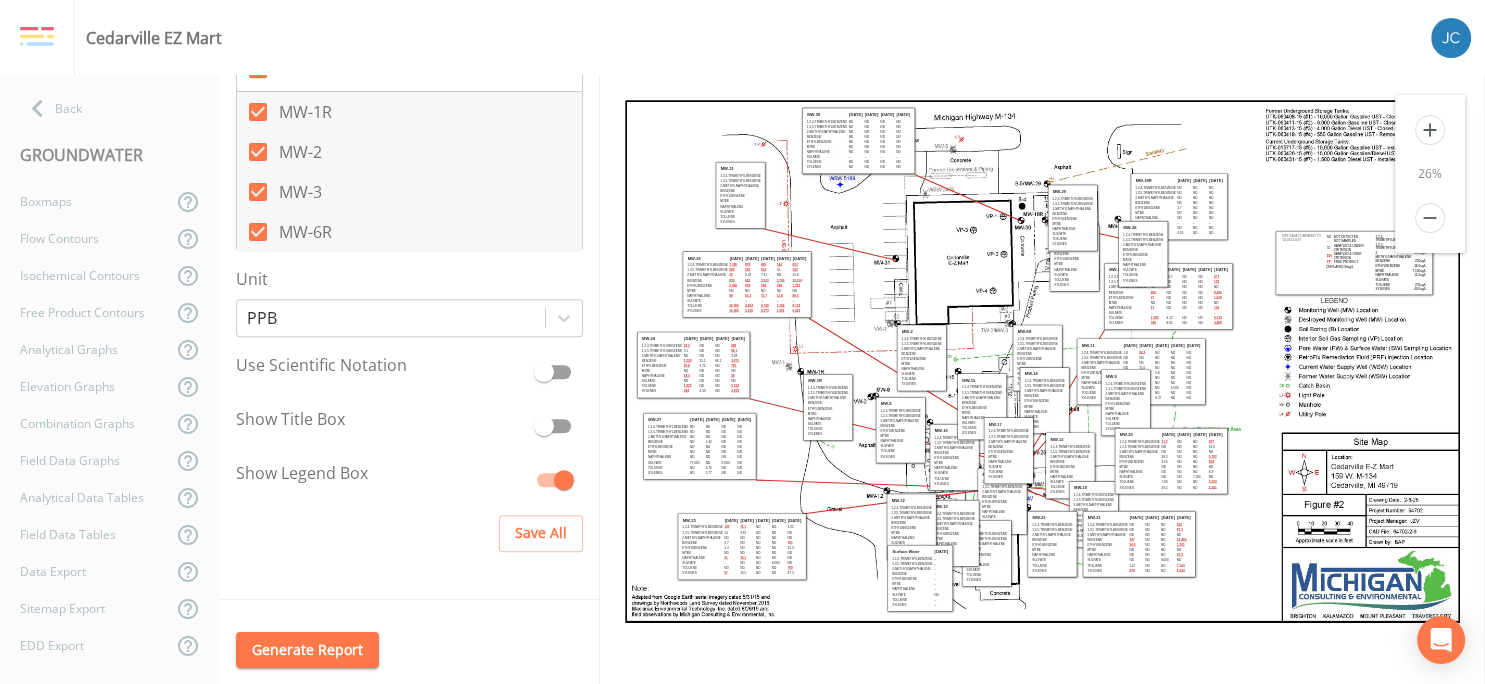 click on "add" at bounding box center (1430, 130) 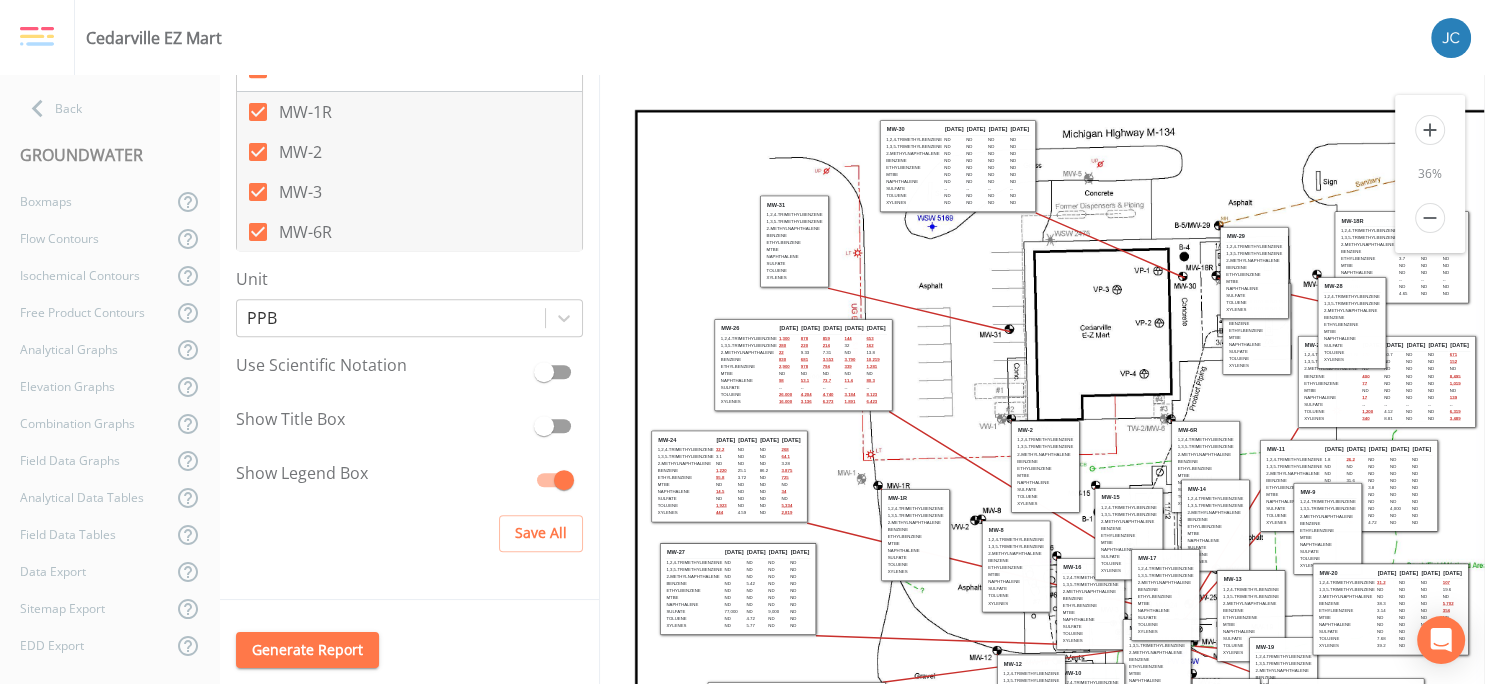 click on "add" at bounding box center (1430, 130) 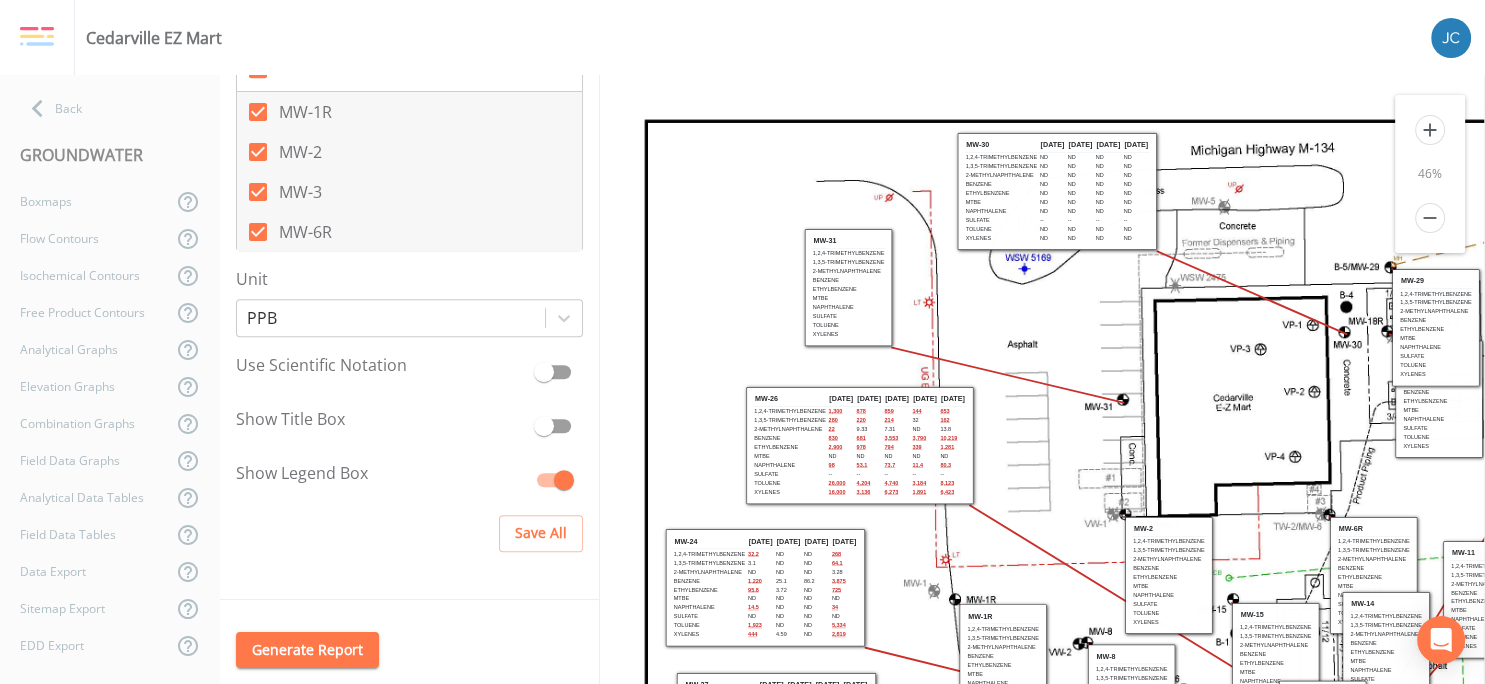 click on "add" at bounding box center [1430, 130] 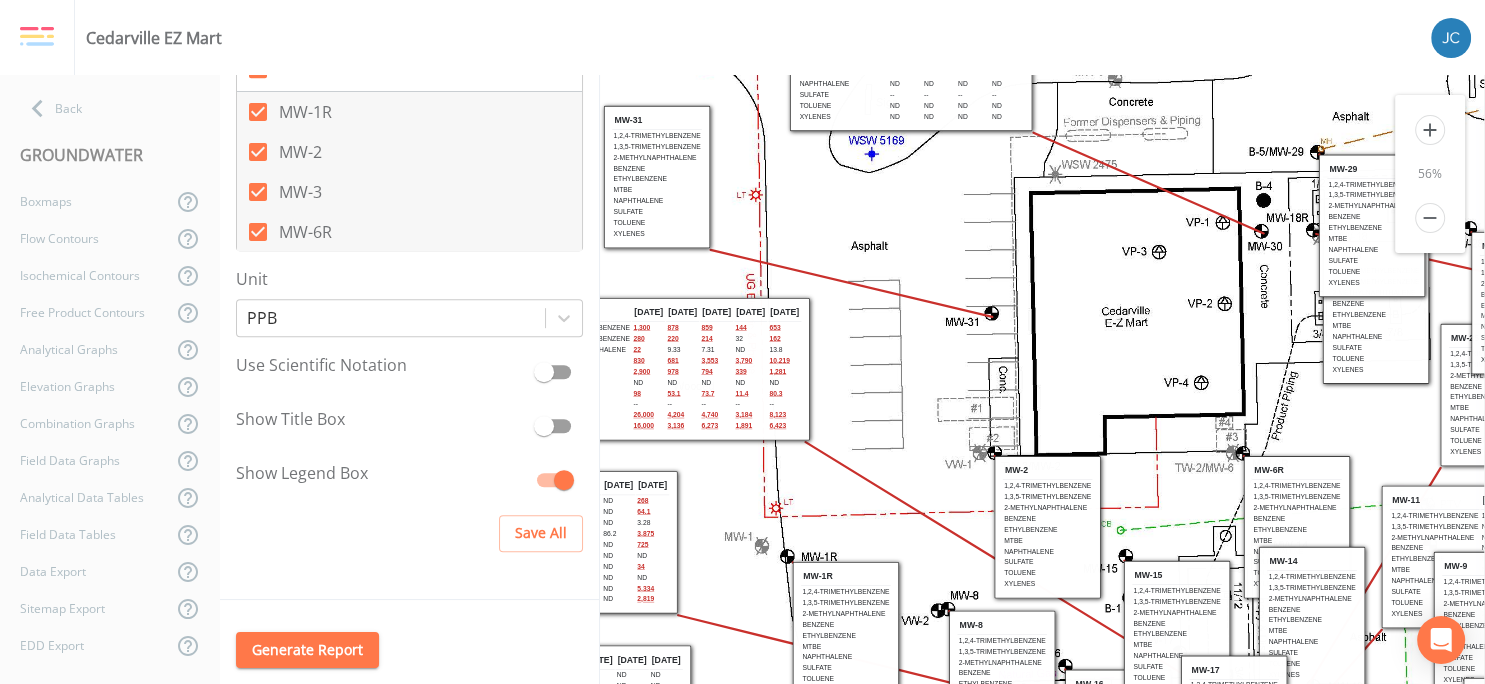 drag, startPoint x: 1101, startPoint y: 408, endPoint x: 856, endPoint y: 238, distance: 298.20294 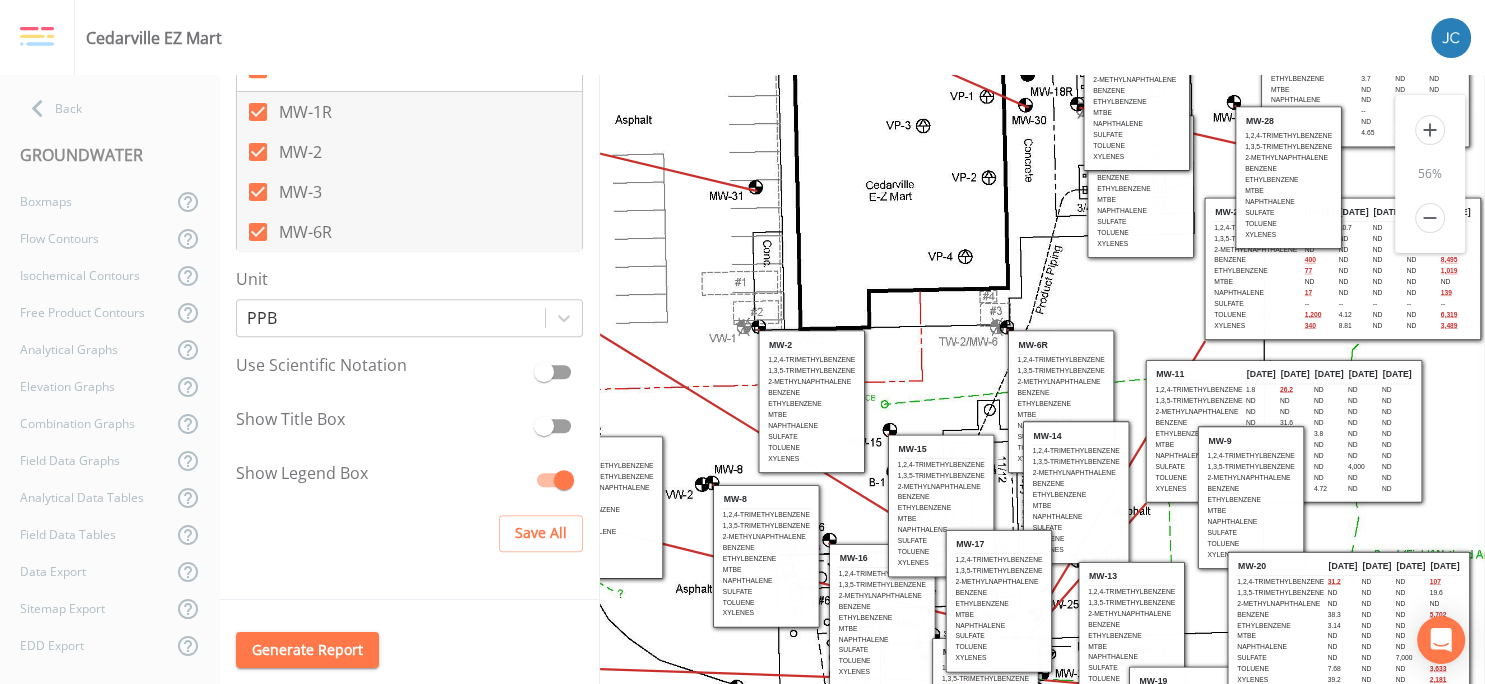 drag, startPoint x: 870, startPoint y: 222, endPoint x: 634, endPoint y: 109, distance: 261.65817 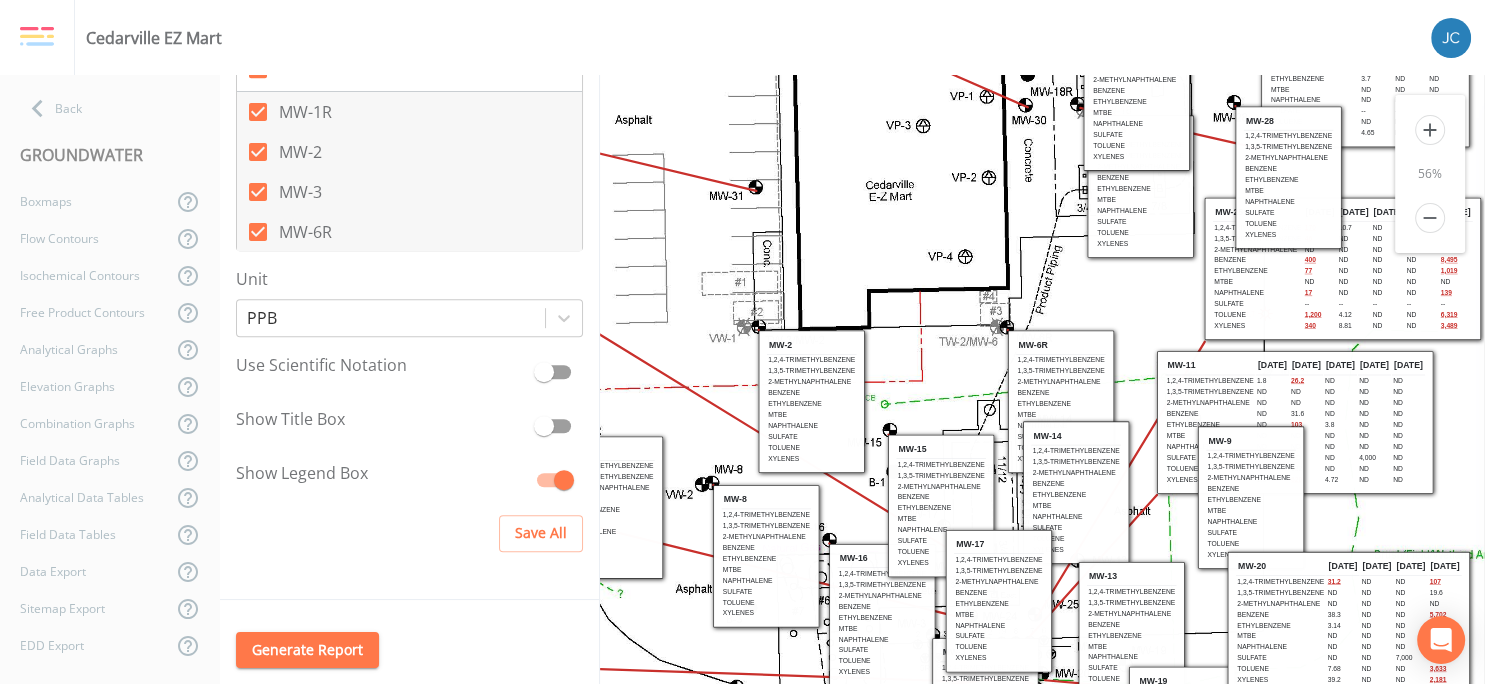 drag, startPoint x: 1255, startPoint y: 411, endPoint x: 1266, endPoint y: 402, distance: 14.21267 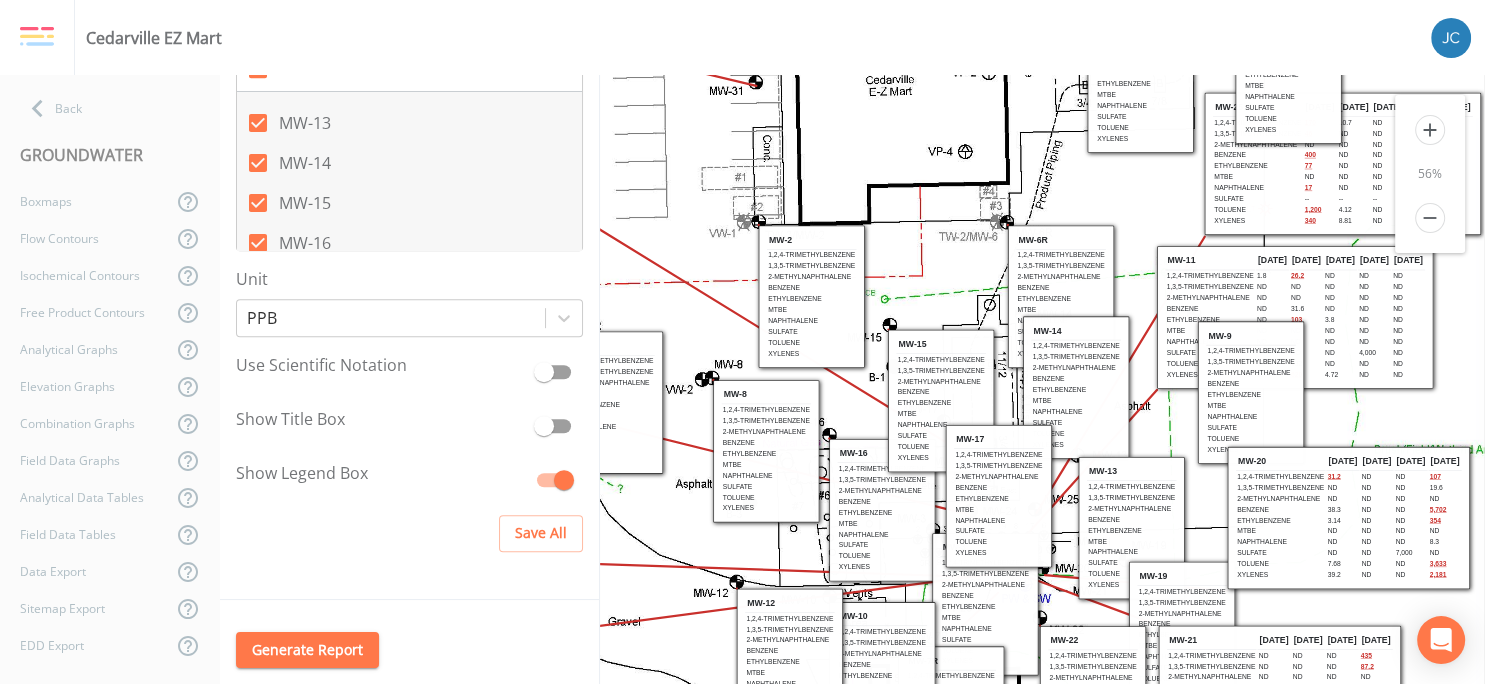 scroll, scrollTop: 454, scrollLeft: 0, axis: vertical 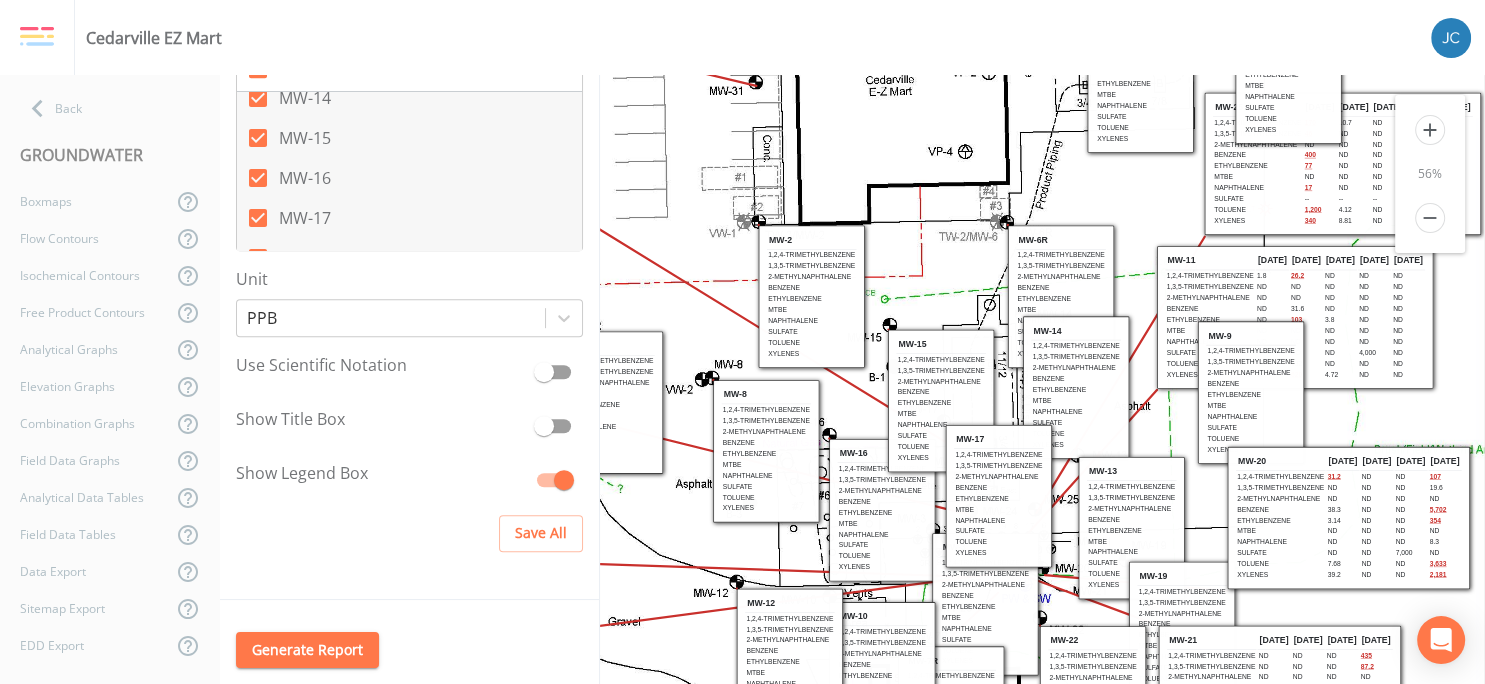 click 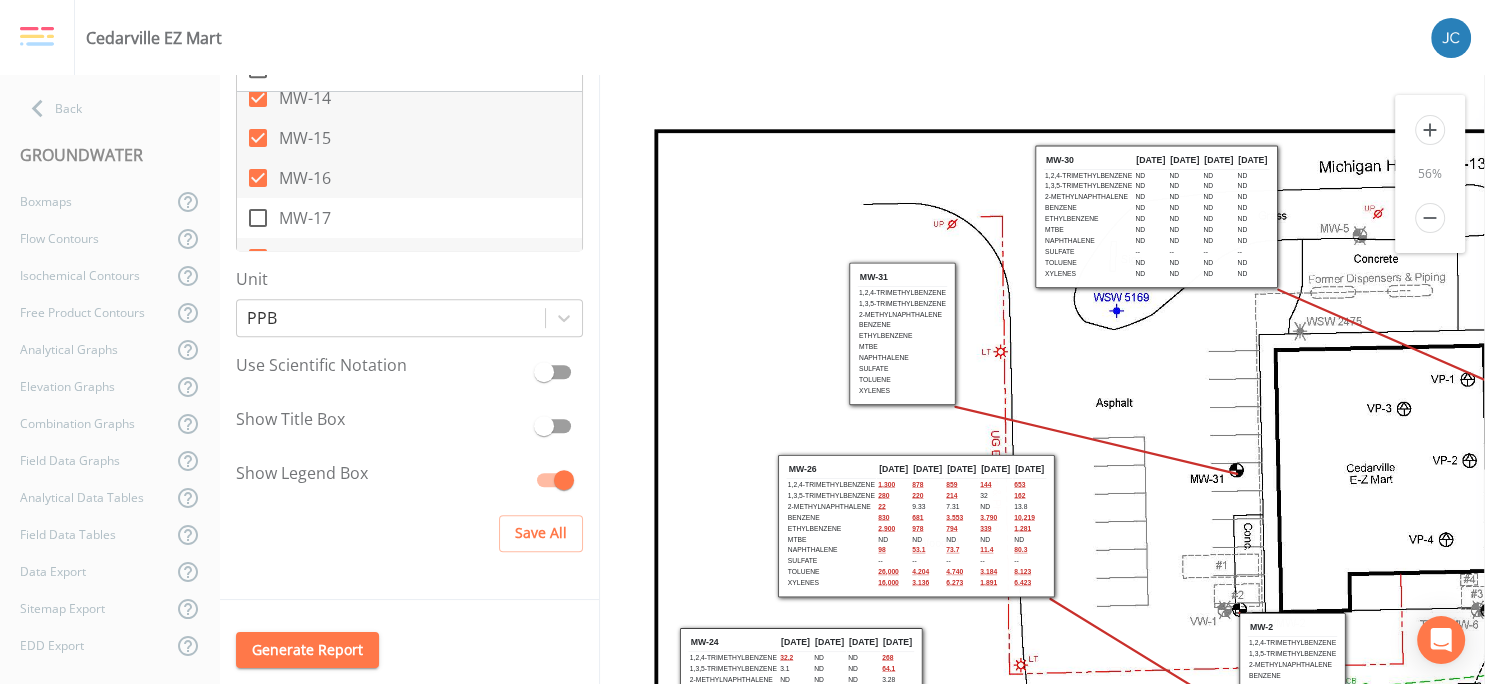 scroll, scrollTop: 0, scrollLeft: 0, axis: both 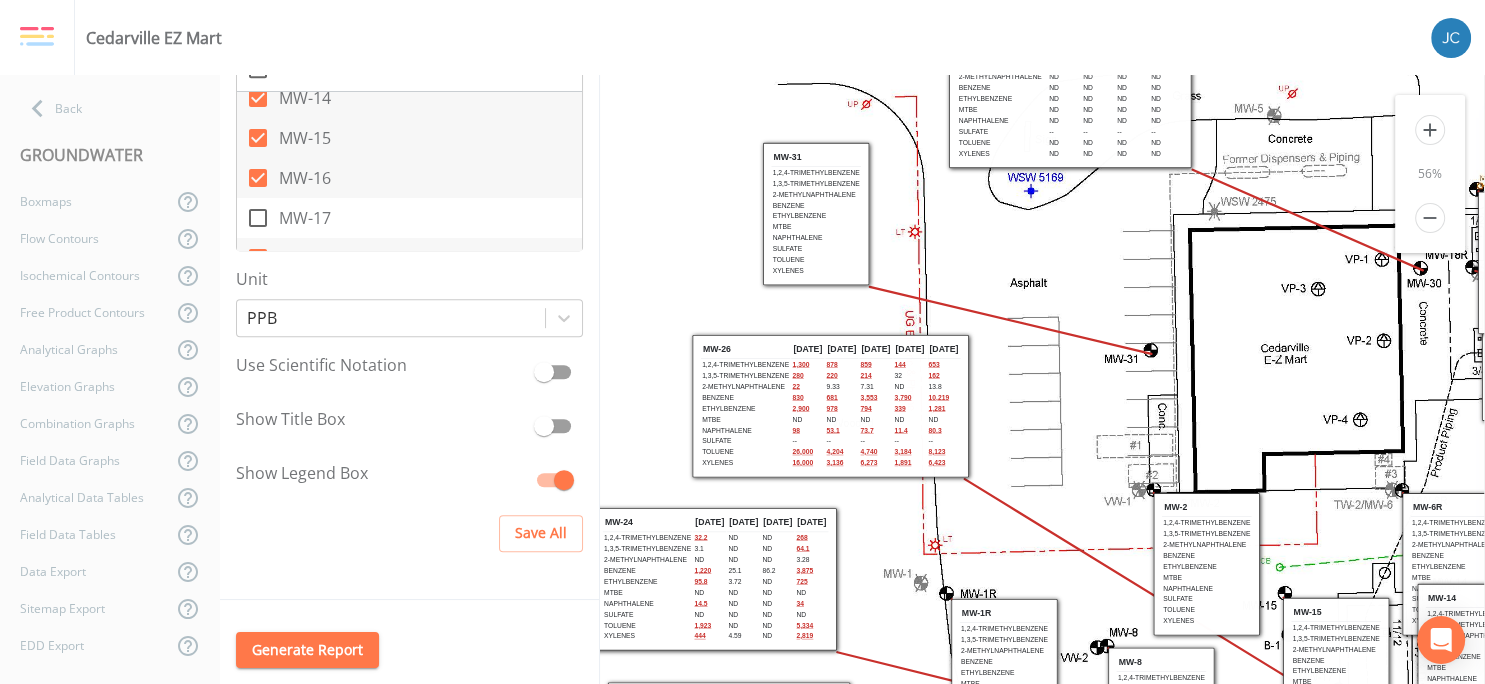 drag, startPoint x: 806, startPoint y: 262, endPoint x: 720, endPoint y: 142, distance: 147.63469 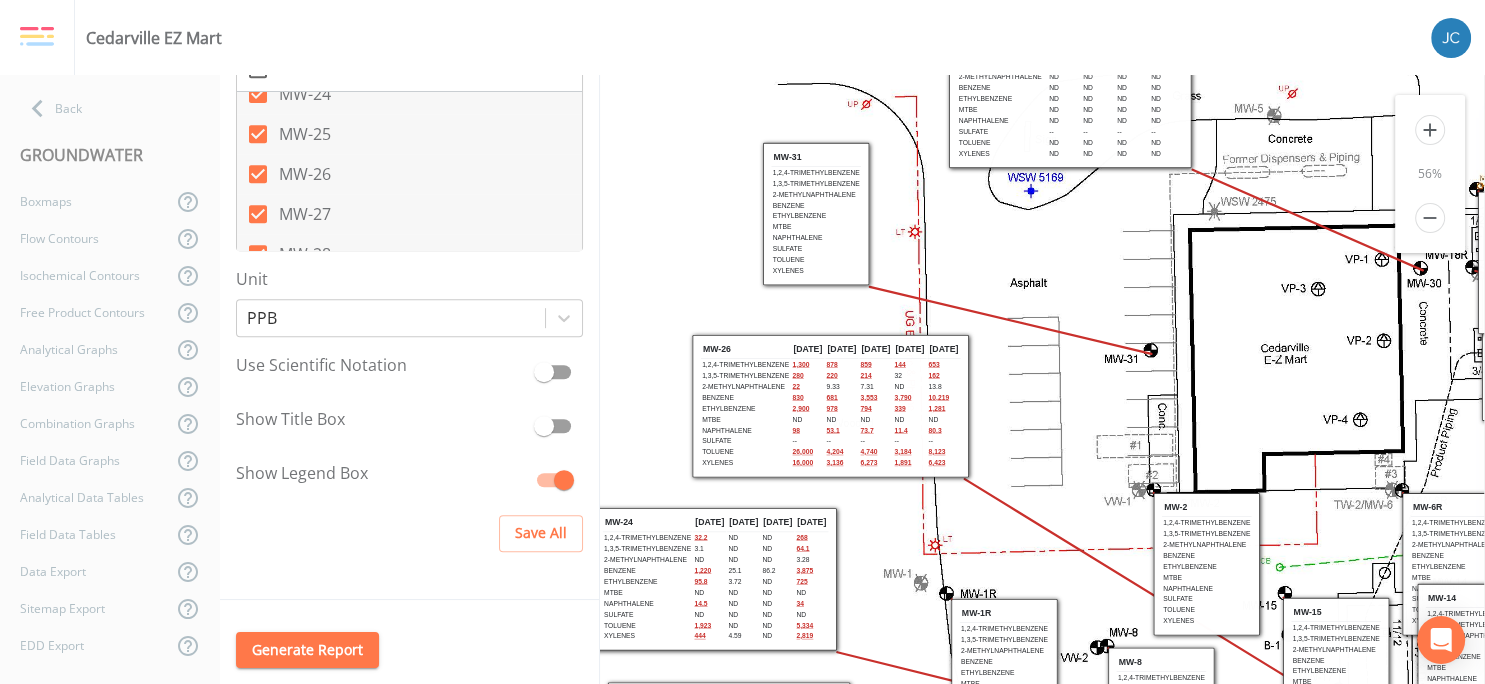 scroll, scrollTop: 1082, scrollLeft: 0, axis: vertical 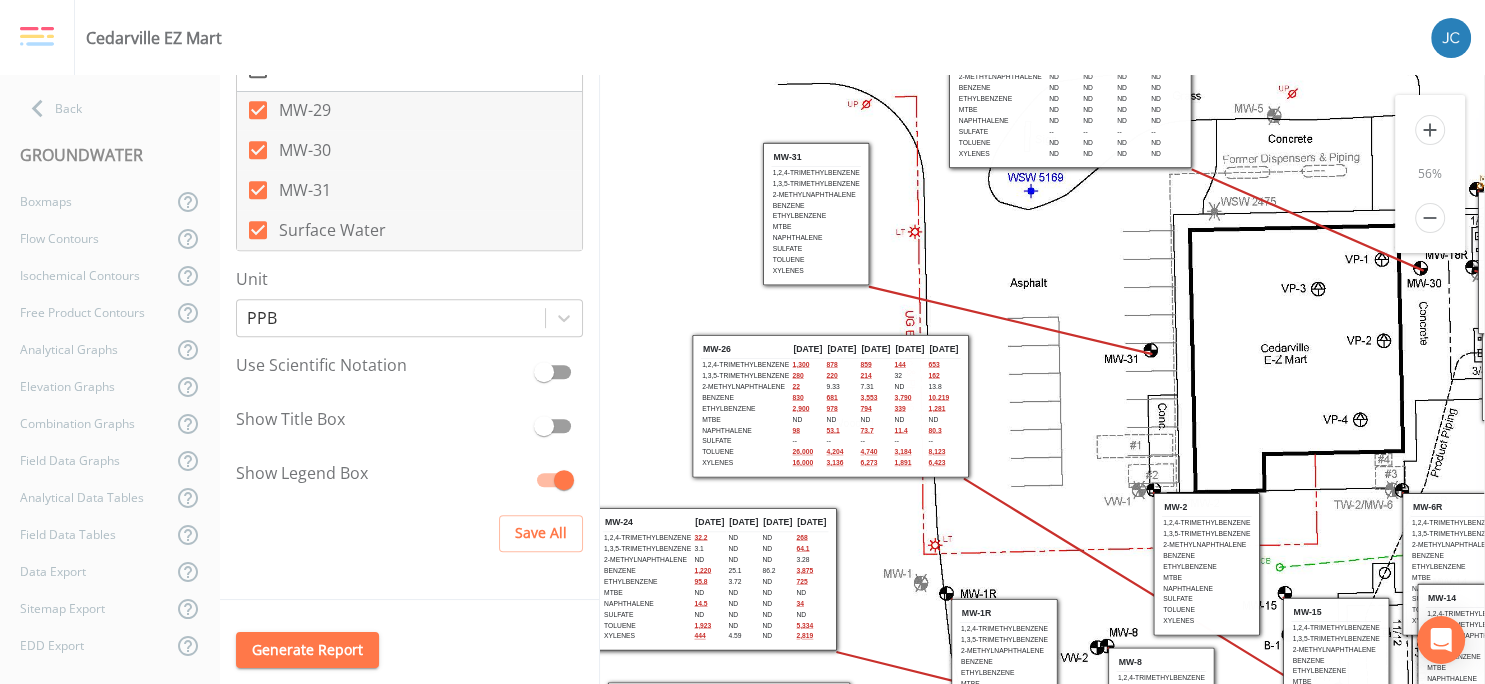 click 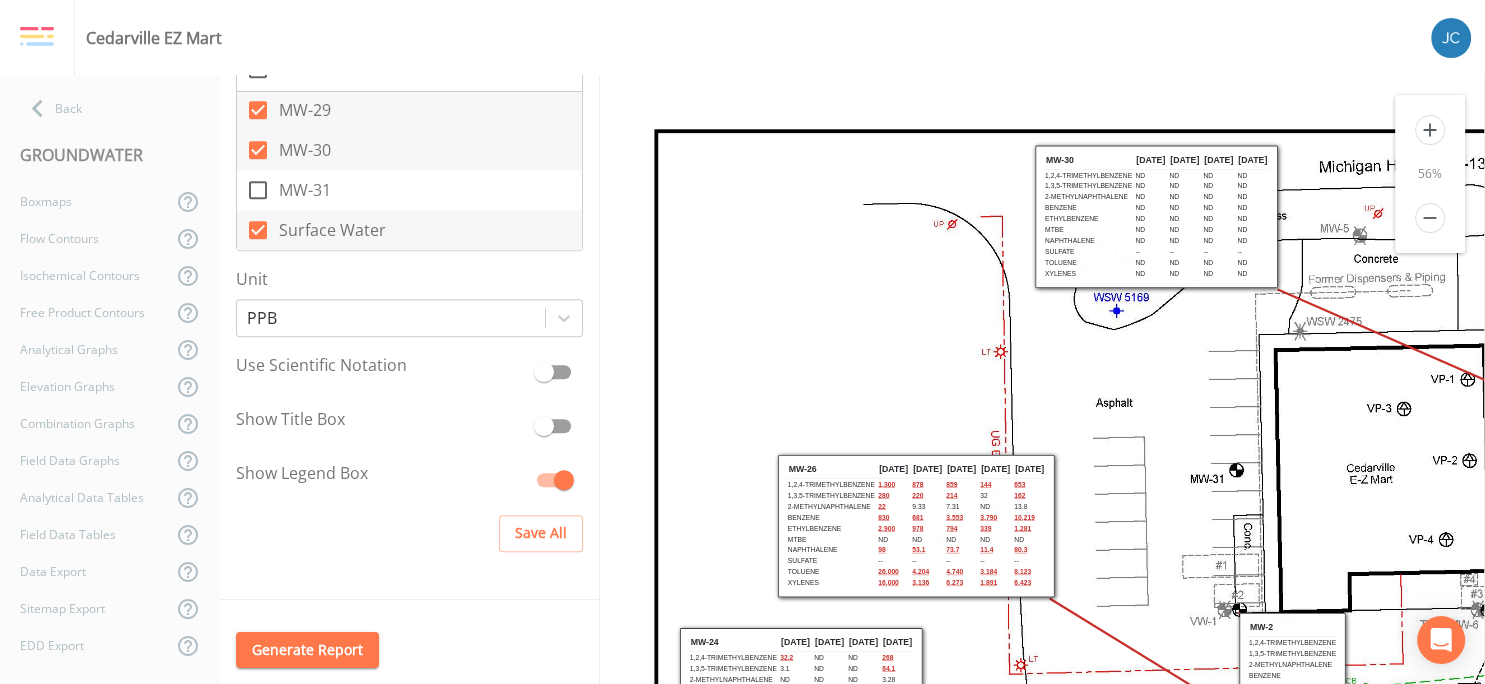 scroll, scrollTop: 0, scrollLeft: 0, axis: both 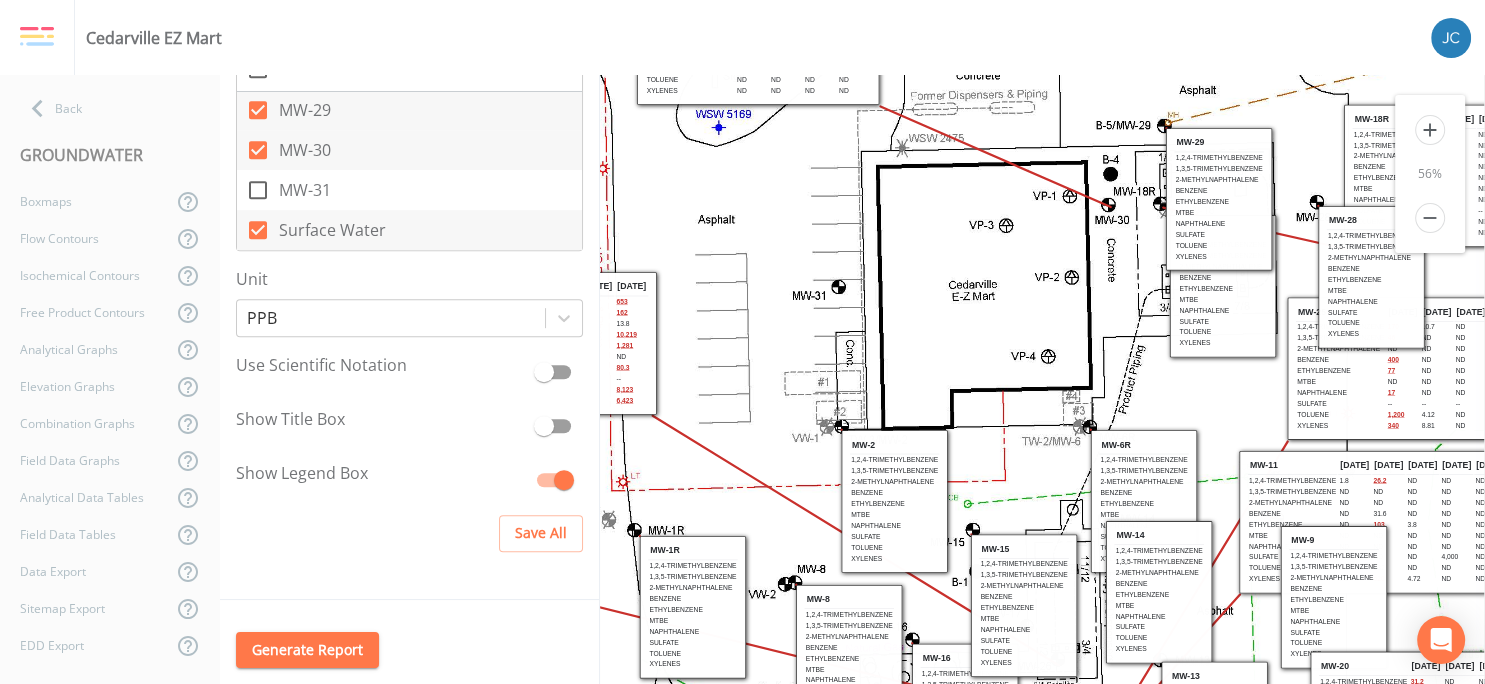 drag, startPoint x: 1145, startPoint y: 414, endPoint x: 749, endPoint y: 231, distance: 436.23962 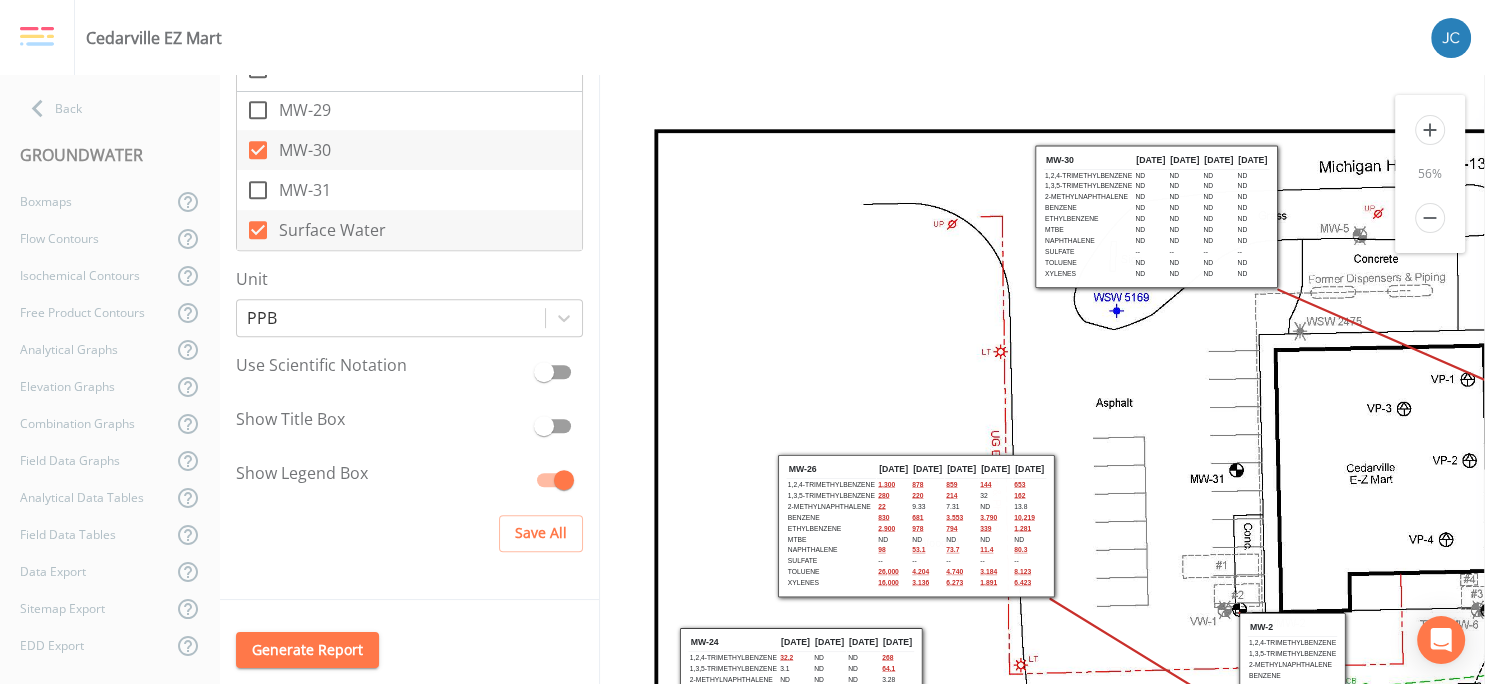 scroll, scrollTop: 0, scrollLeft: 0, axis: both 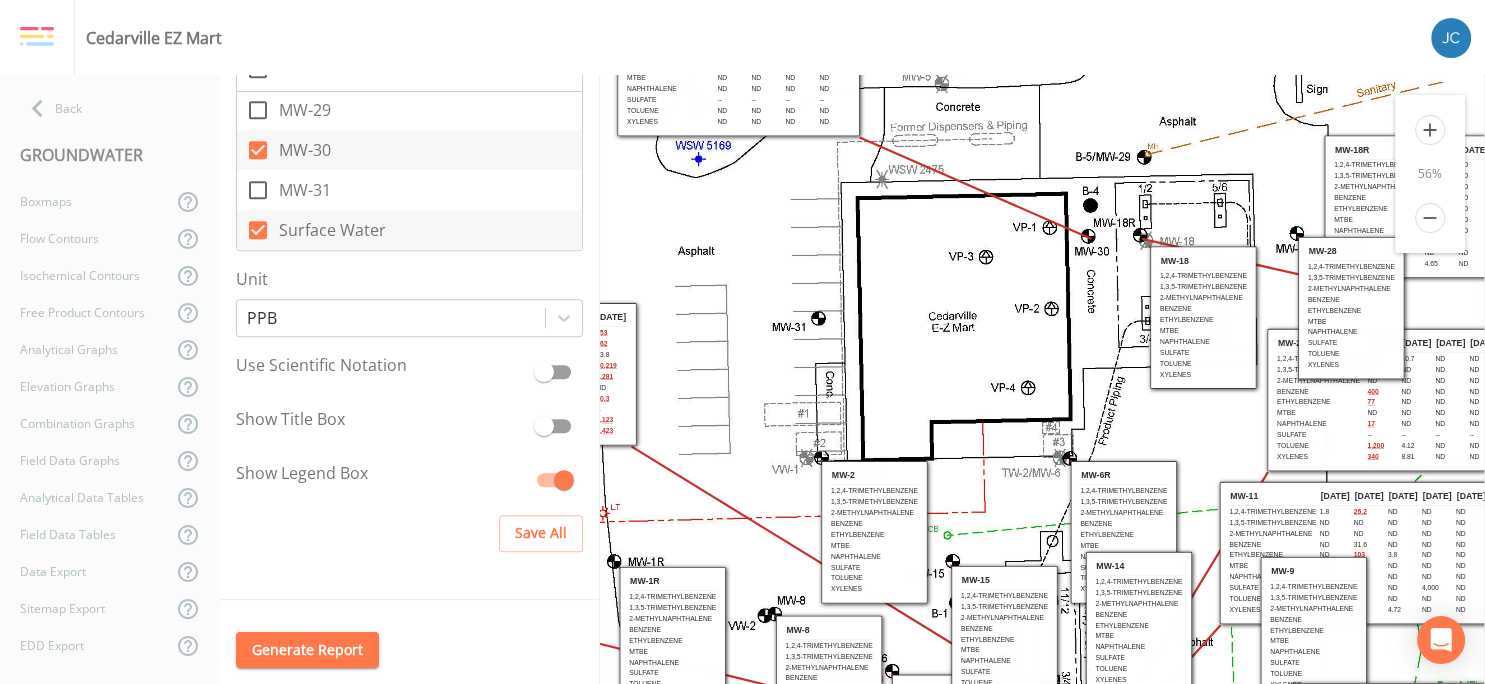 drag, startPoint x: 1180, startPoint y: 390, endPoint x: 762, endPoint y: 238, distance: 444.7786 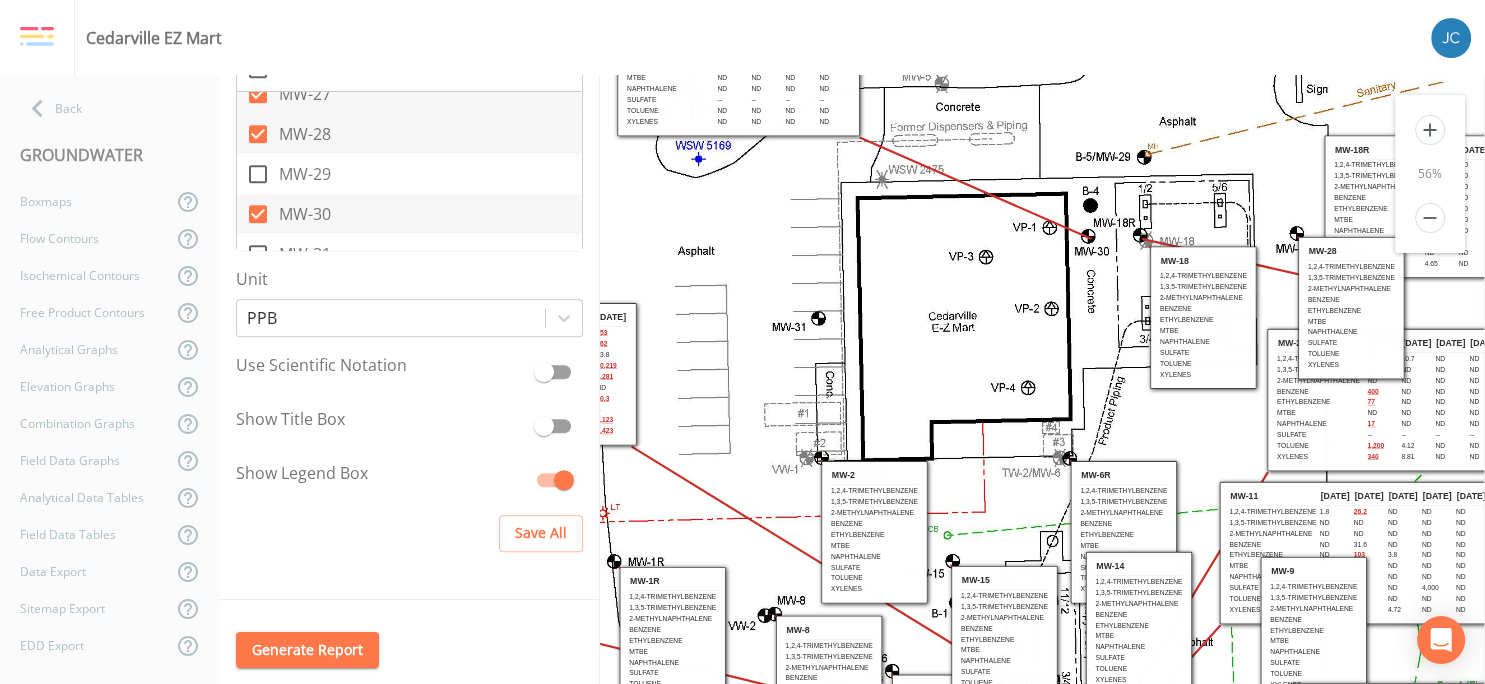 scroll, scrollTop: 953, scrollLeft: 0, axis: vertical 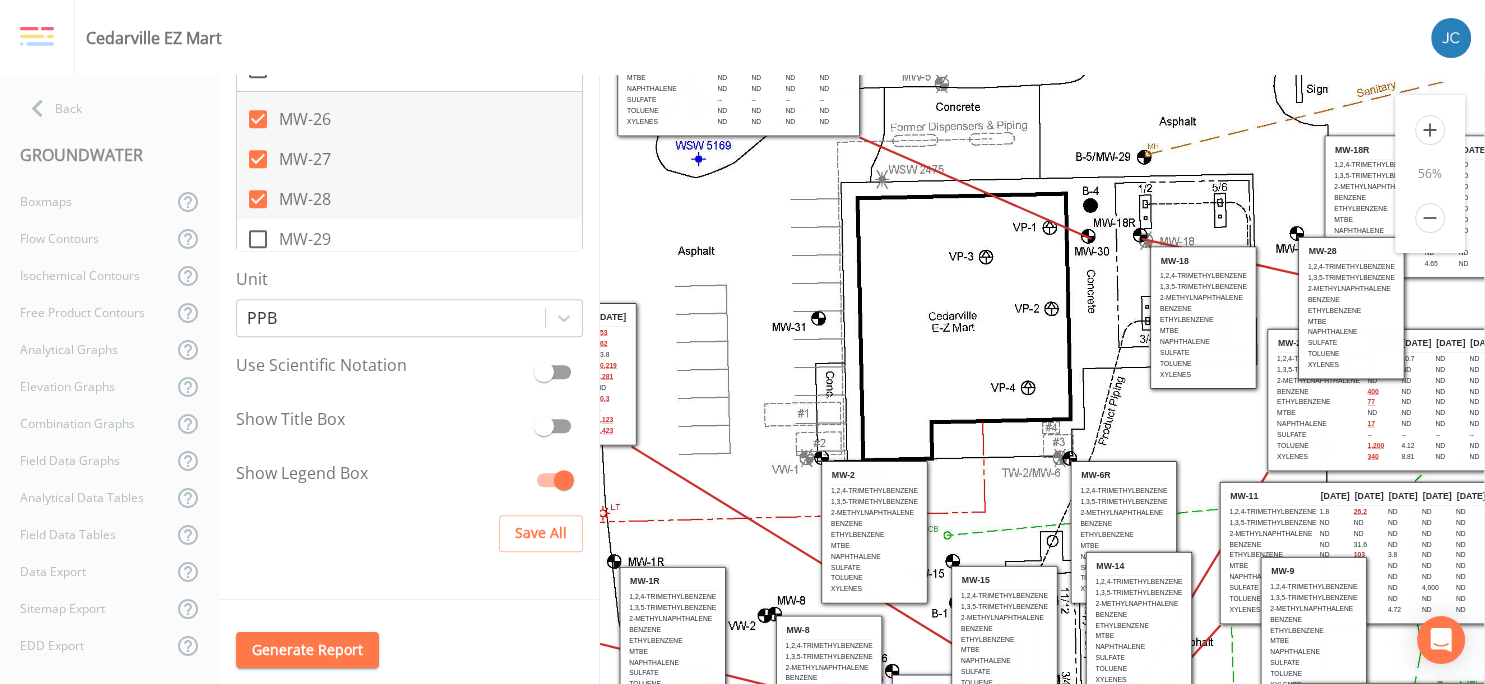 click on "MW-28" at bounding box center [305, 199] 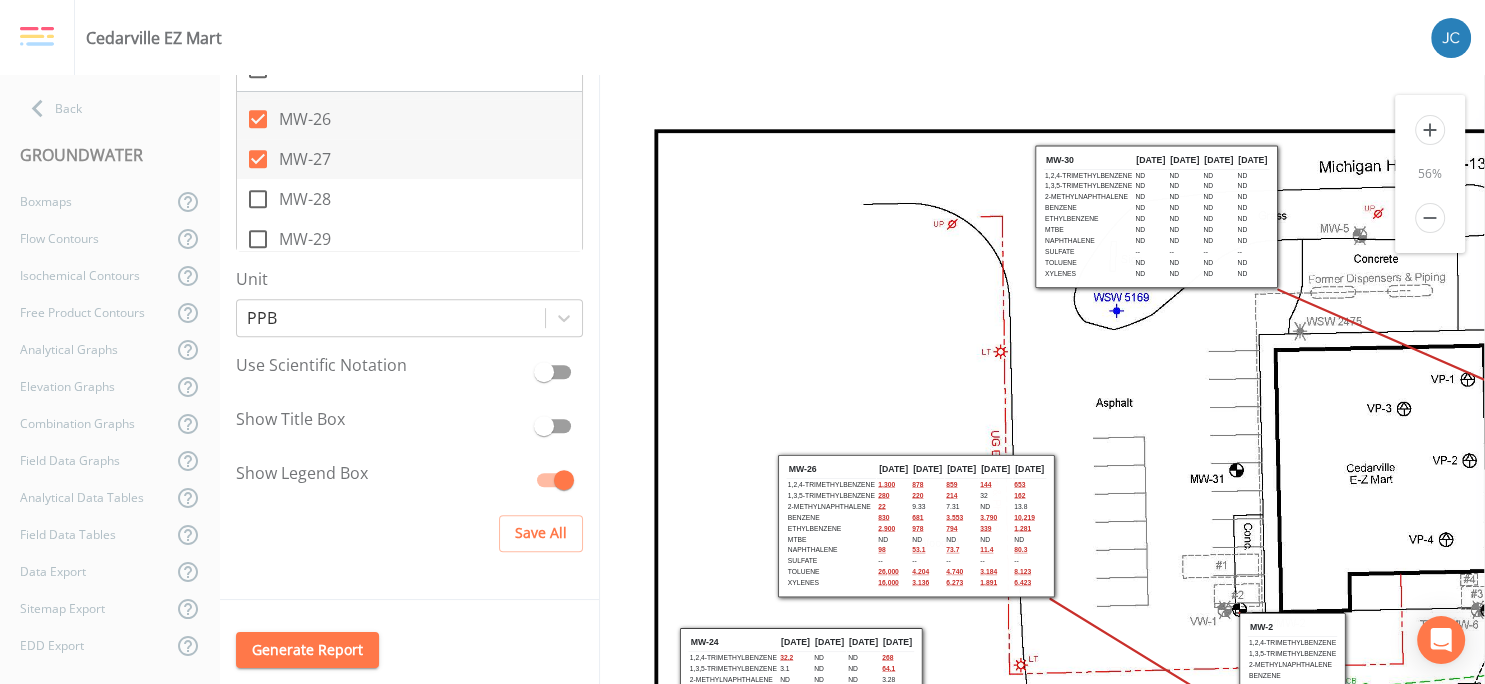 scroll, scrollTop: 0, scrollLeft: 0, axis: both 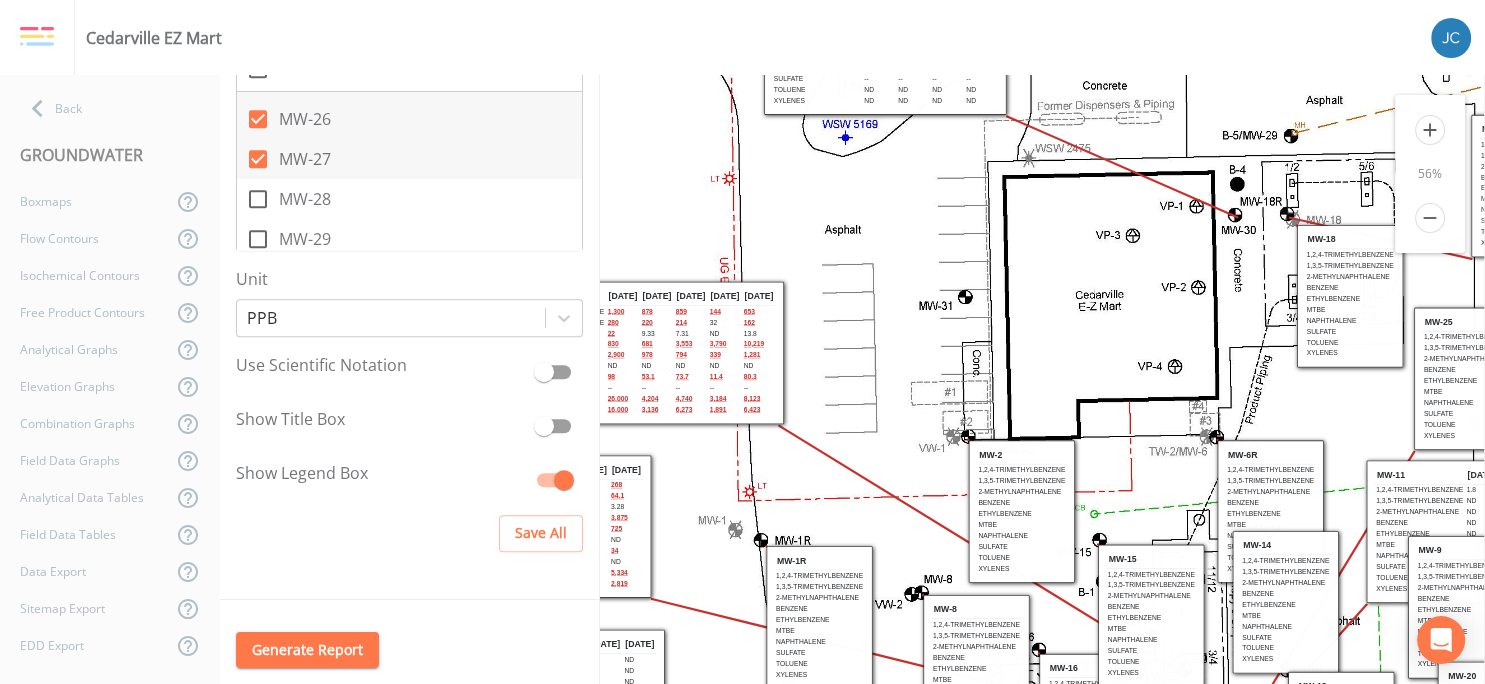 drag, startPoint x: 972, startPoint y: 282, endPoint x: 701, endPoint y: 109, distance: 321.51205 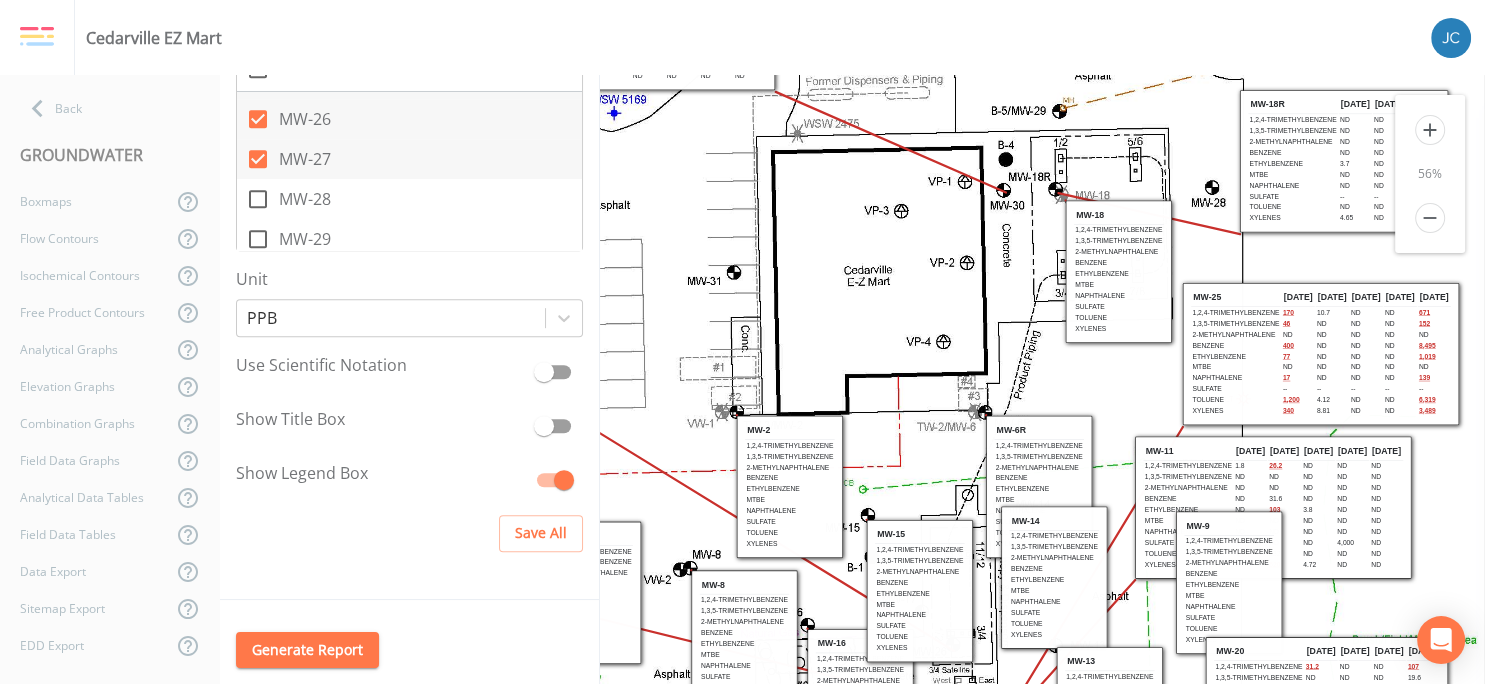 drag, startPoint x: 1102, startPoint y: 274, endPoint x: 882, endPoint y: 250, distance: 221.30522 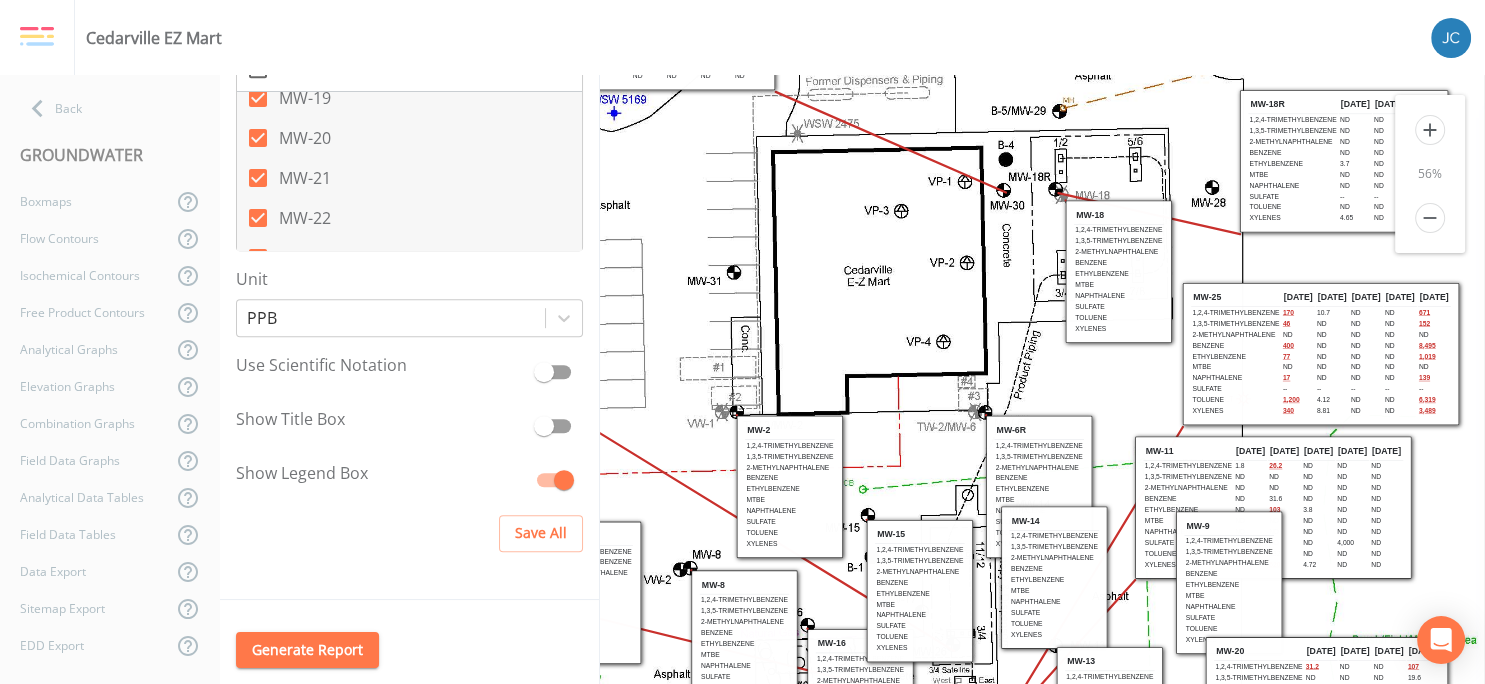 scroll, scrollTop: 629, scrollLeft: 0, axis: vertical 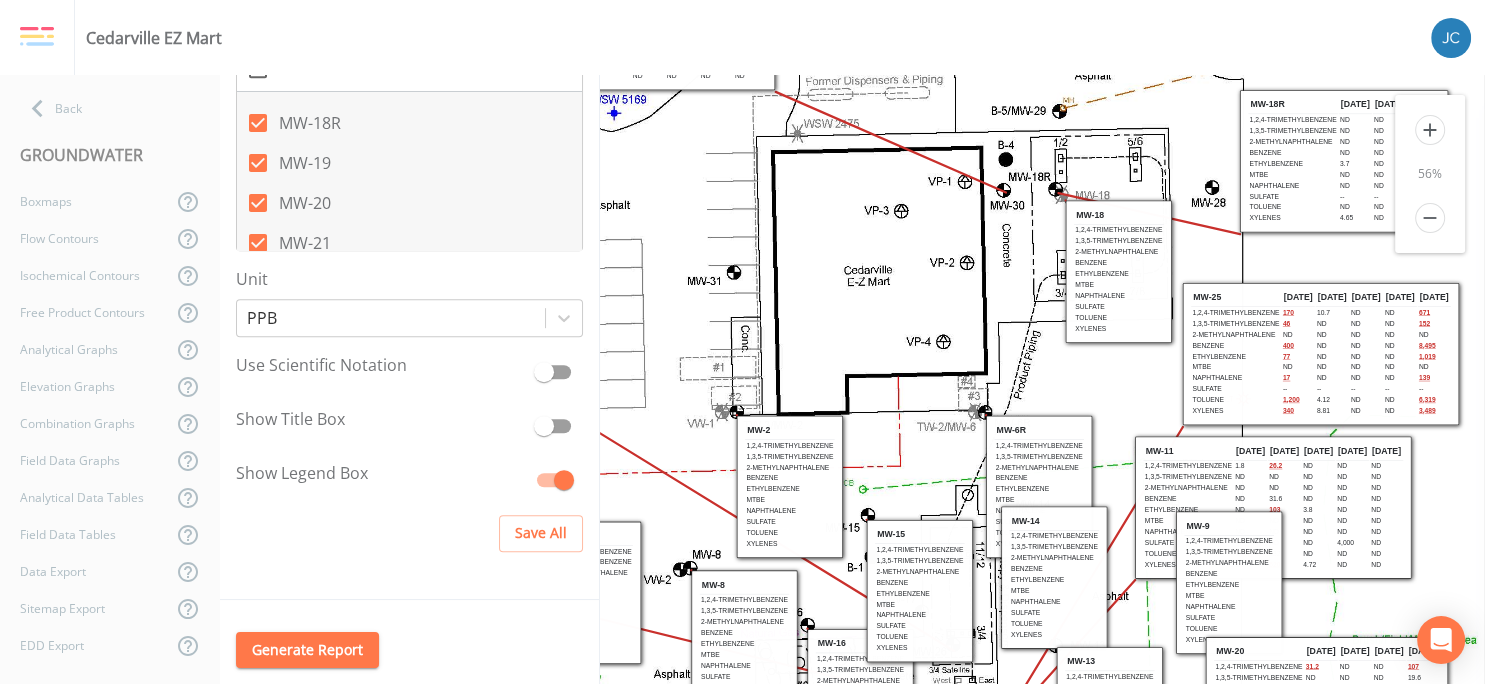 click on "Site Map [GEOGRAPHIC_DATA] 2025 site map Box Scale 75 % Map Scale 100 % Select Dates Select All [DATE] [DATE] [DATE] [DATE] [DATE] [DATE] [DATE] [DATE] [DATE] [DATE] [DATE] [DATE] [DATE] [DATE] [DATE] [DATE] [DATE] [DATE] [DATE] [DATE] [DATE] [DATE] [DATE] [DATE] [DATE] Only Dates with Data Comparison Criteria 201/213-GSI Select Substances Select All 1,2,4-Trimethylbenzene 1,3,5-Trimethylbenzene 2-Methylnaphthalene Benzene Ethylbenzene Methyl Tert Butyl Ether MTBE n-Propylbenzene Naphthalene sec-[GEOGRAPHIC_DATA] [GEOGRAPHIC_DATA] tert-[GEOGRAPHIC_DATA] [GEOGRAPHIC_DATA] Xylenes Select Locations Select All MW-1R MW-2 MW-3 MW-6R MW-7R MW-8 MW-9 MW-10 MW-11 MW-12 MW-13 MW-14 MW-15 MW-16 MW-17 MW-18 MW-18R MW-19 MW-20 MW-21 MW-22 MW-23 MW-24 MW-25 MW-26 MW-27 MW-28 MW-29 MW-30 MW-31 Surface Water Unit PPB Use Scientific Notation Show Title Box Show Legend Box Save All" at bounding box center (409, 337) 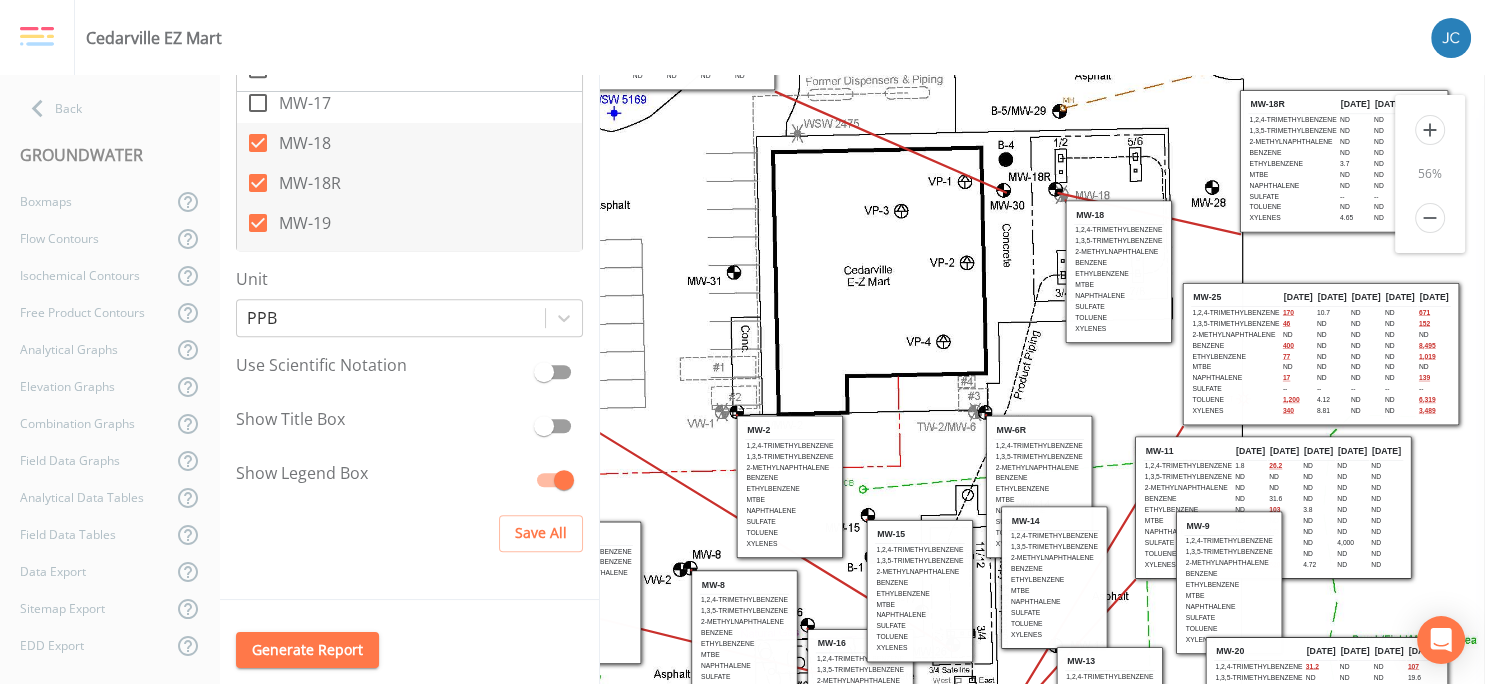 scroll, scrollTop: 564, scrollLeft: 0, axis: vertical 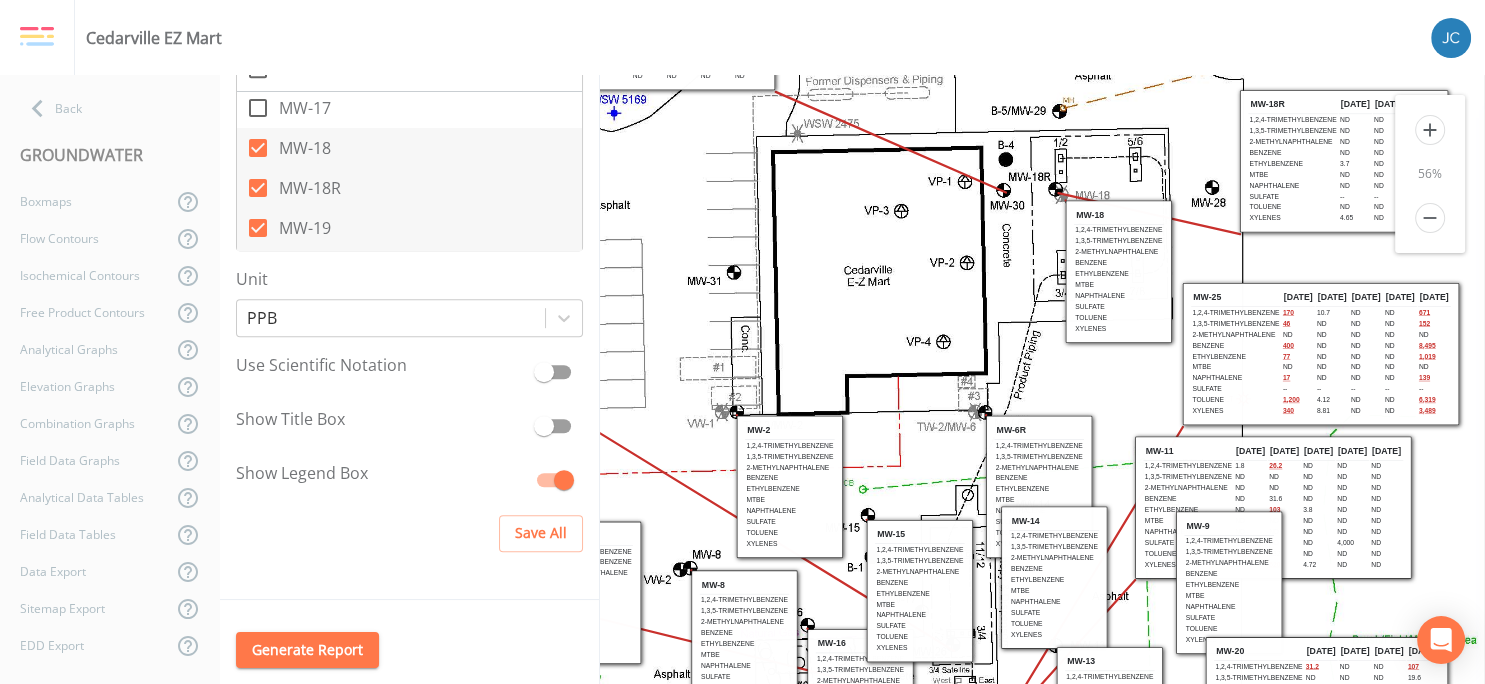 click on "MW-18" at bounding box center [409, 148] 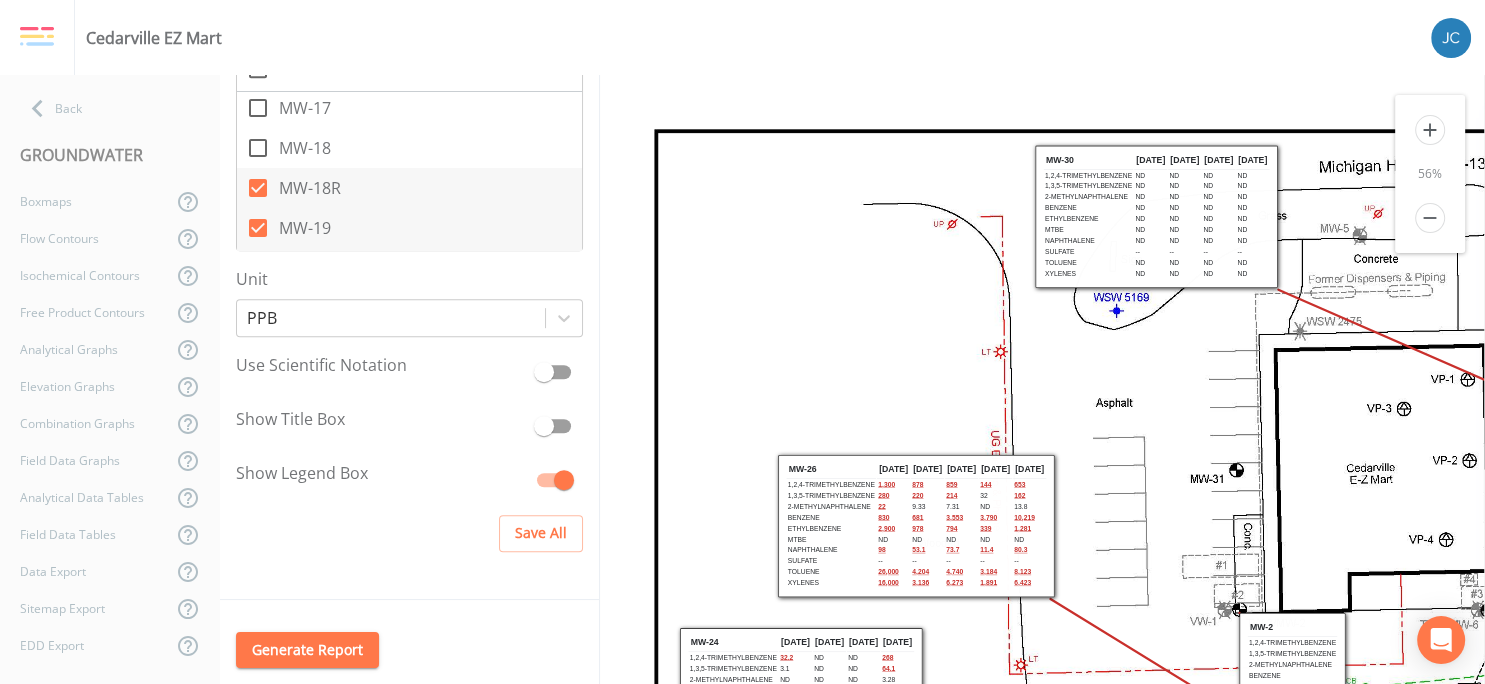 scroll, scrollTop: 0, scrollLeft: 0, axis: both 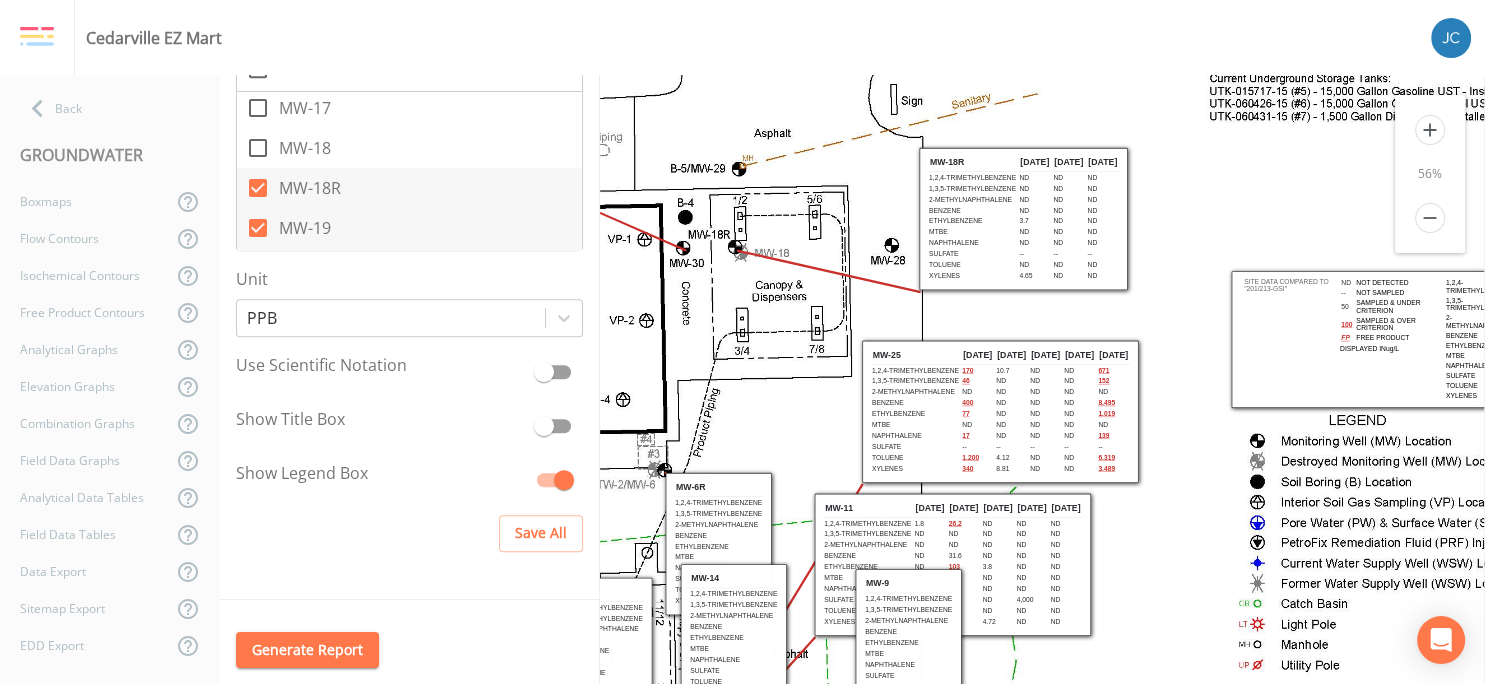 drag, startPoint x: 1187, startPoint y: 375, endPoint x: 364, endPoint y: 235, distance: 834.82275 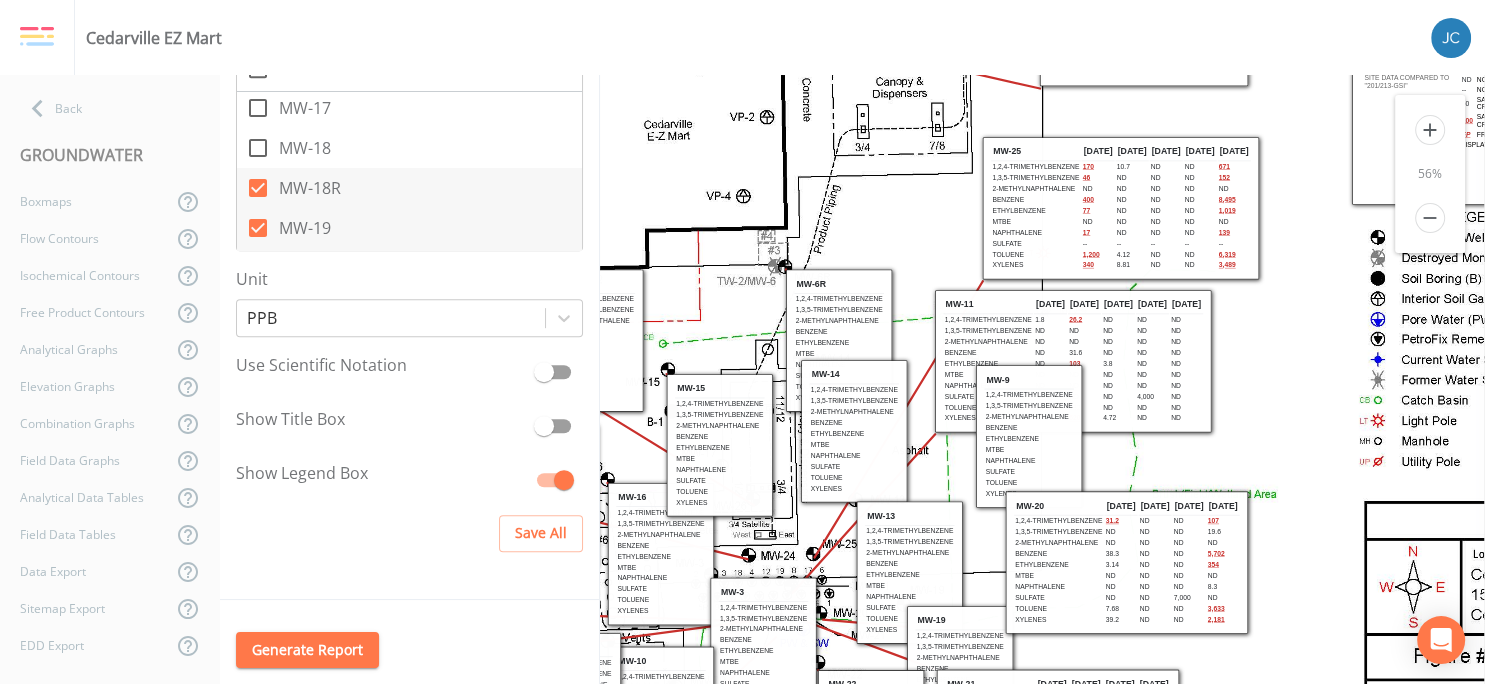drag, startPoint x: 830, startPoint y: 404, endPoint x: 950, endPoint y: 200, distance: 236.677 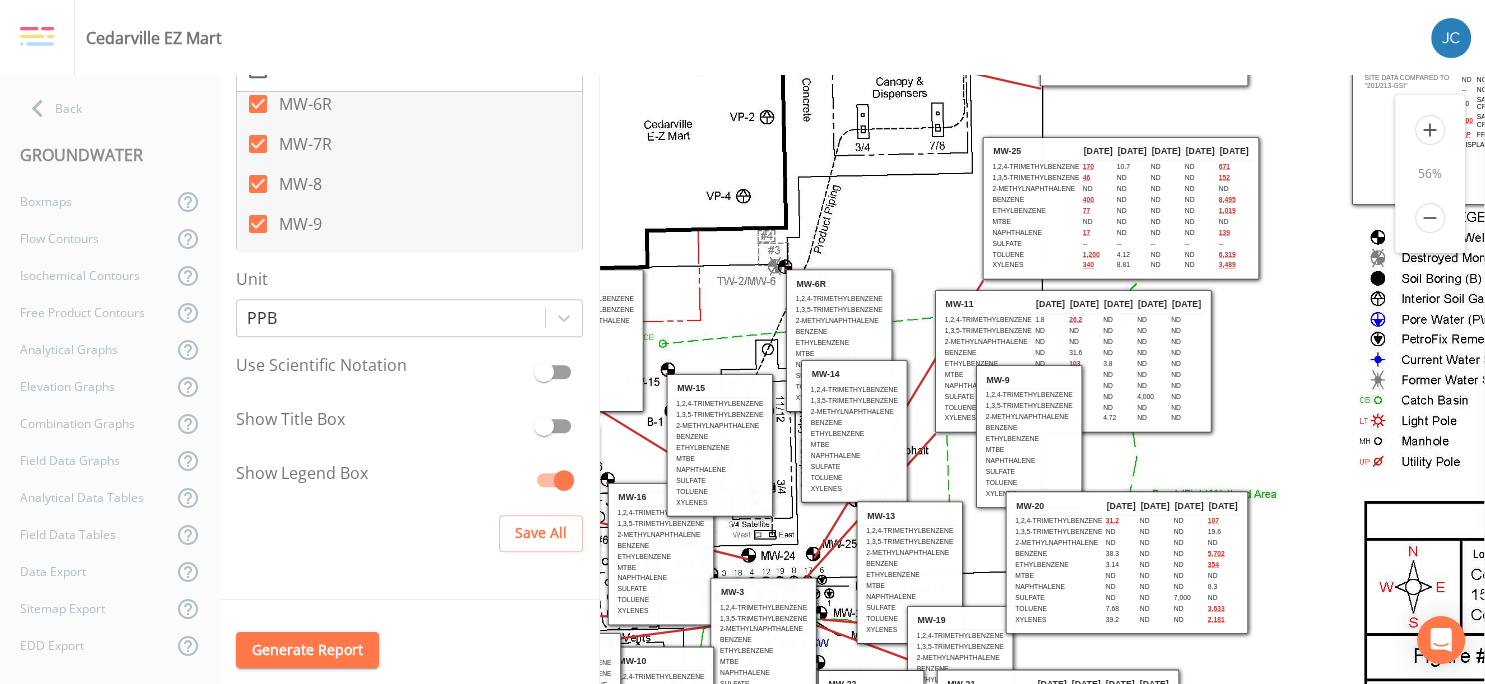 scroll, scrollTop: 112, scrollLeft: 0, axis: vertical 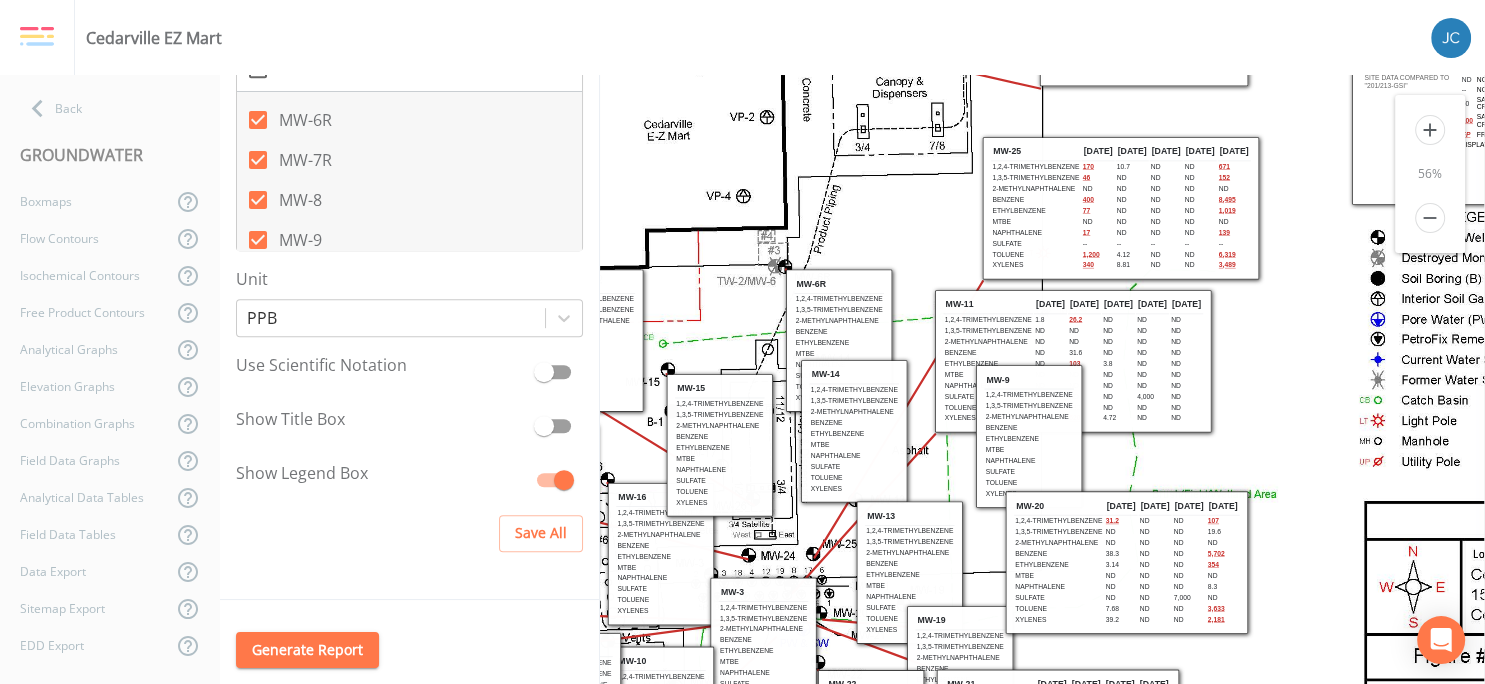click on "MW-6R" at bounding box center (409, 120) 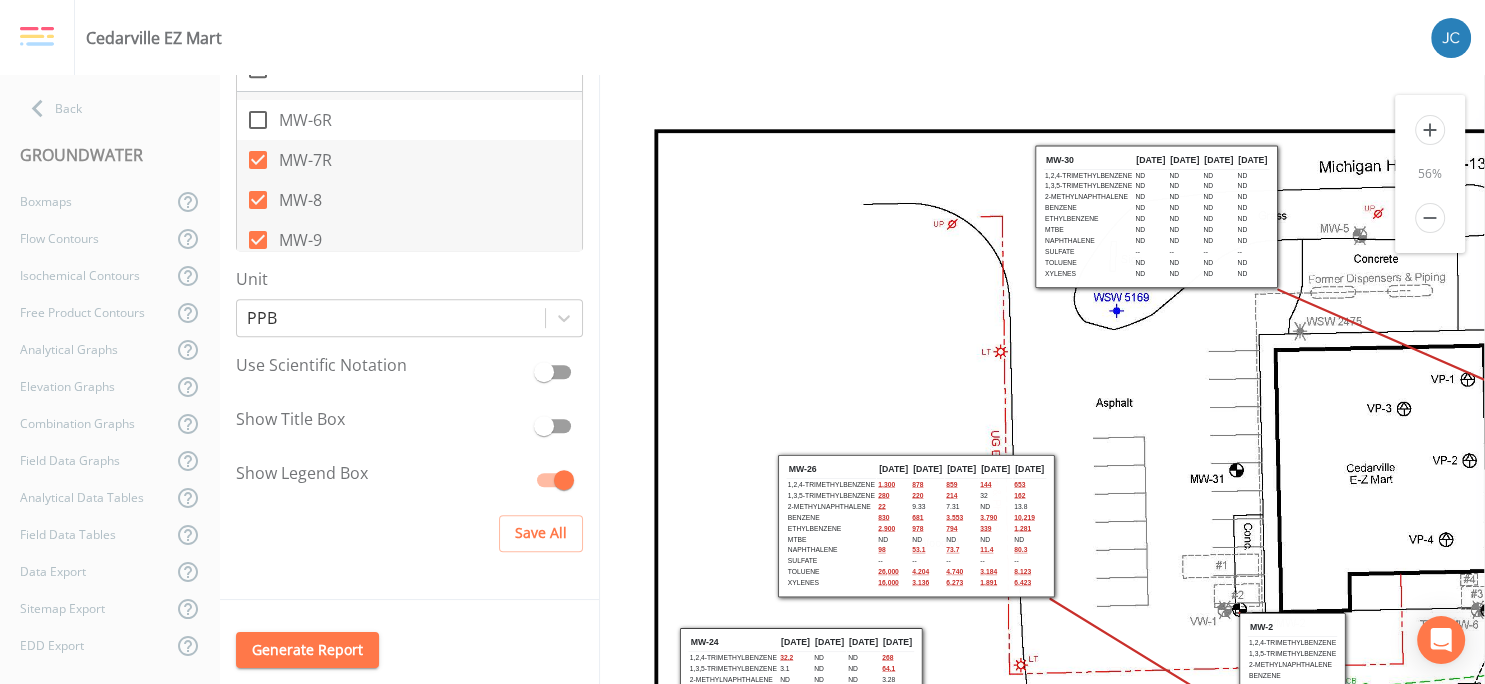 scroll, scrollTop: 0, scrollLeft: 0, axis: both 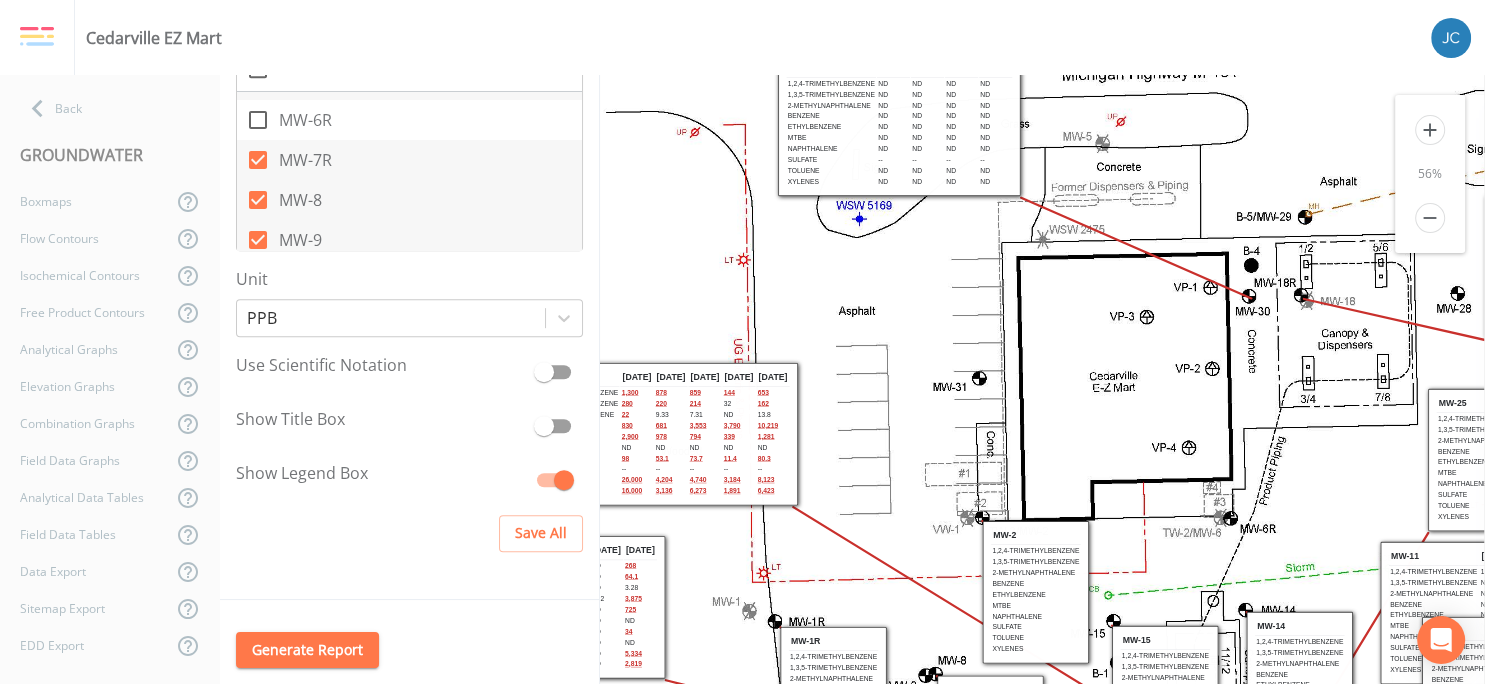 drag, startPoint x: 1231, startPoint y: 481, endPoint x: 901, endPoint y: 350, distance: 355.0507 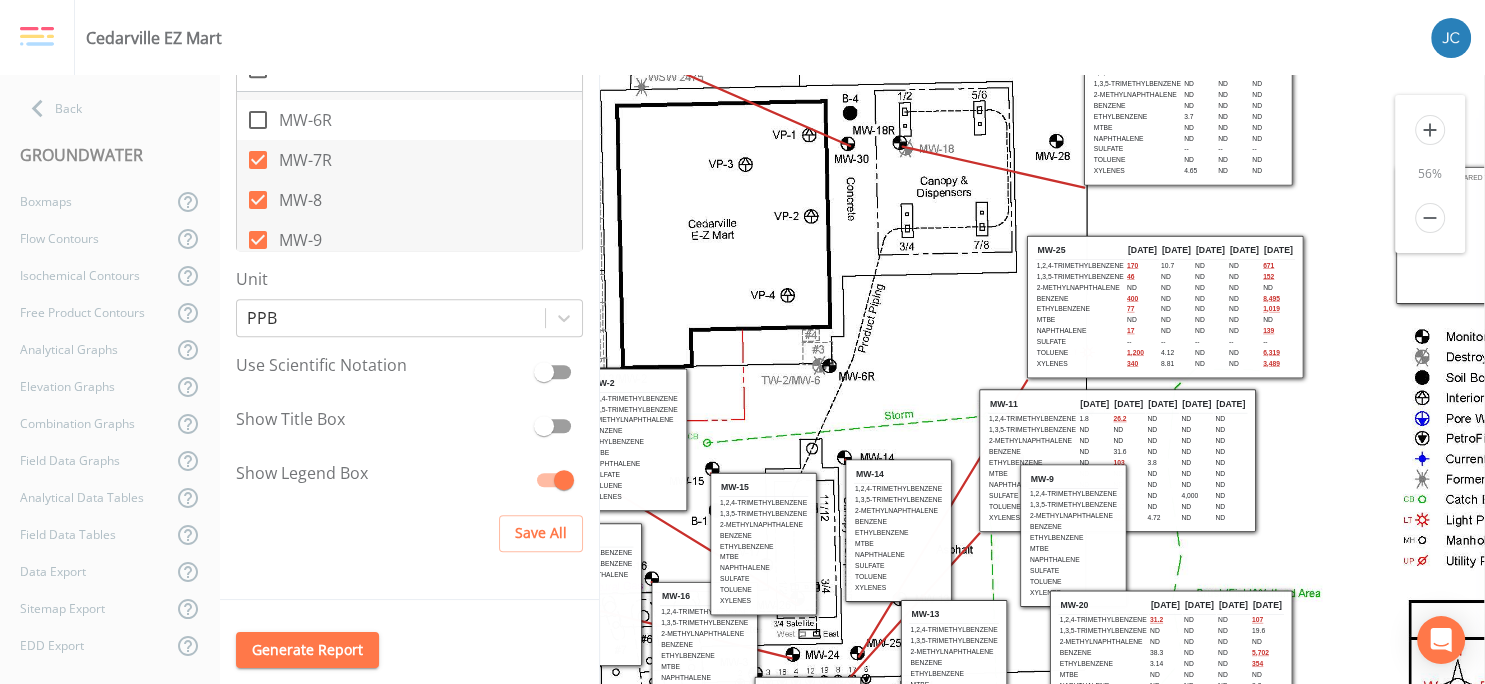drag, startPoint x: 1020, startPoint y: 400, endPoint x: 693, endPoint y: 286, distance: 346.30188 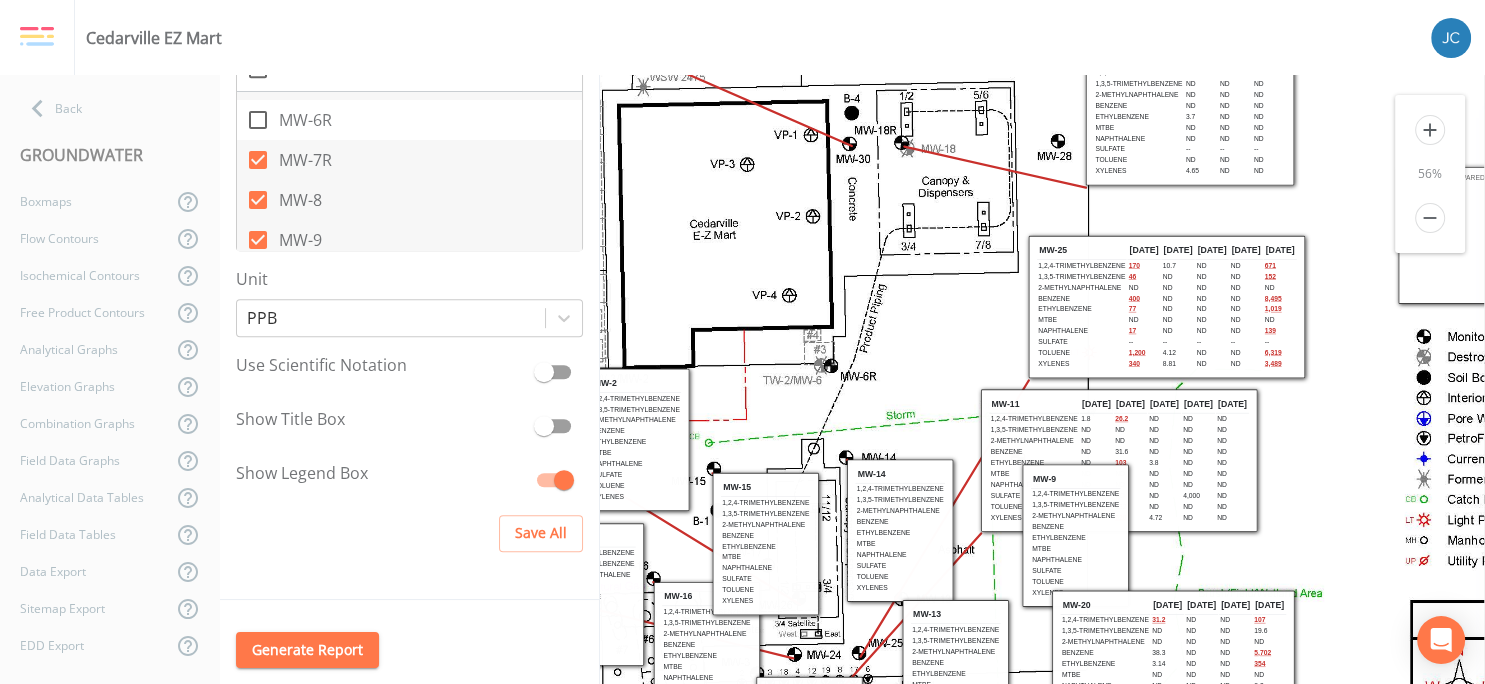 click on "MW-9" at bounding box center (409, 240) 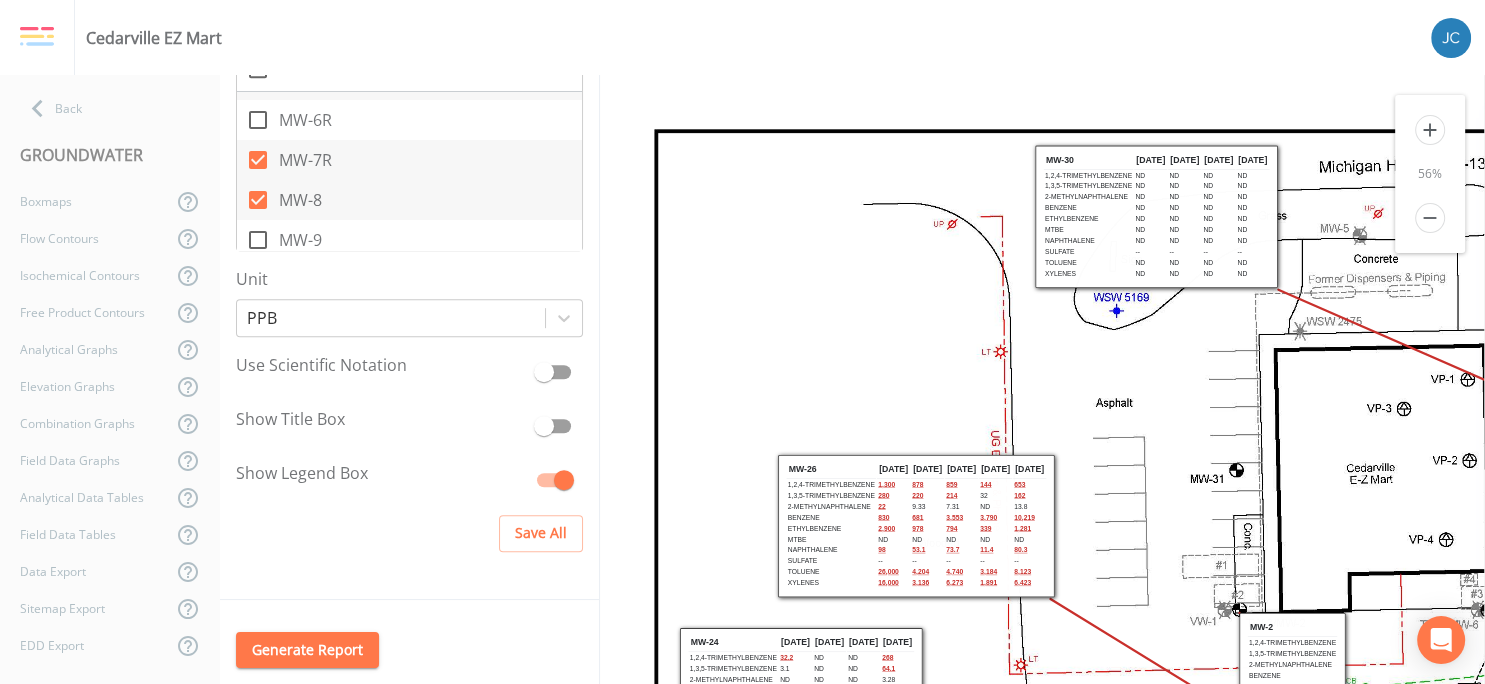 scroll, scrollTop: 0, scrollLeft: 0, axis: both 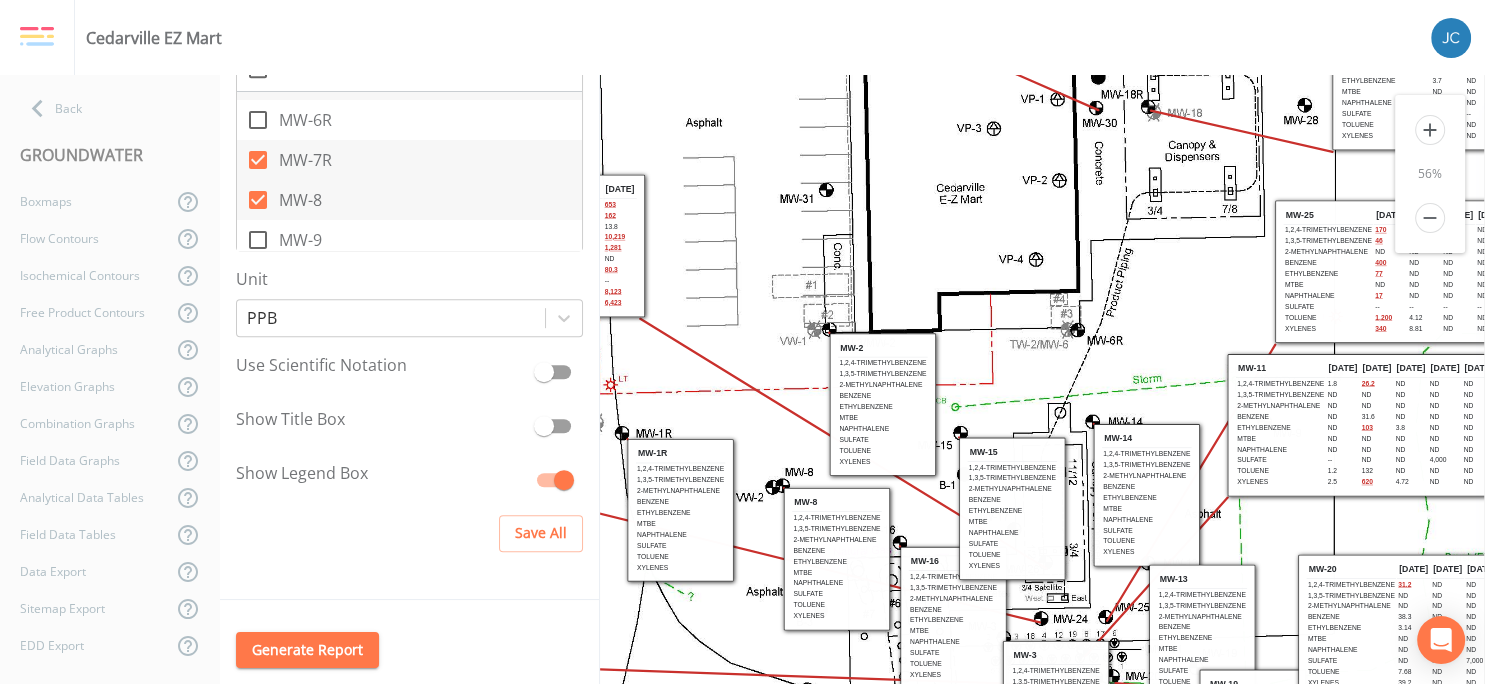 drag, startPoint x: 1230, startPoint y: 442, endPoint x: 828, endPoint y: 161, distance: 490.47427 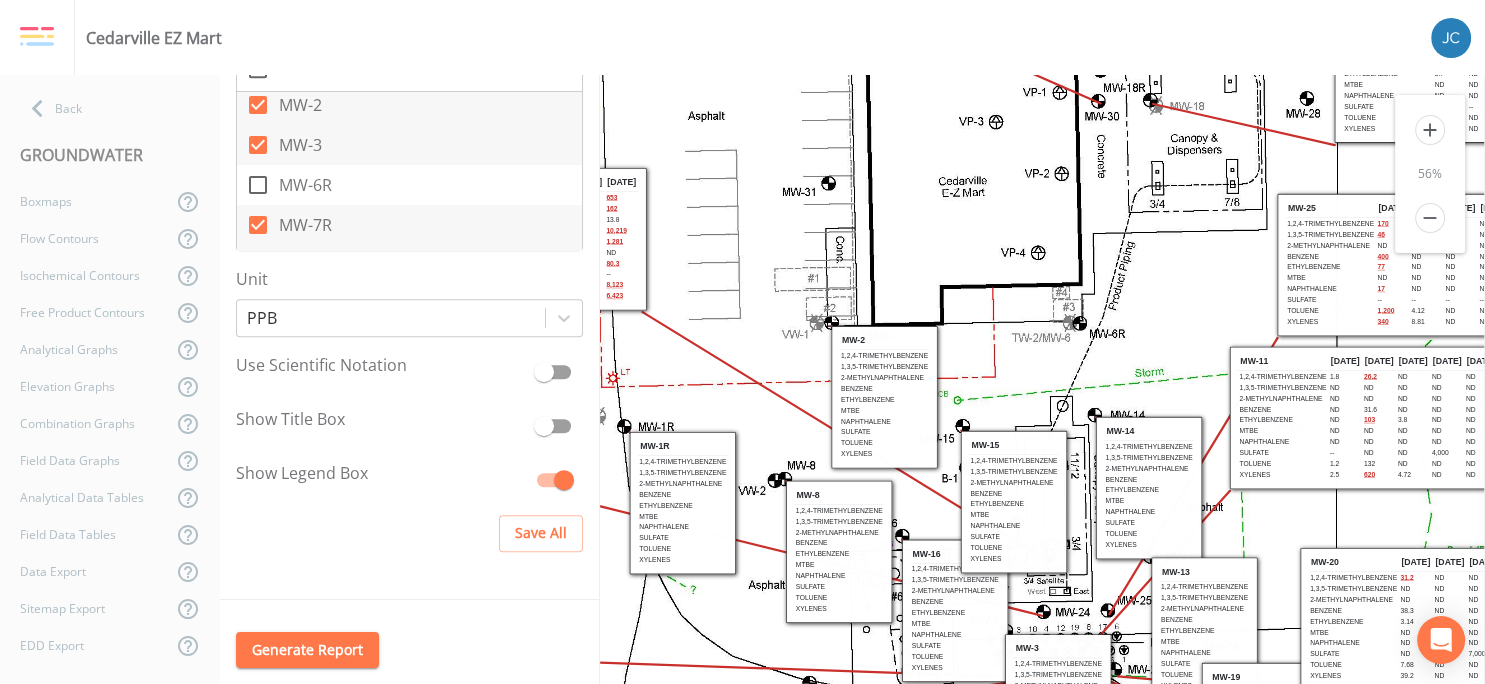 scroll, scrollTop: 0, scrollLeft: 0, axis: both 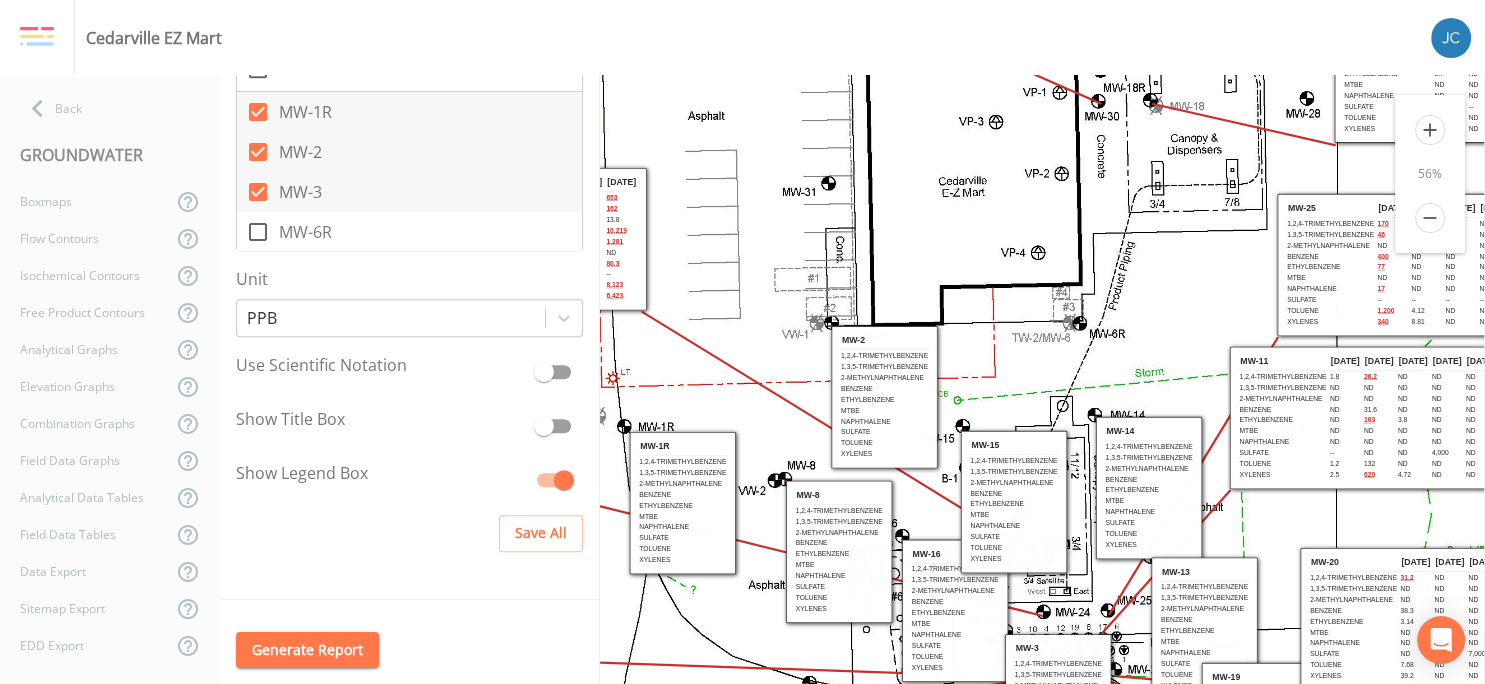 click on "MW-2" at bounding box center (409, 152) 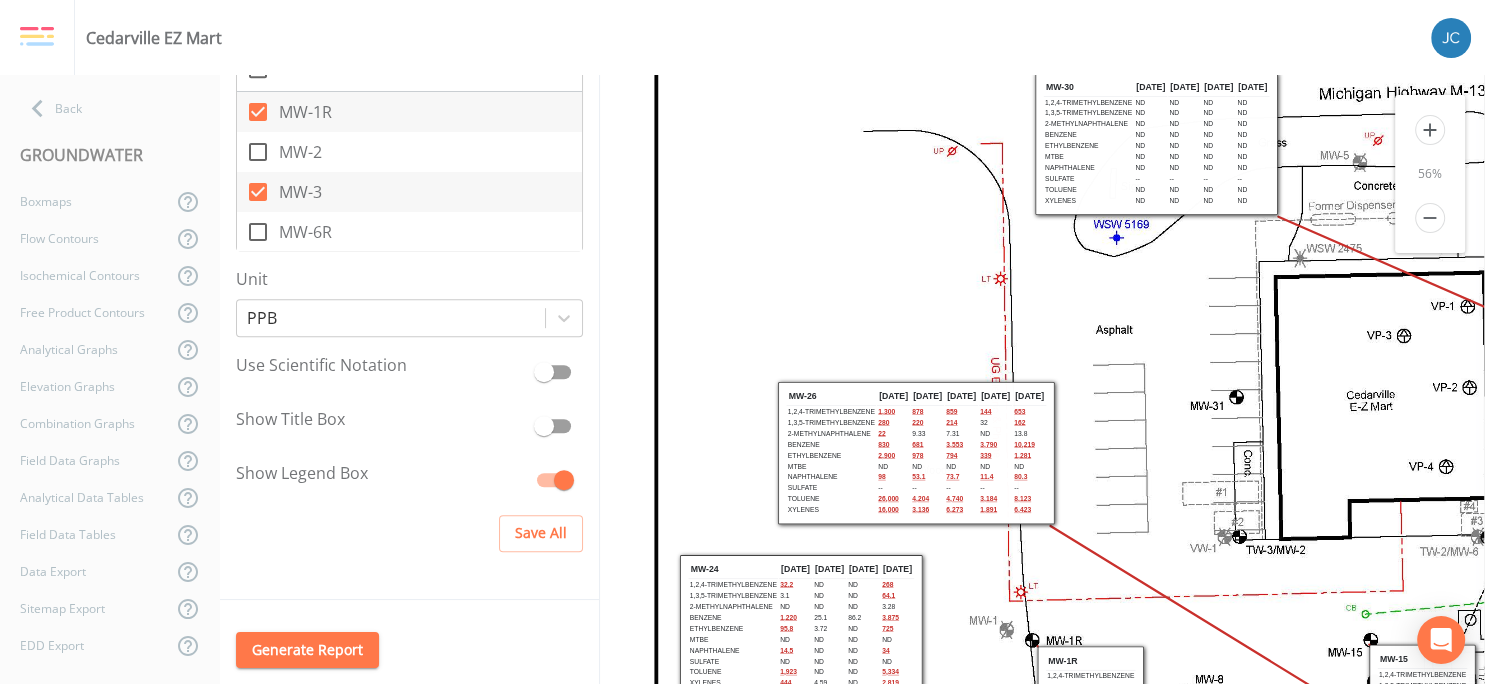 scroll, scrollTop: 105, scrollLeft: 0, axis: vertical 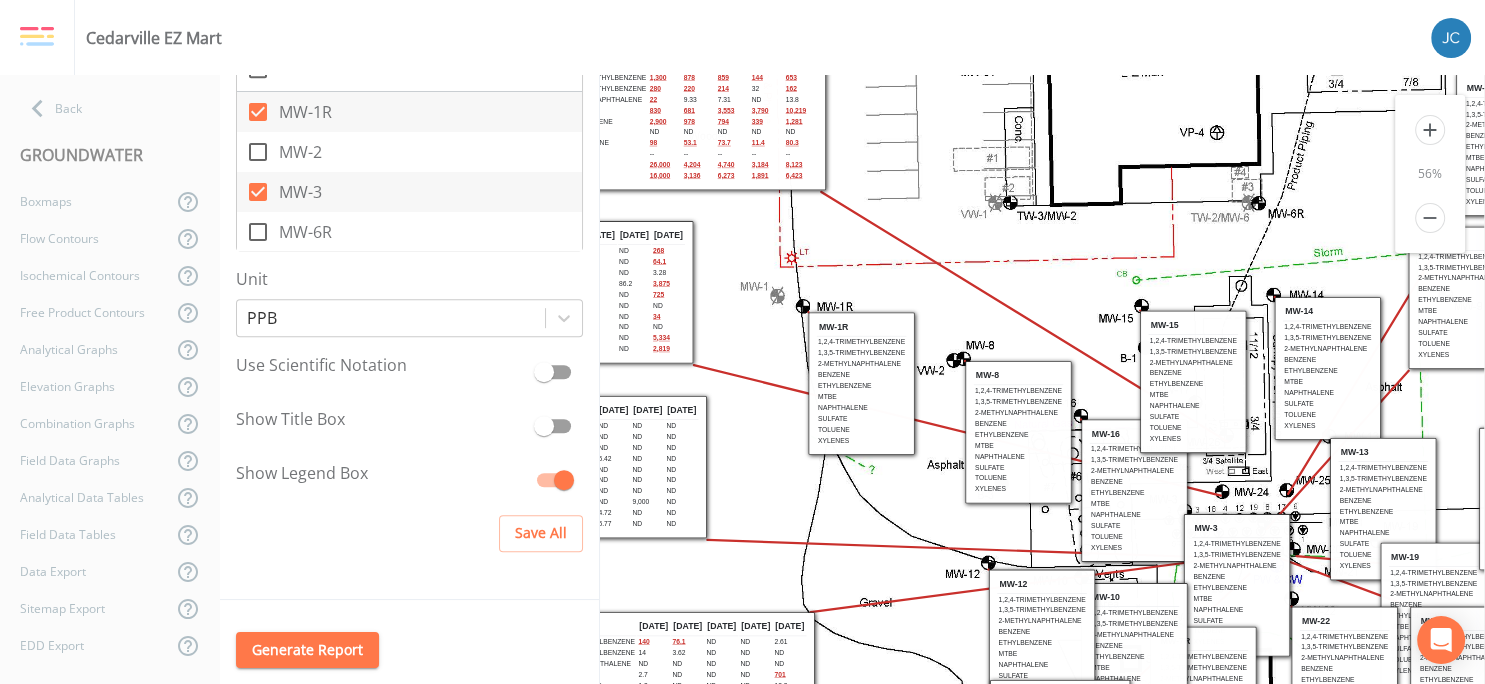 drag, startPoint x: 1249, startPoint y: 525, endPoint x: 1020, endPoint y: 222, distance: 379.80258 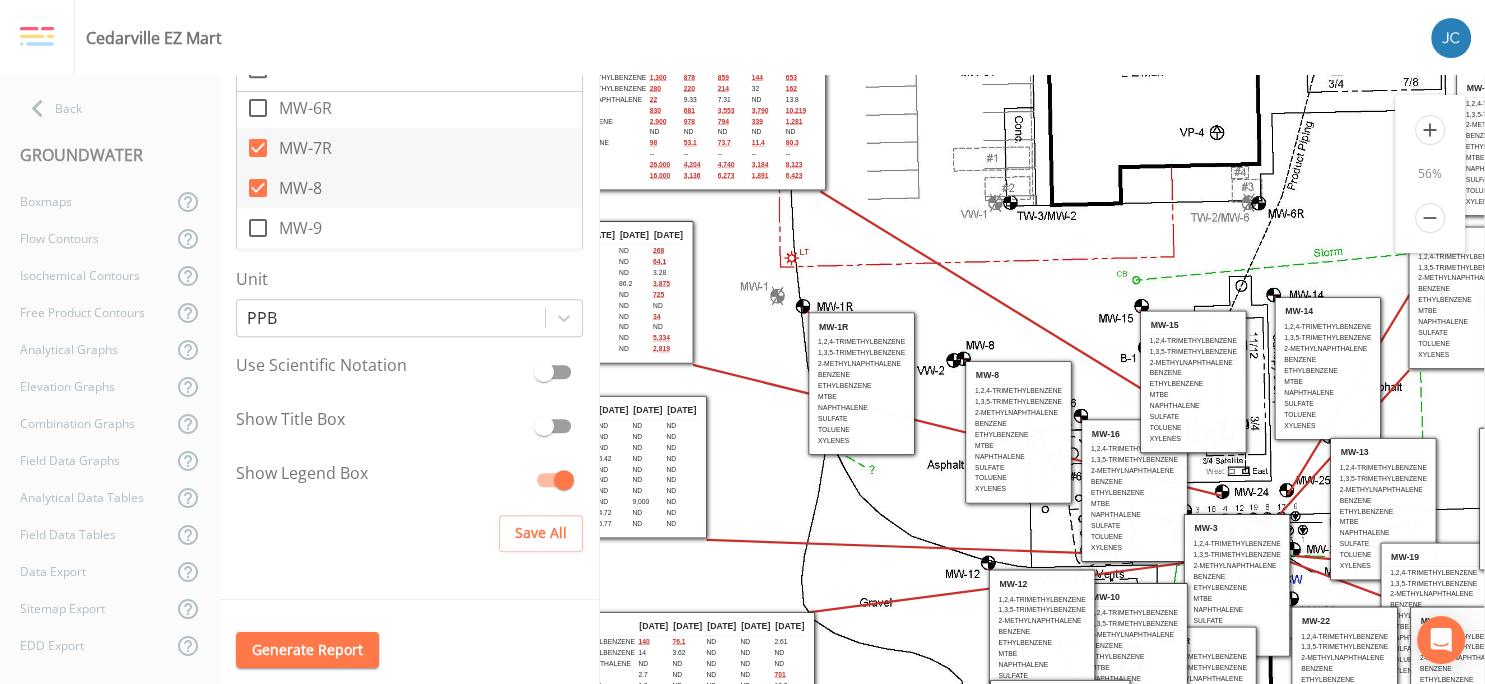 scroll, scrollTop: 130, scrollLeft: 0, axis: vertical 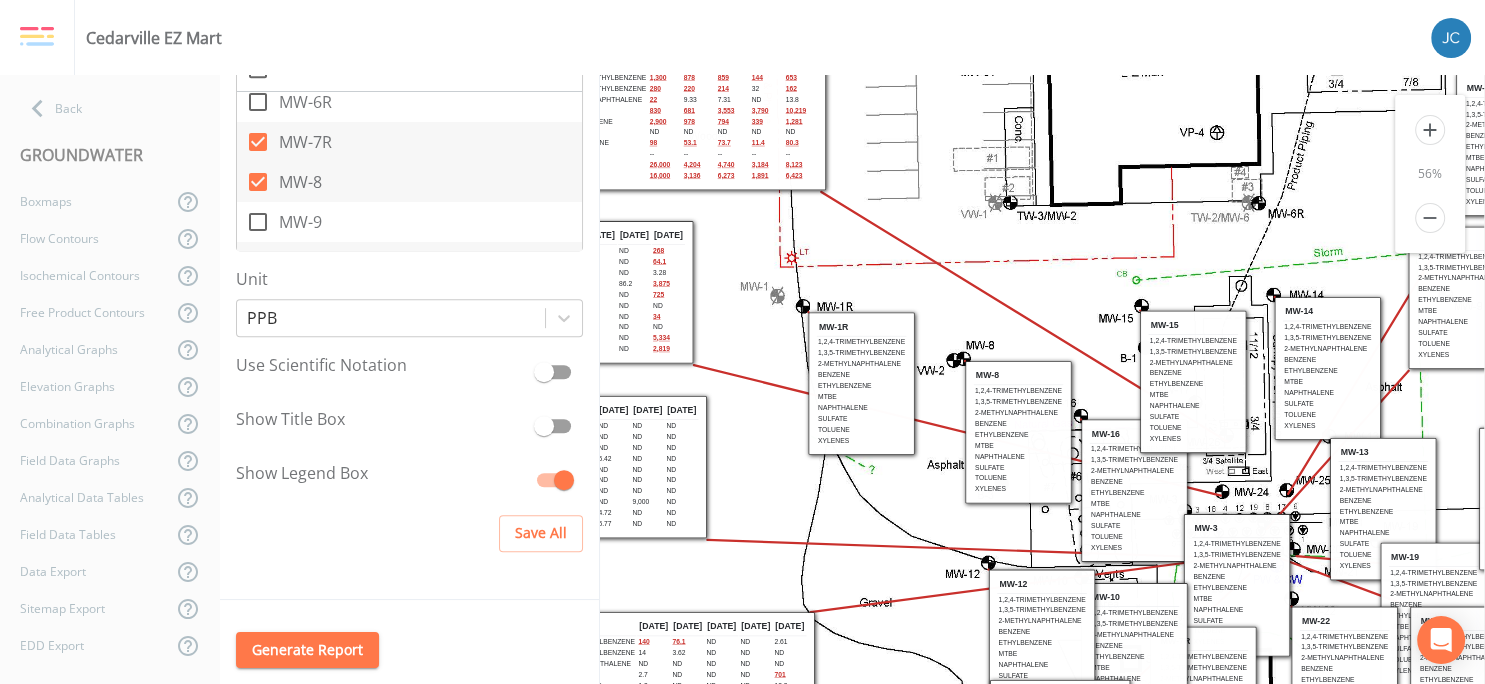 click on "MW-8" at bounding box center (300, 182) 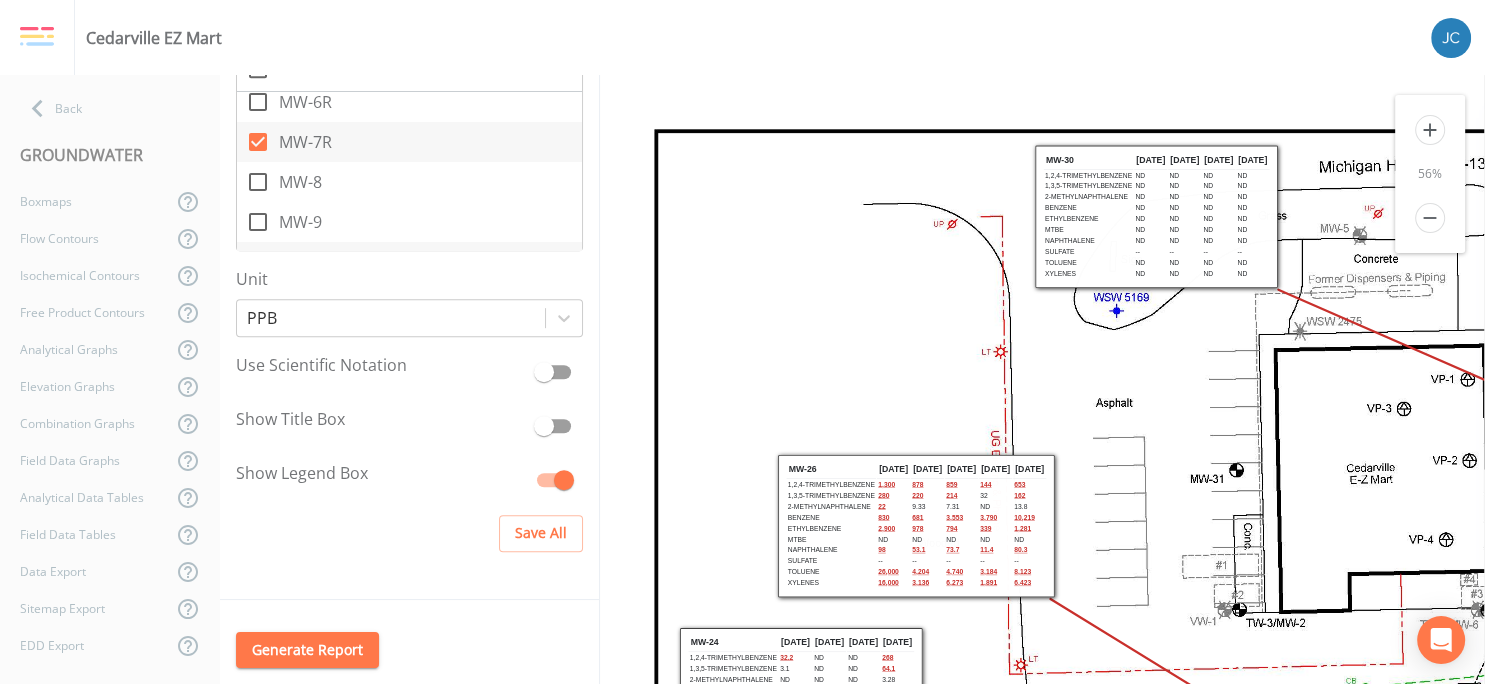 scroll, scrollTop: 0, scrollLeft: 0, axis: both 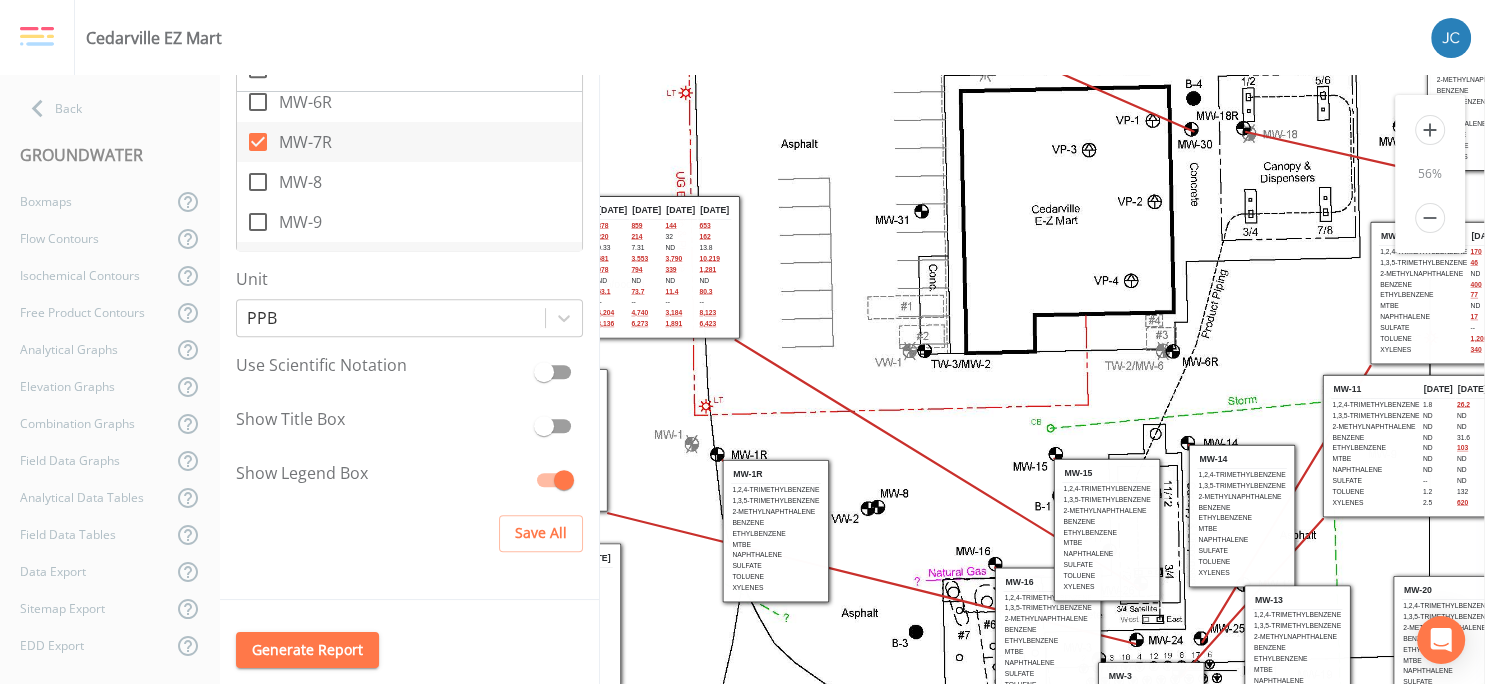 drag, startPoint x: 1037, startPoint y: 337, endPoint x: 838, endPoint y: 130, distance: 287.14108 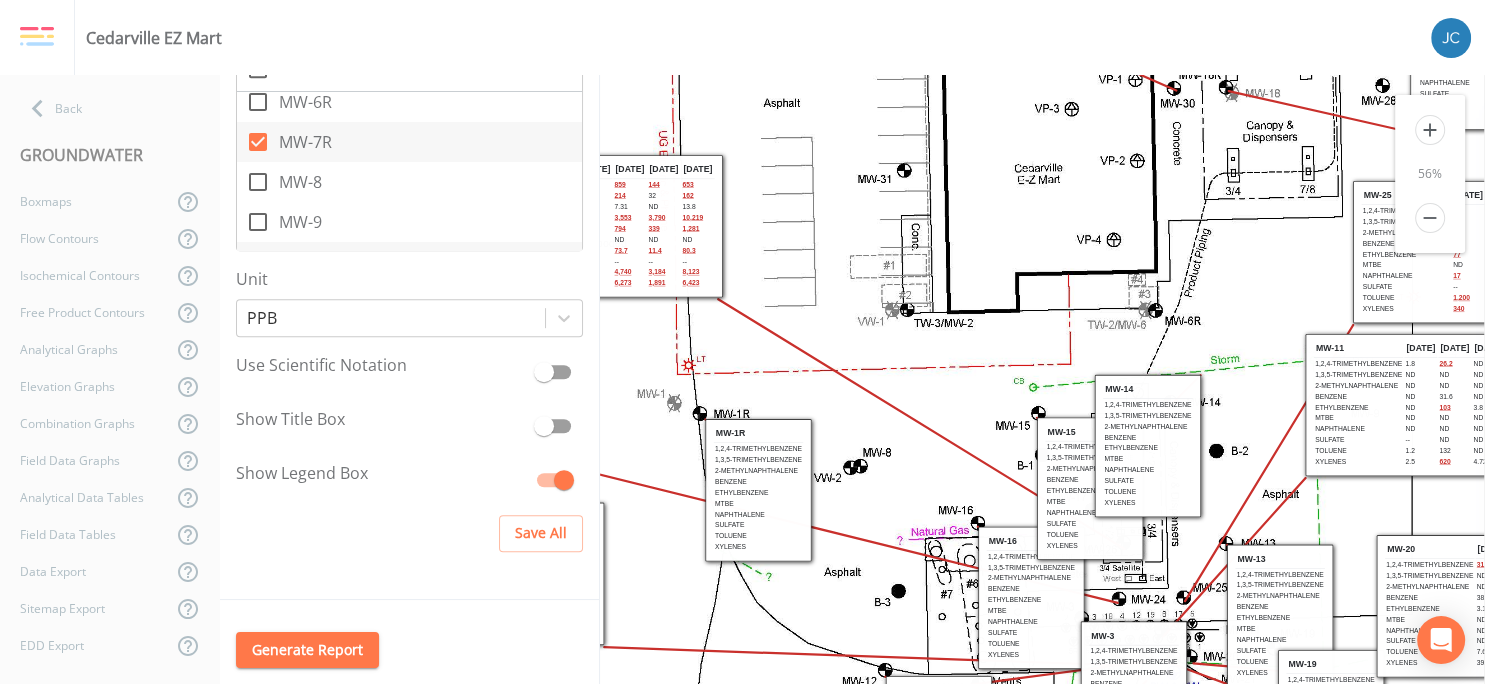 drag, startPoint x: 1218, startPoint y: 465, endPoint x: 1141, endPoint y: 436, distance: 82.28001 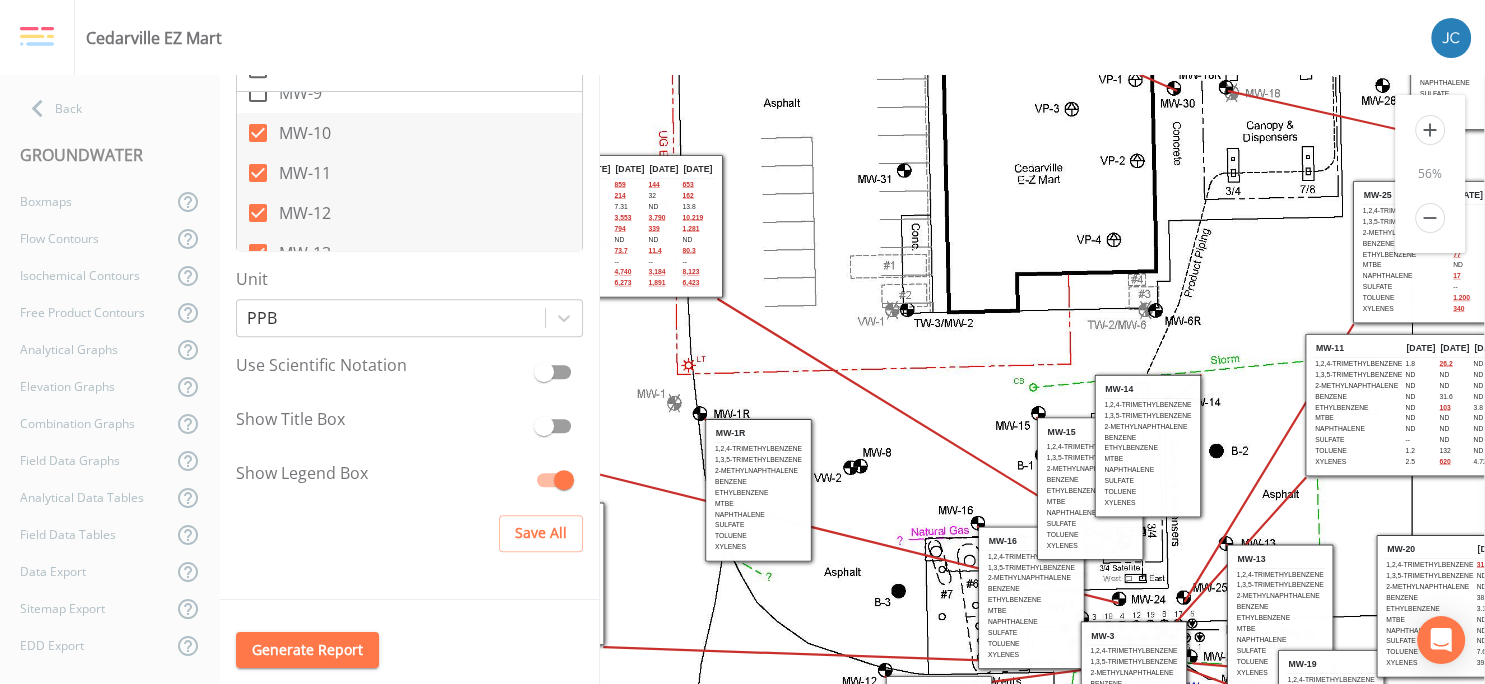scroll, scrollTop: 324, scrollLeft: 0, axis: vertical 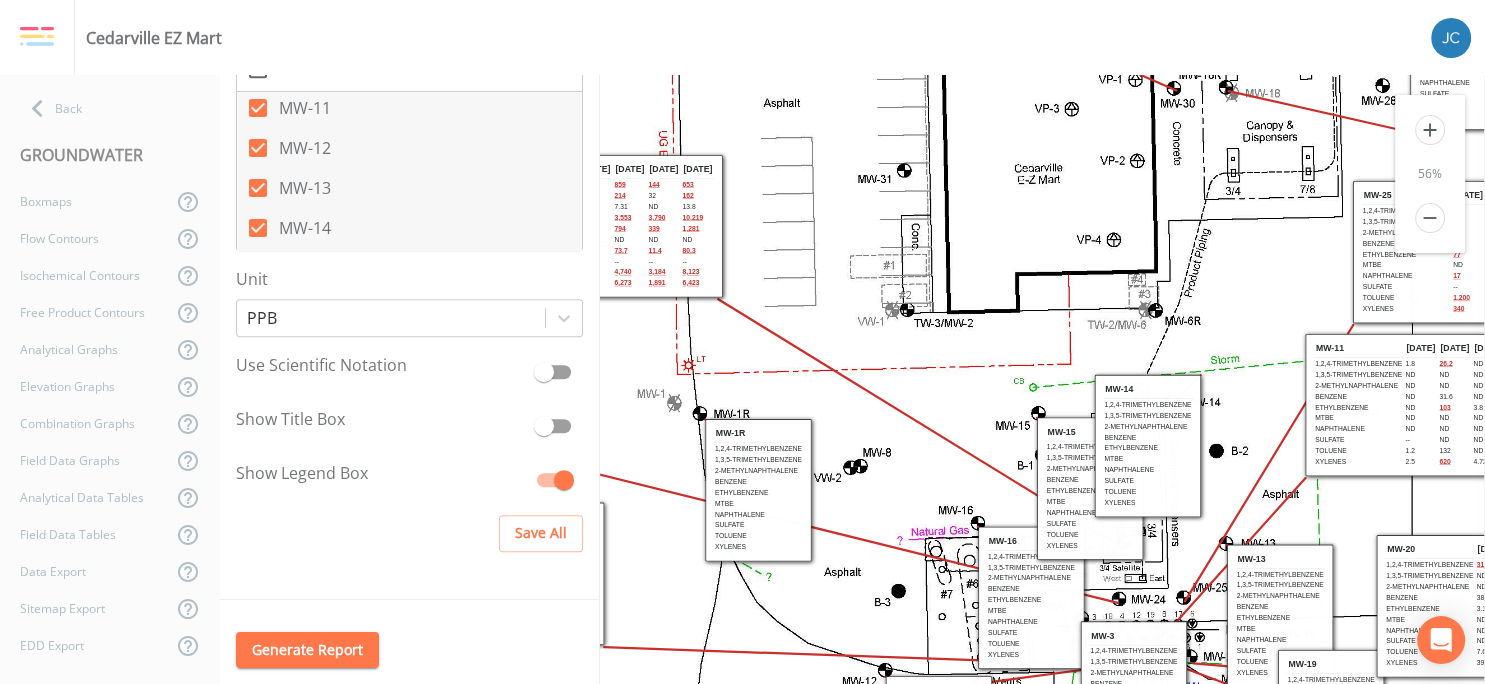 click on "MW-14" at bounding box center (409, 228) 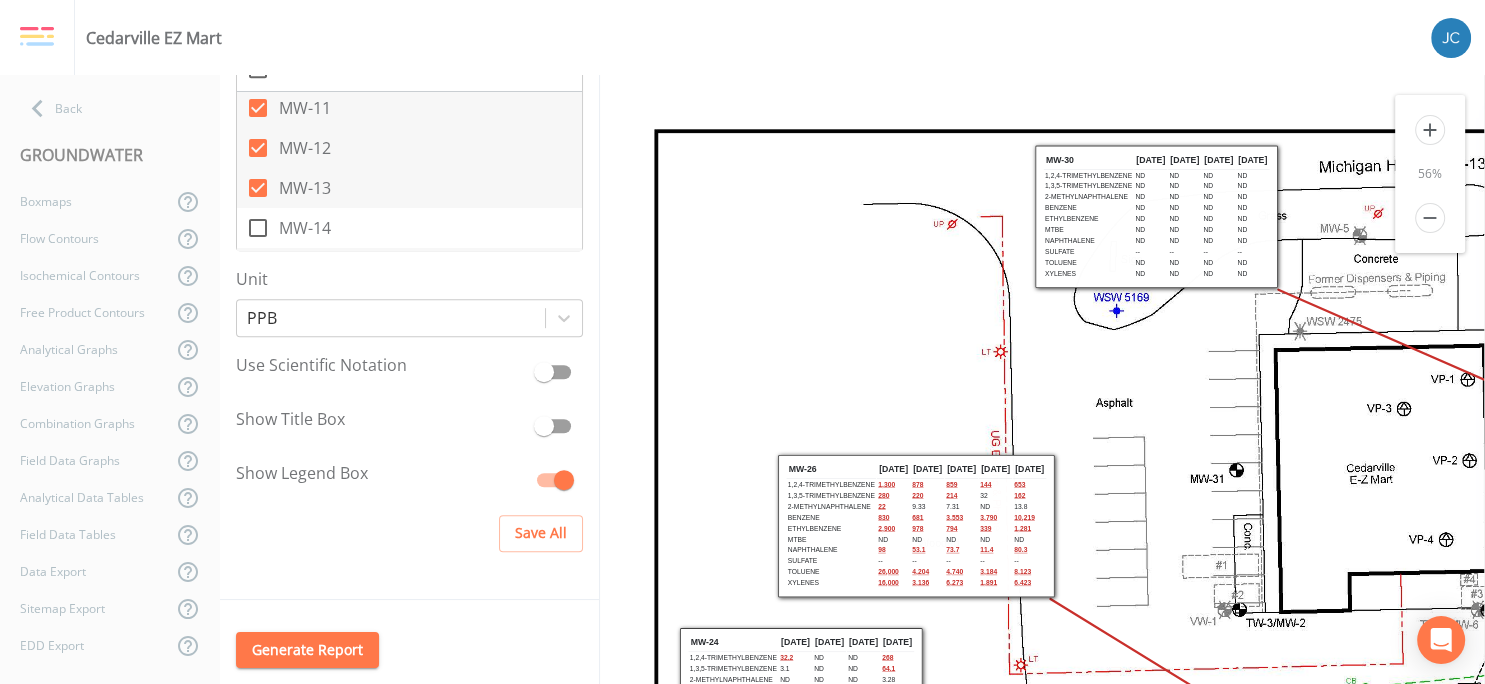 scroll, scrollTop: 0, scrollLeft: 0, axis: both 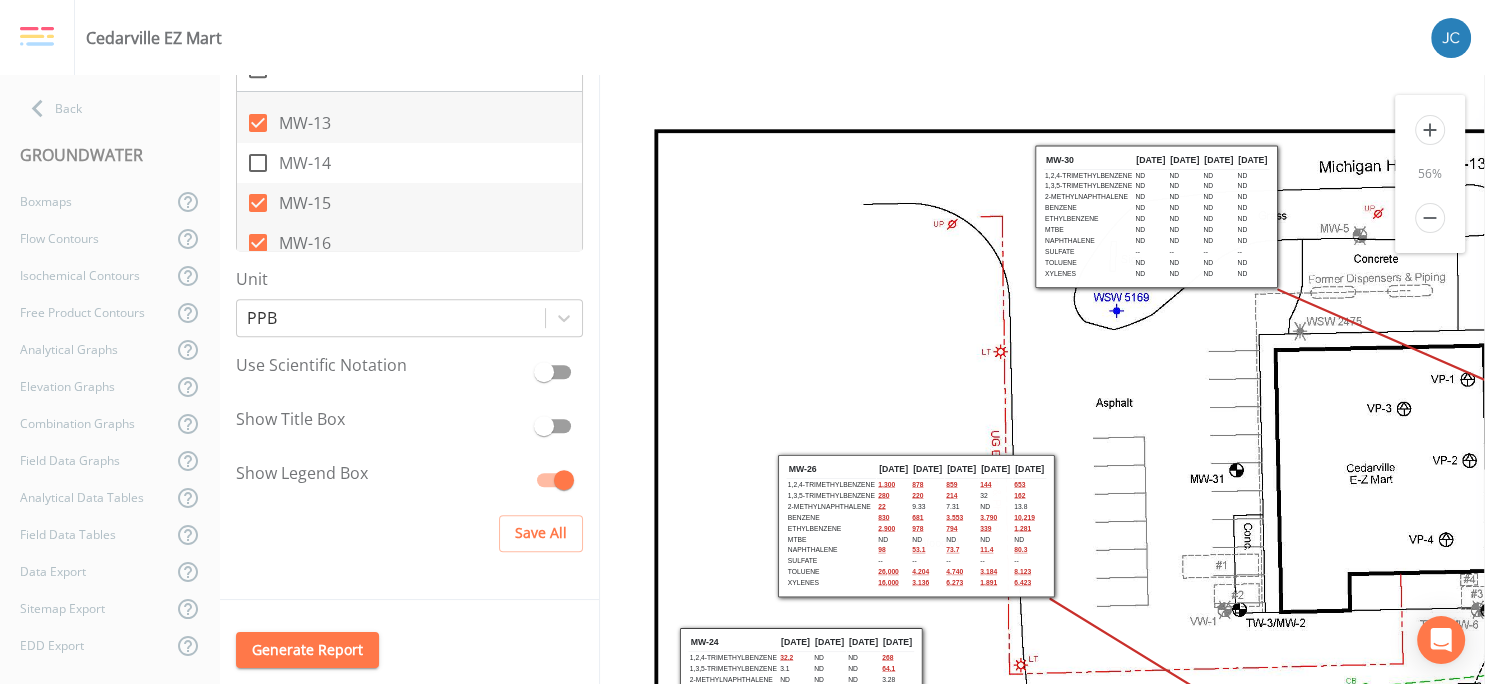 click on "MW-15" at bounding box center (409, 203) 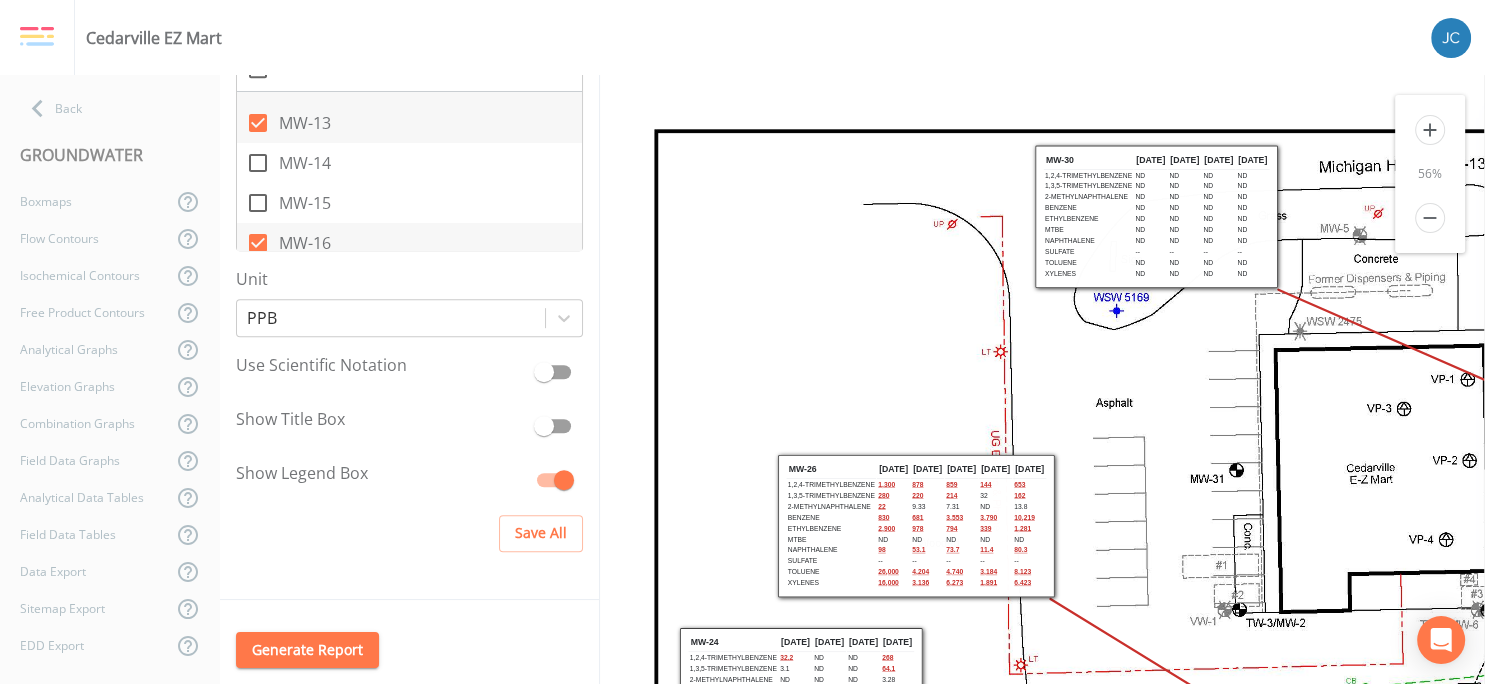 scroll, scrollTop: 0, scrollLeft: 0, axis: both 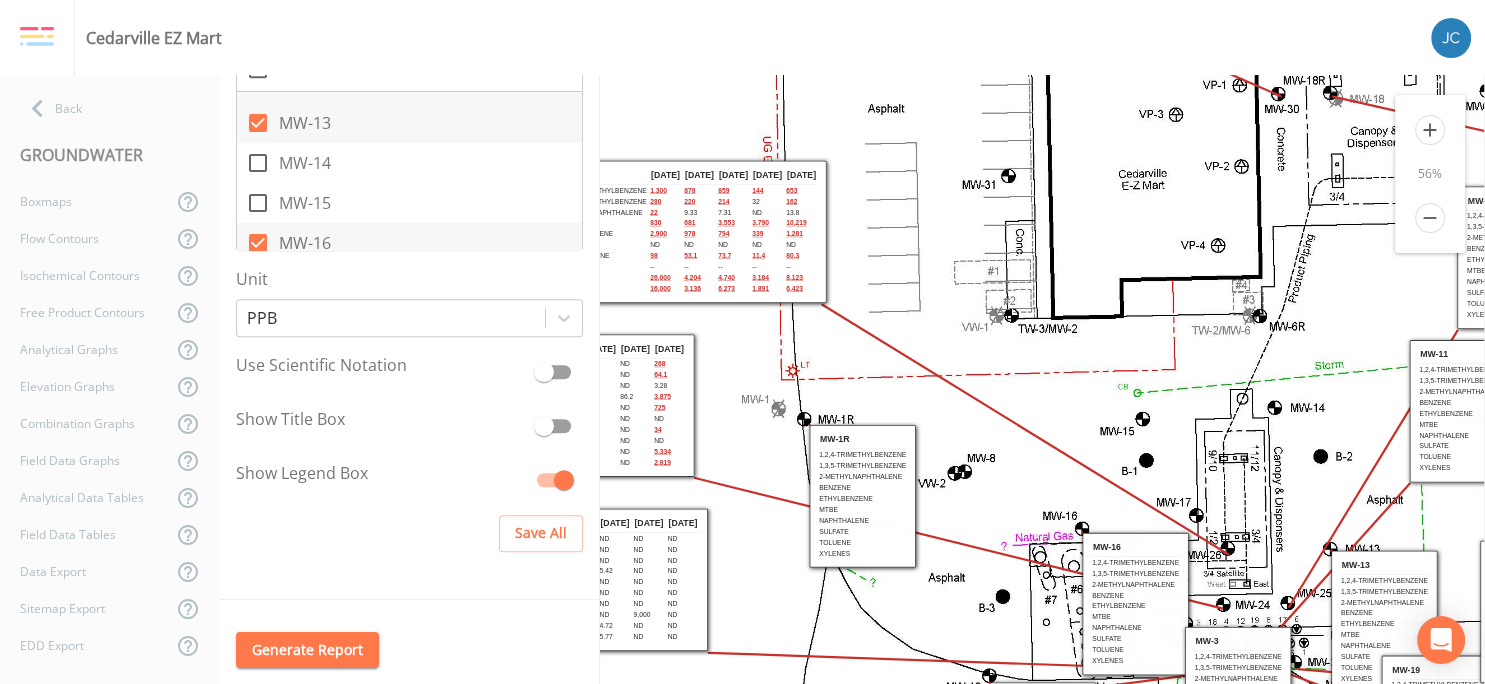 drag, startPoint x: 1110, startPoint y: 456, endPoint x: 882, endPoint y: 162, distance: 372.04837 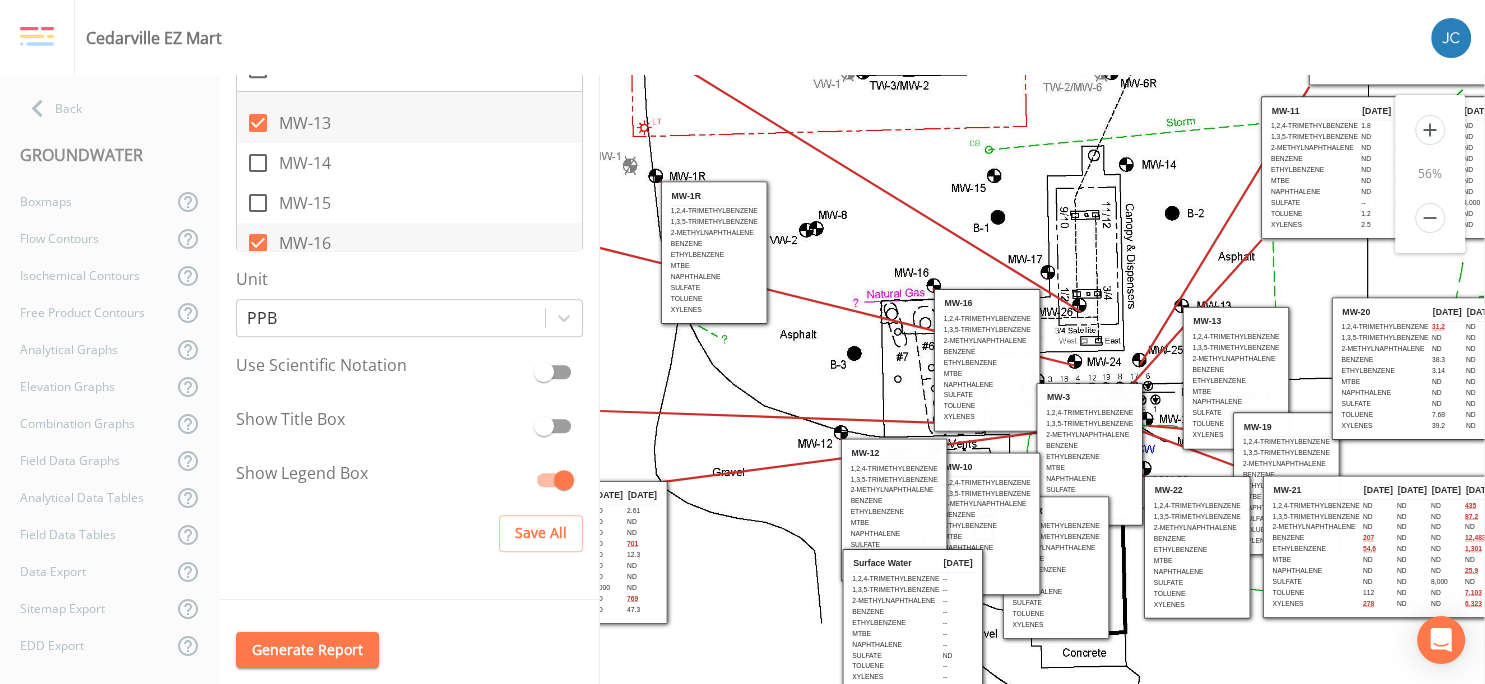 drag, startPoint x: 1288, startPoint y: 490, endPoint x: 1149, endPoint y: 258, distance: 270.4533 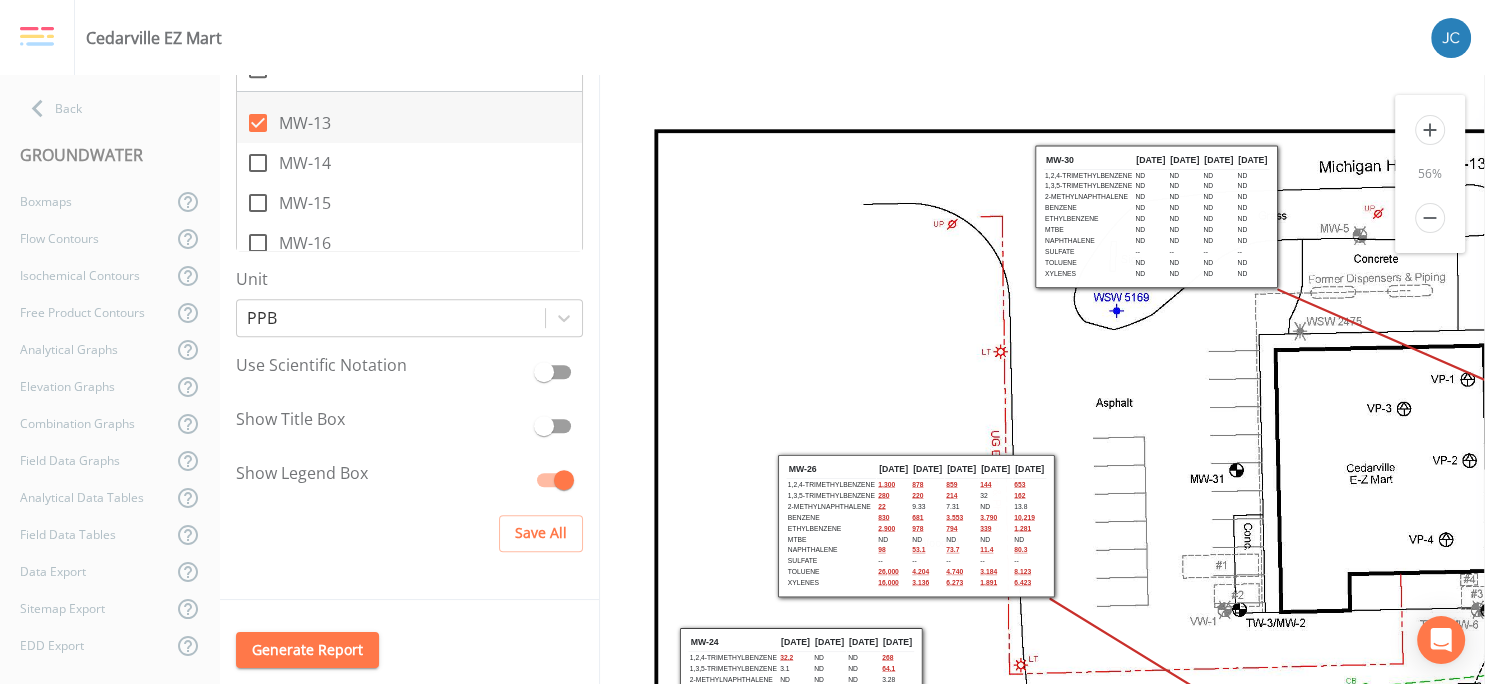 scroll, scrollTop: 0, scrollLeft: 0, axis: both 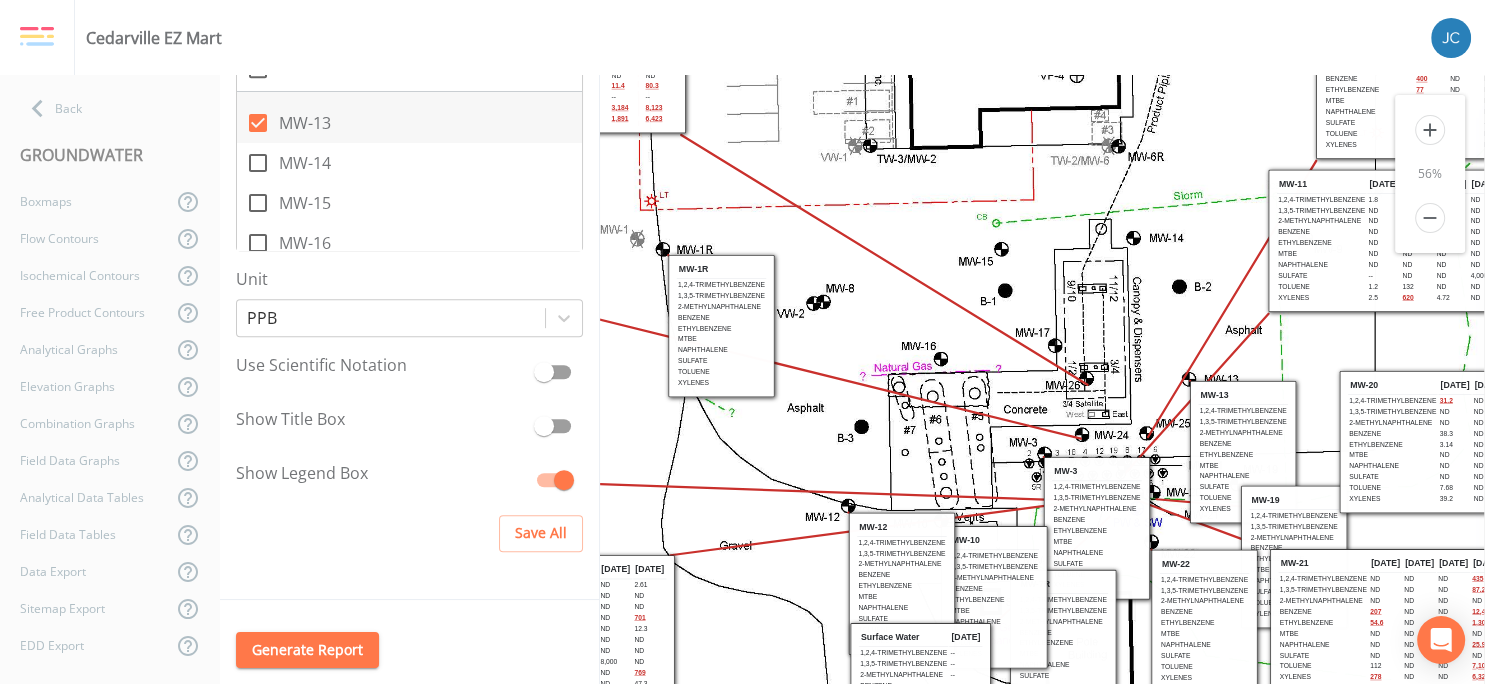 drag, startPoint x: 1237, startPoint y: 522, endPoint x: 868, endPoint y: 58, distance: 592.8381 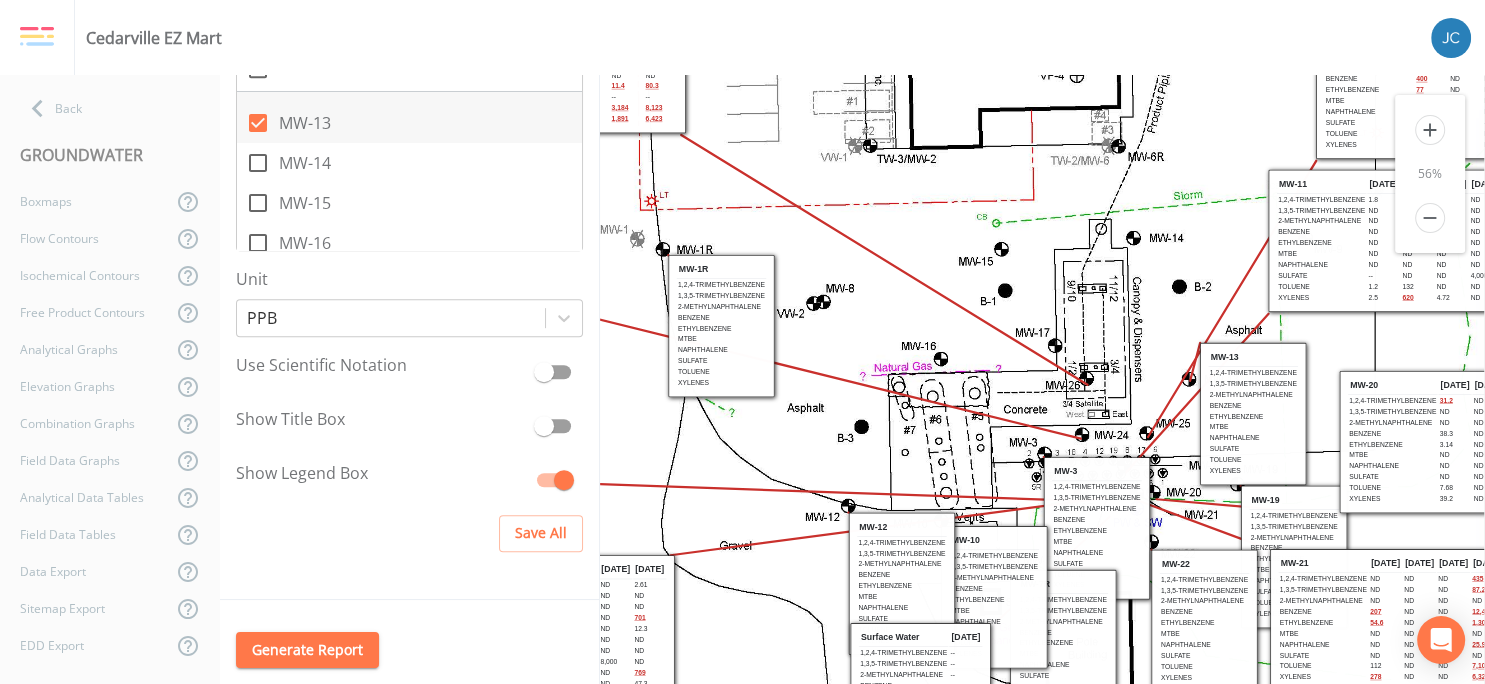 drag, startPoint x: 1205, startPoint y: 465, endPoint x: 1215, endPoint y: 427, distance: 39.293766 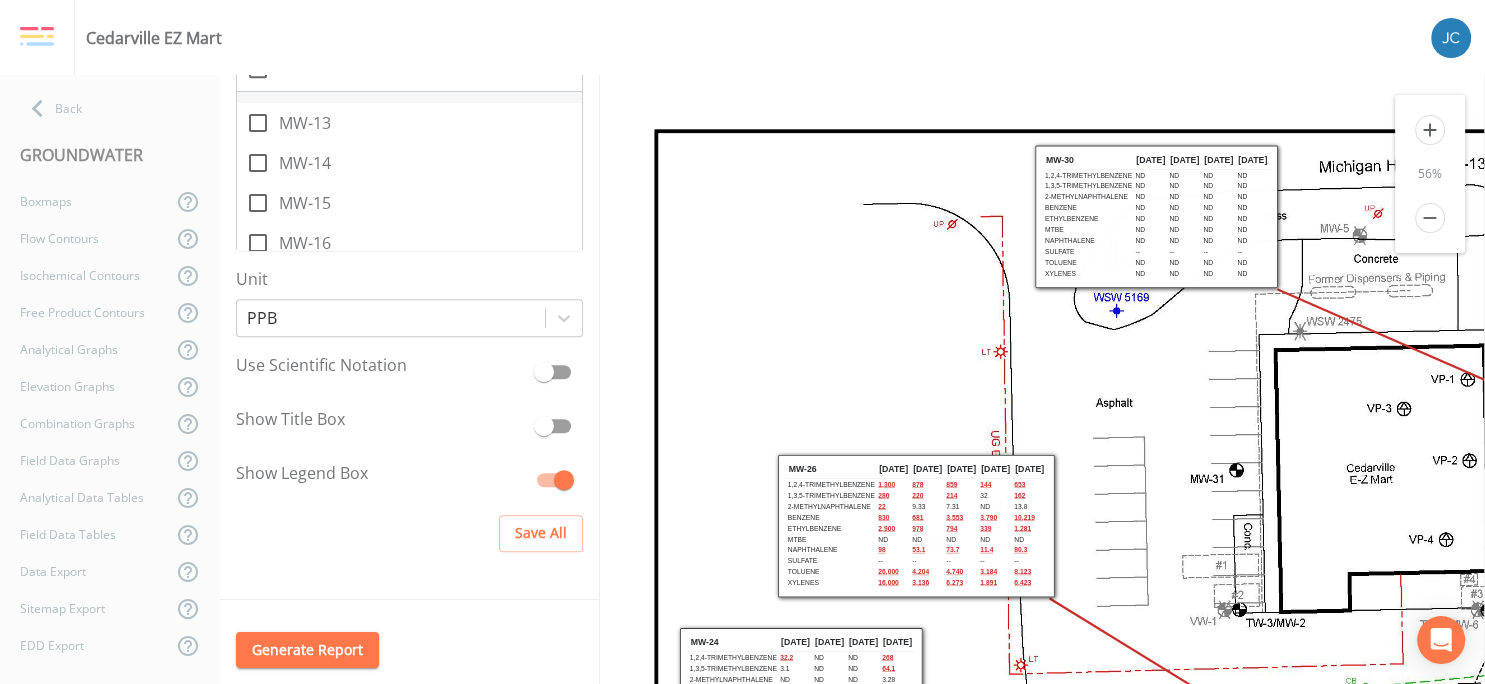 scroll, scrollTop: 0, scrollLeft: 0, axis: both 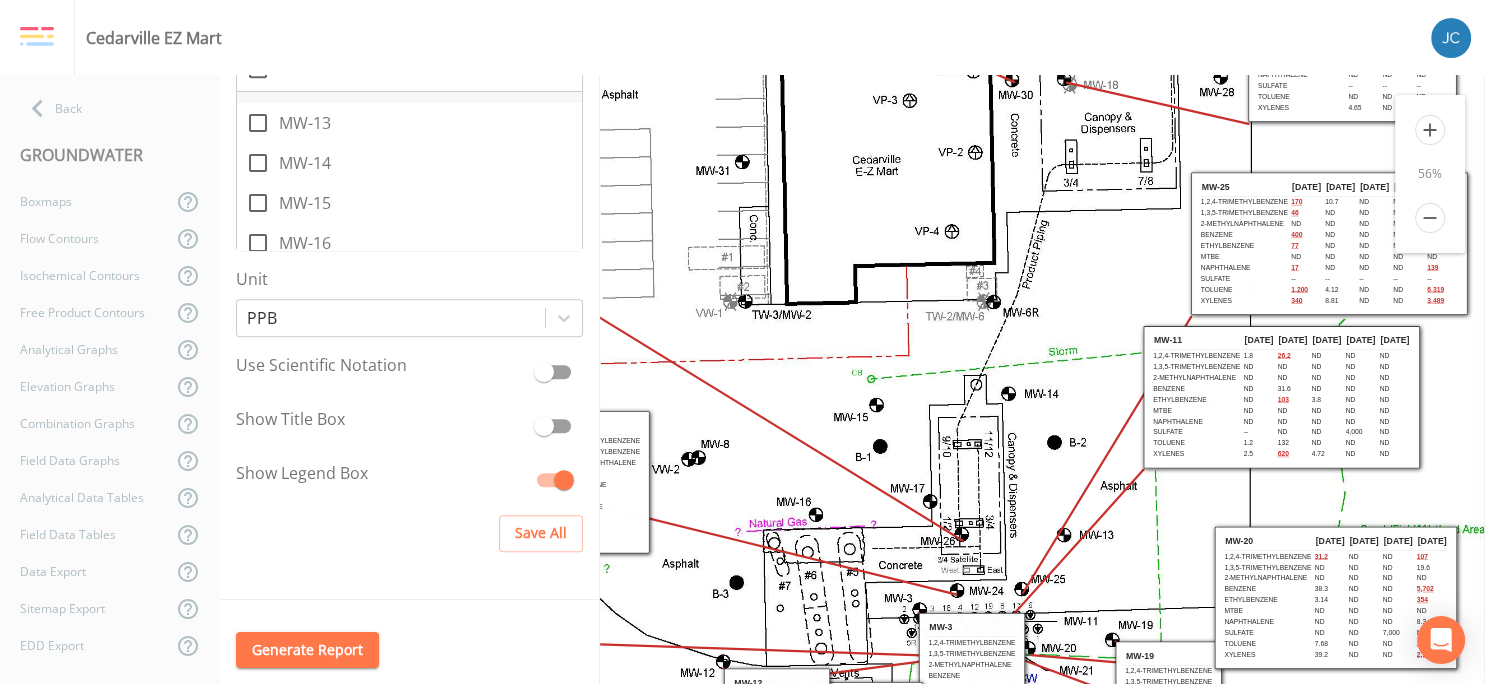 drag, startPoint x: 1220, startPoint y: 448, endPoint x: 730, endPoint y: 151, distance: 572.98254 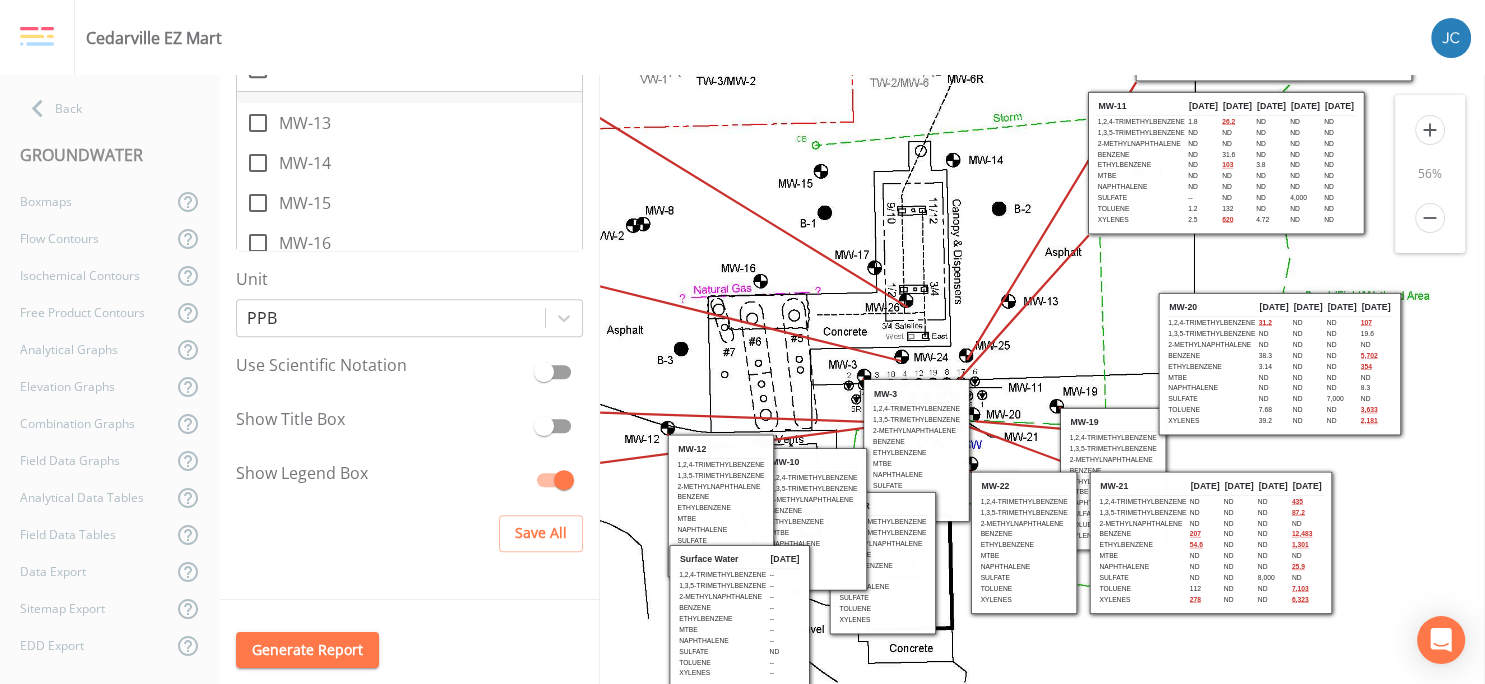 drag, startPoint x: 1024, startPoint y: 454, endPoint x: 986, endPoint y: 272, distance: 185.92471 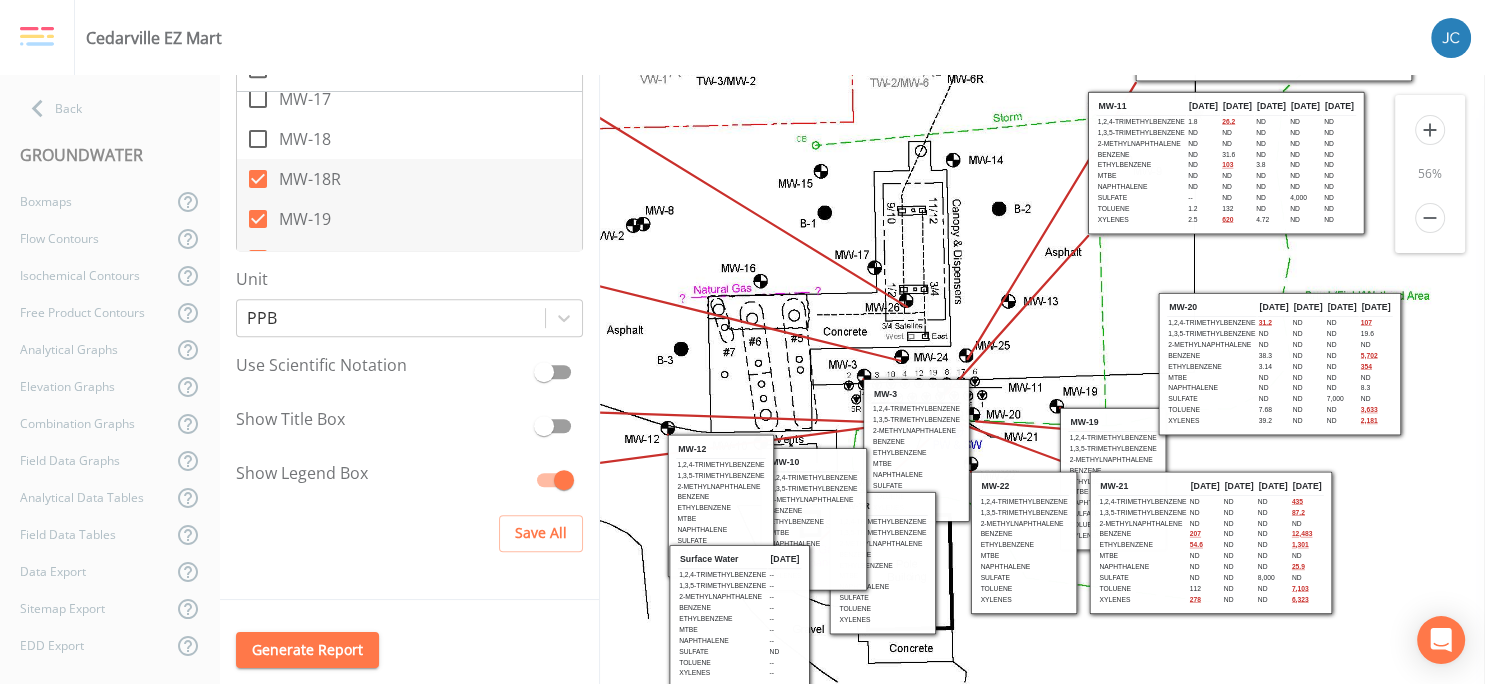 scroll, scrollTop: 583, scrollLeft: 0, axis: vertical 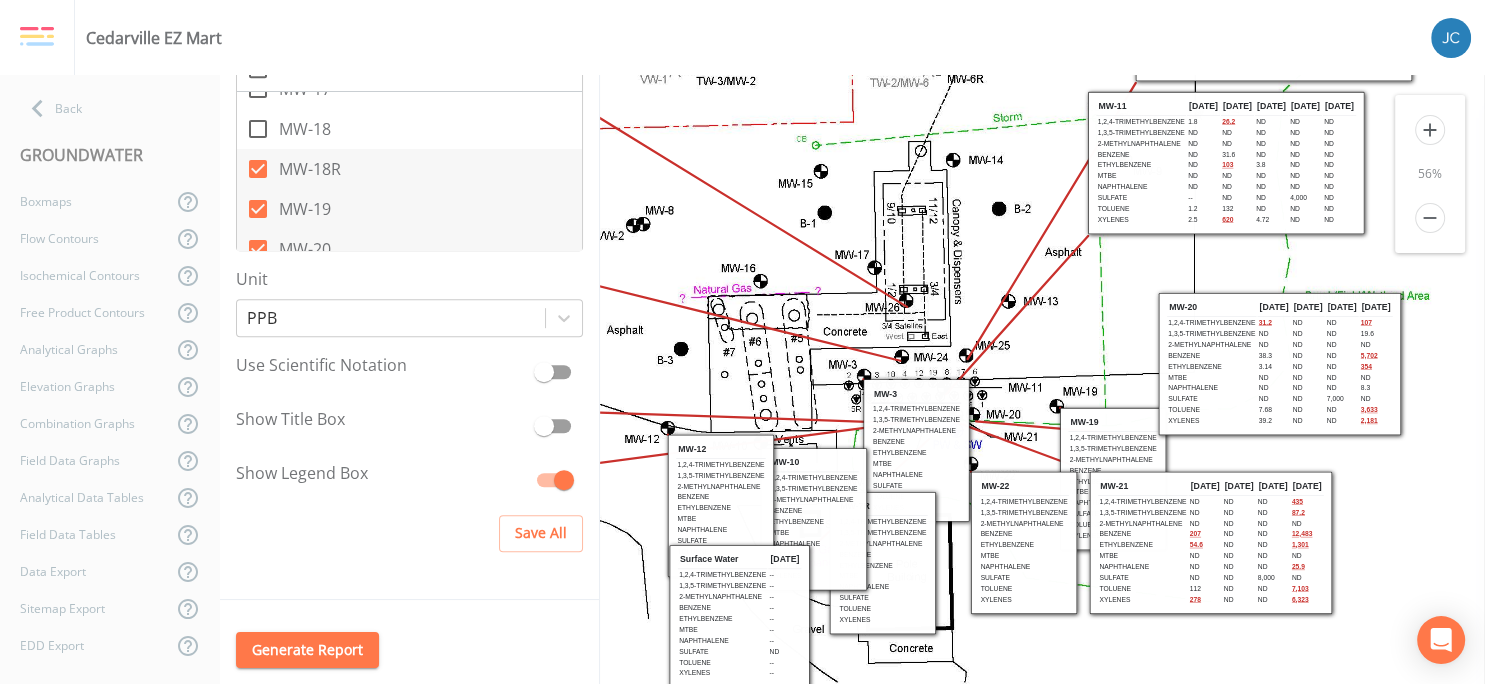 click on "MW-19" at bounding box center (409, 209) 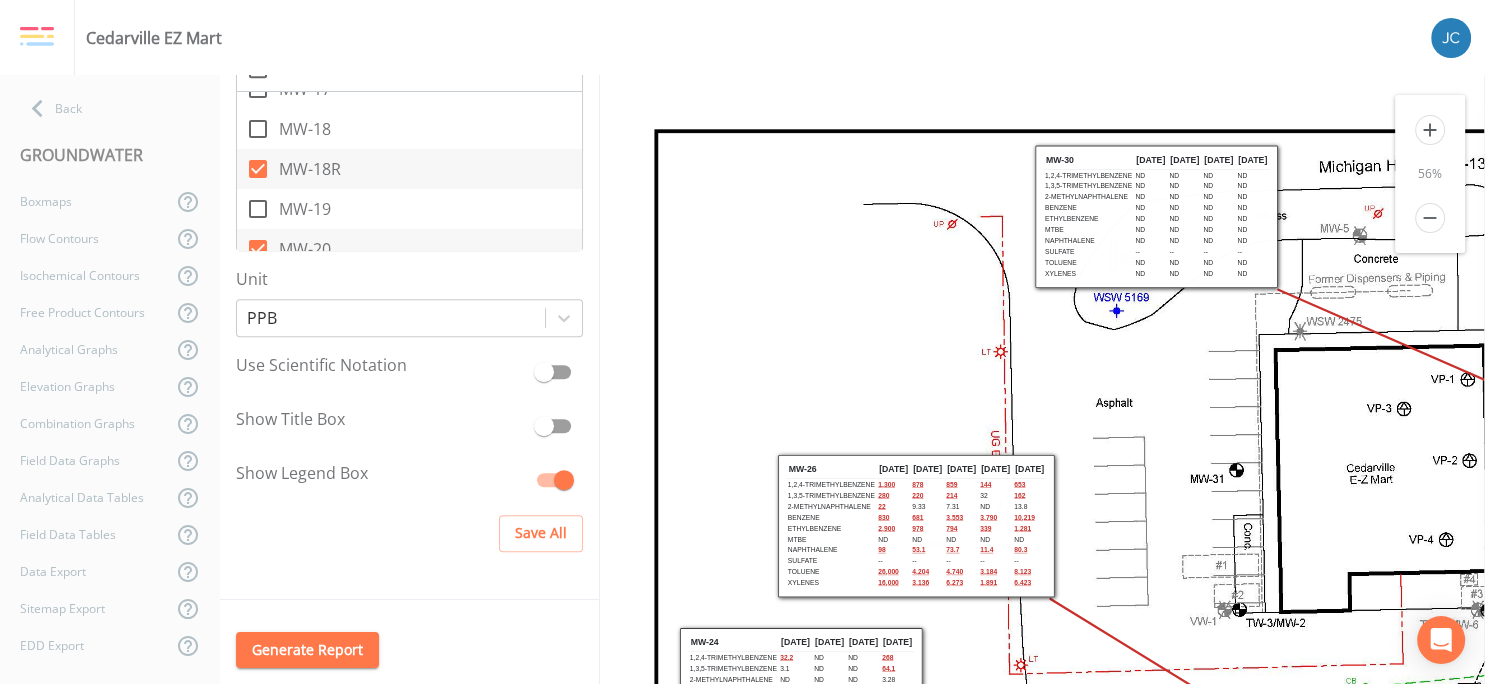 scroll, scrollTop: 0, scrollLeft: 0, axis: both 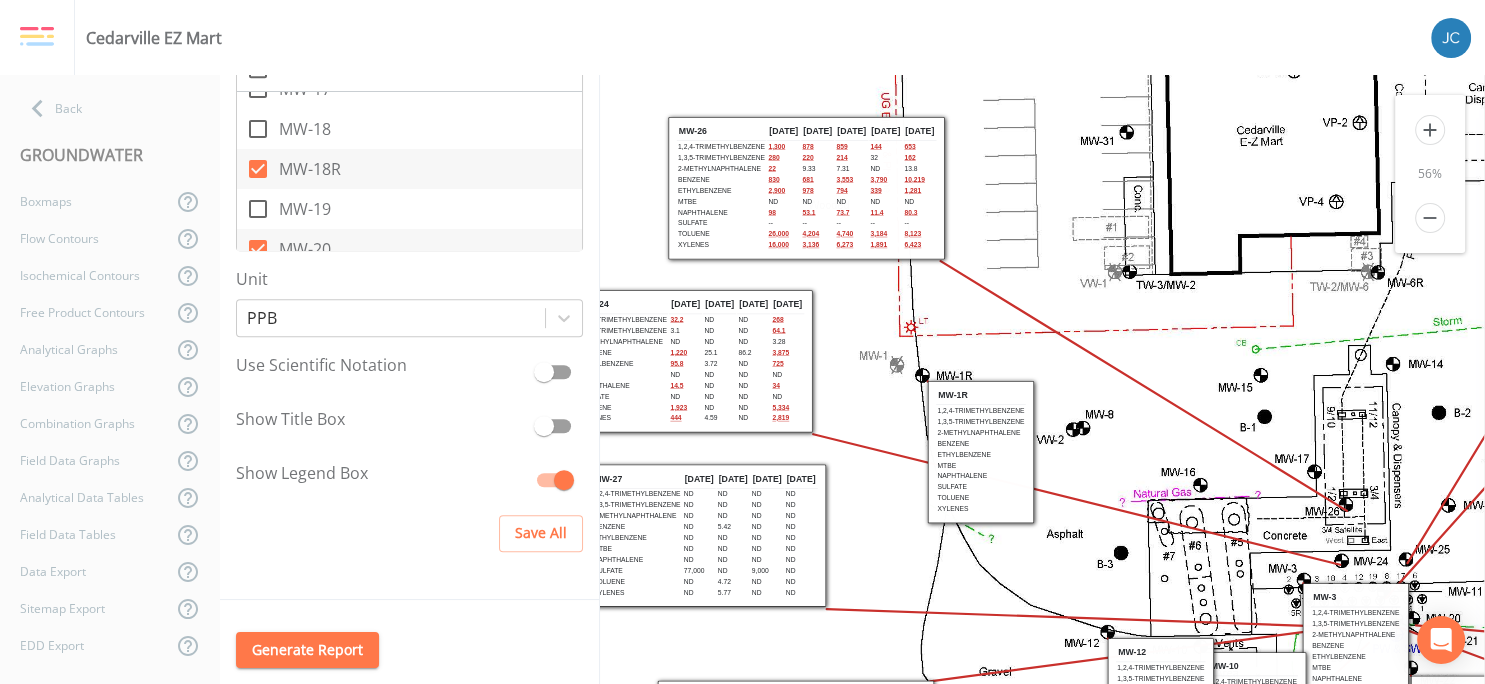 drag, startPoint x: 1151, startPoint y: 457, endPoint x: 1044, endPoint y: 144, distance: 330.7839 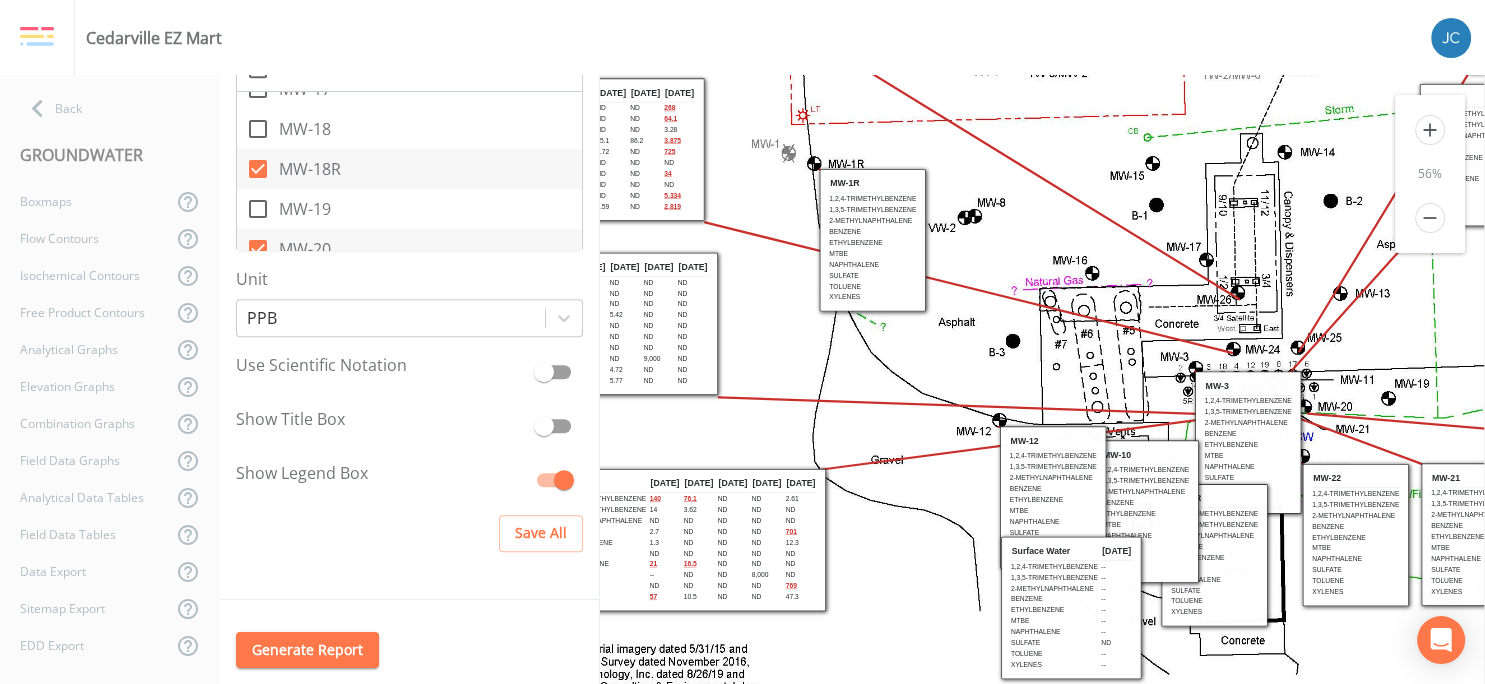 drag, startPoint x: 1242, startPoint y: 449, endPoint x: 1168, endPoint y: 289, distance: 176.28386 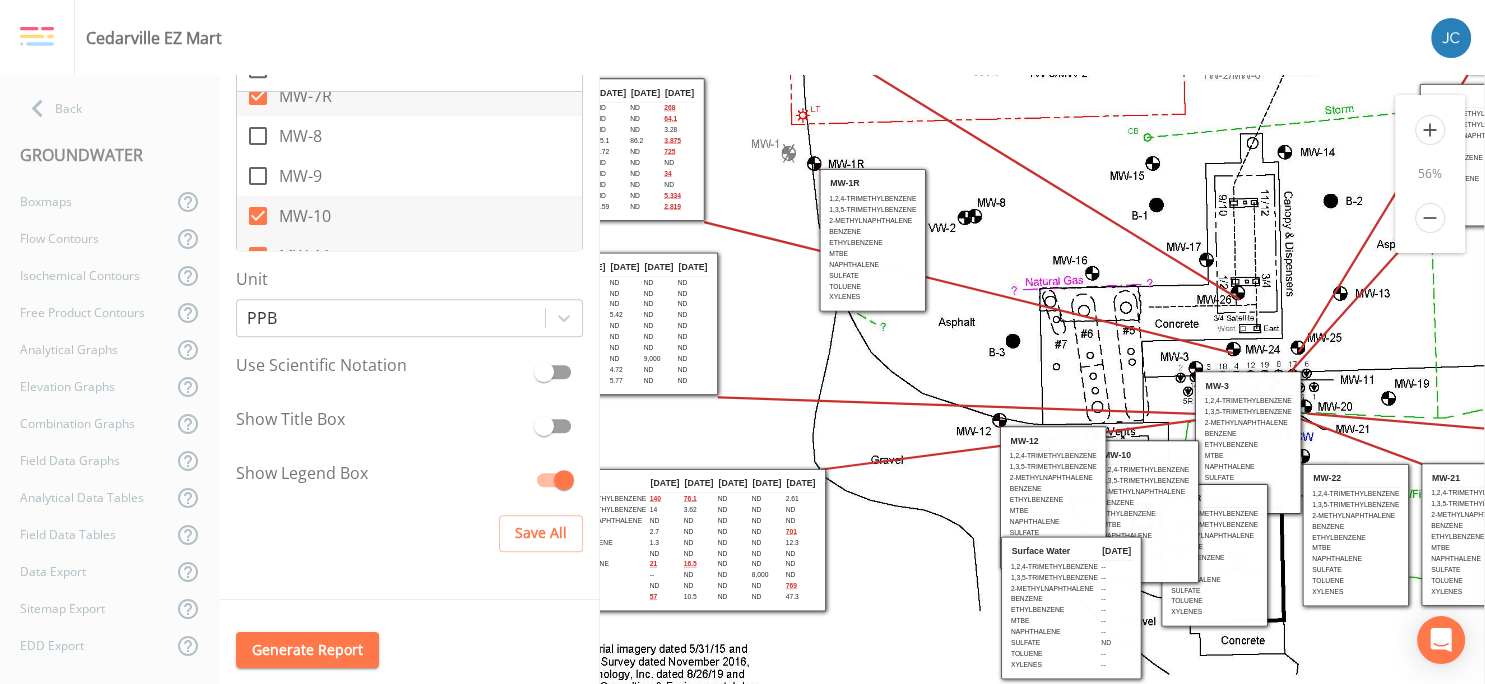 scroll, scrollTop: 0, scrollLeft: 0, axis: both 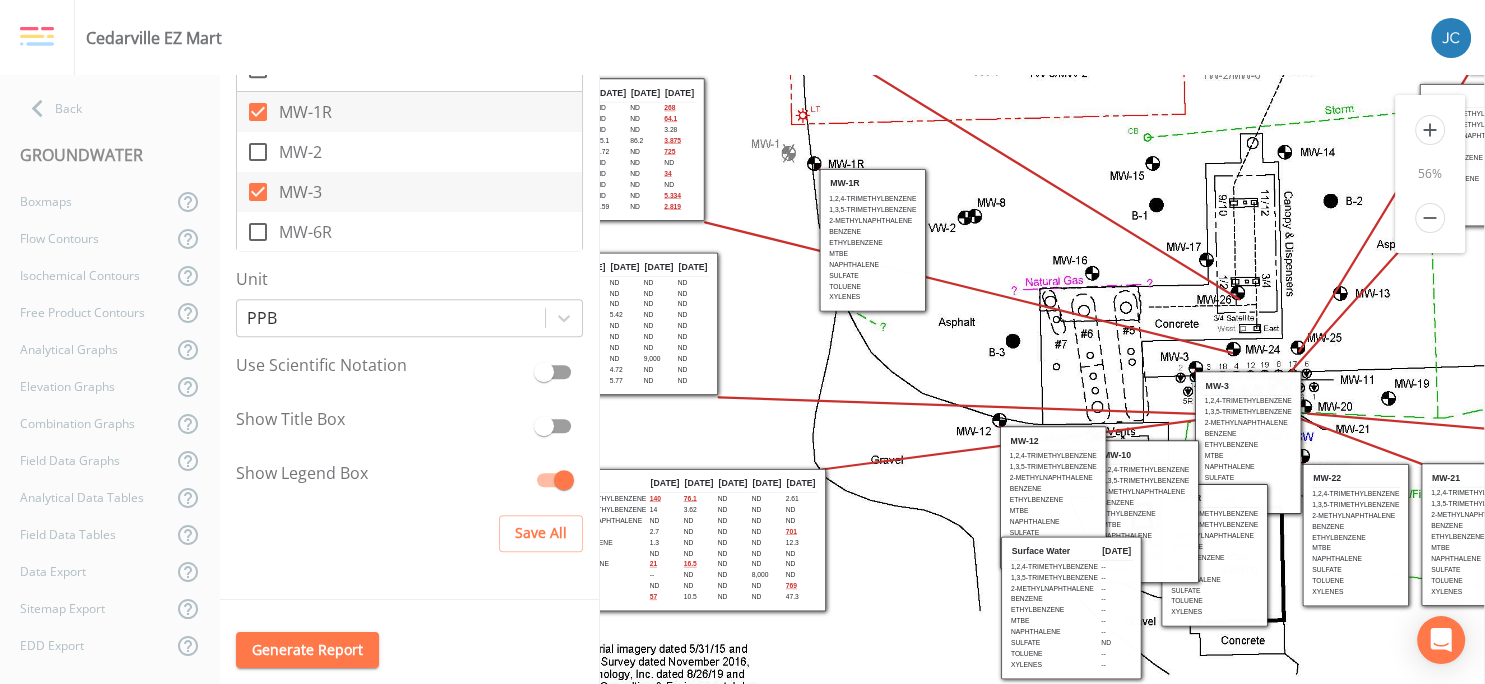 click on "MW-3" at bounding box center [409, 192] 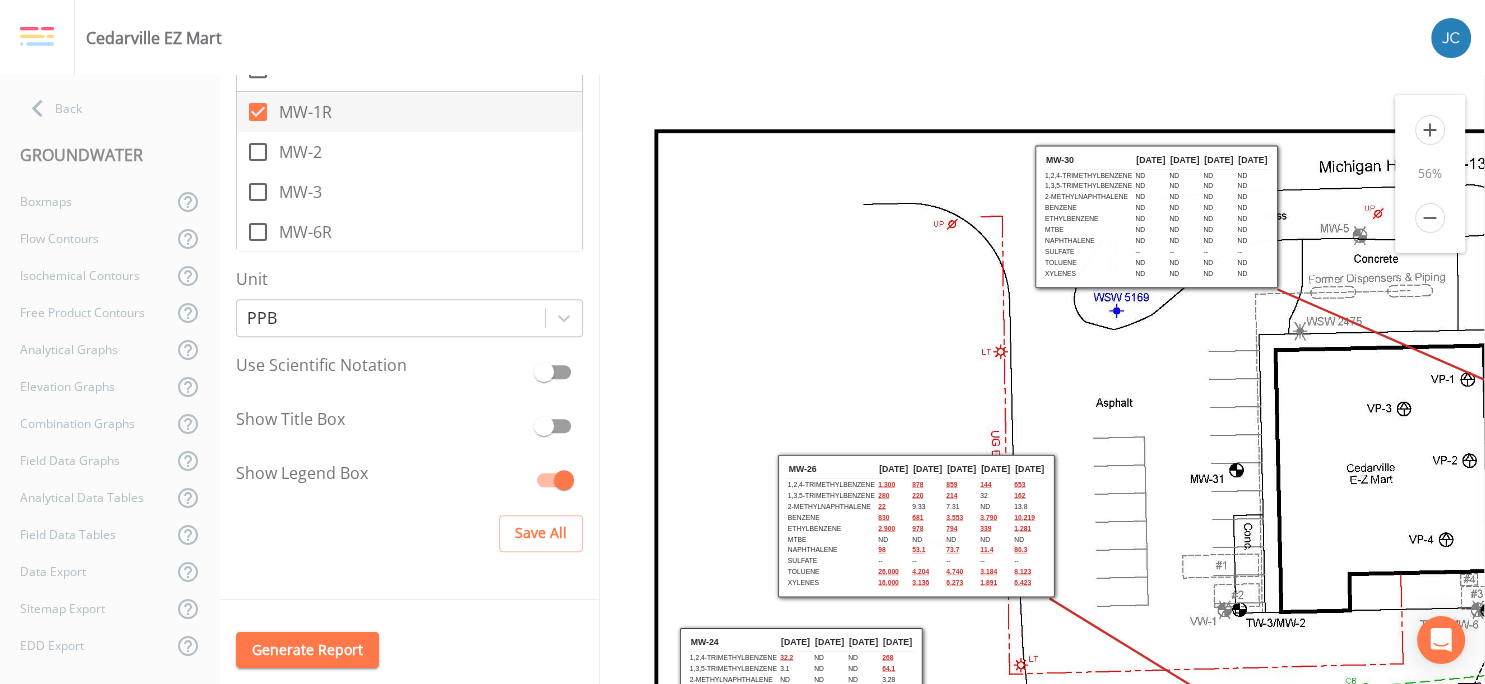 scroll, scrollTop: 0, scrollLeft: 0, axis: both 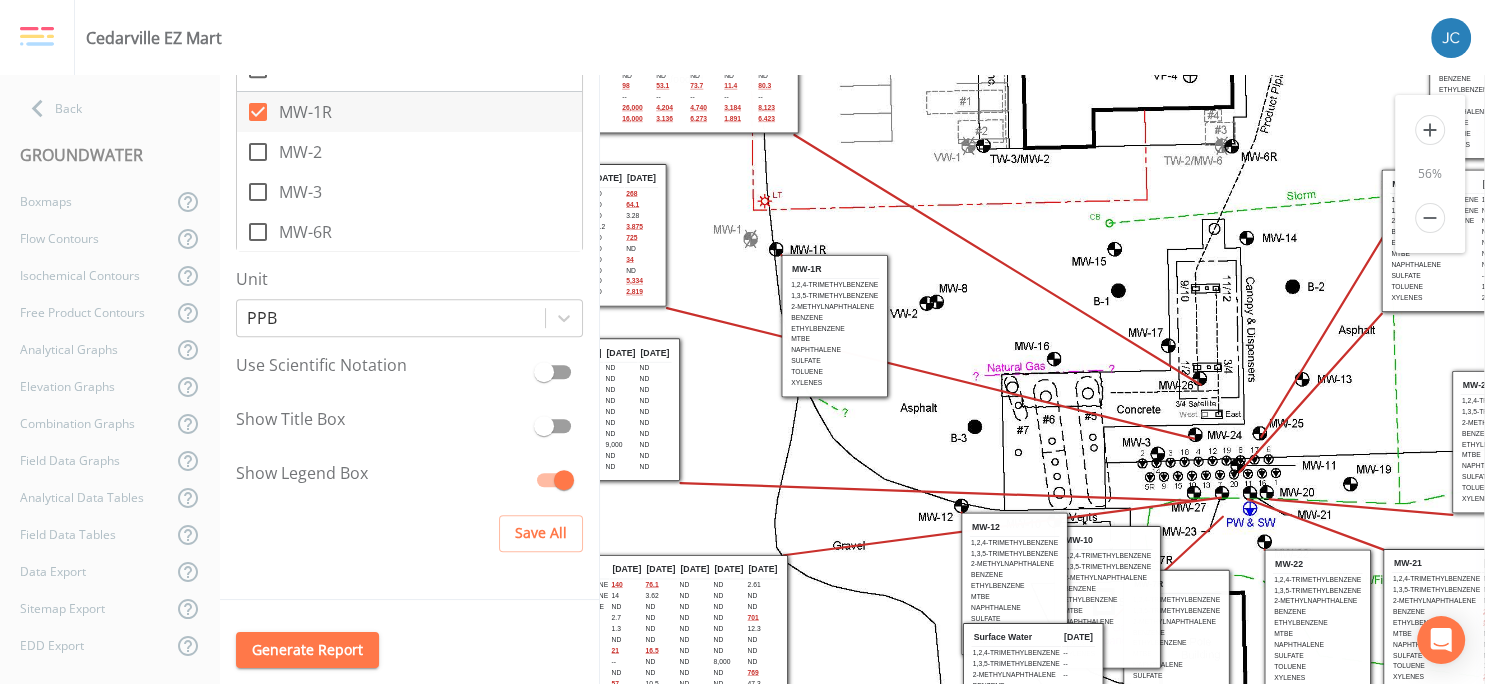drag, startPoint x: 1073, startPoint y: 307, endPoint x: 1008, endPoint y: 86, distance: 230.36058 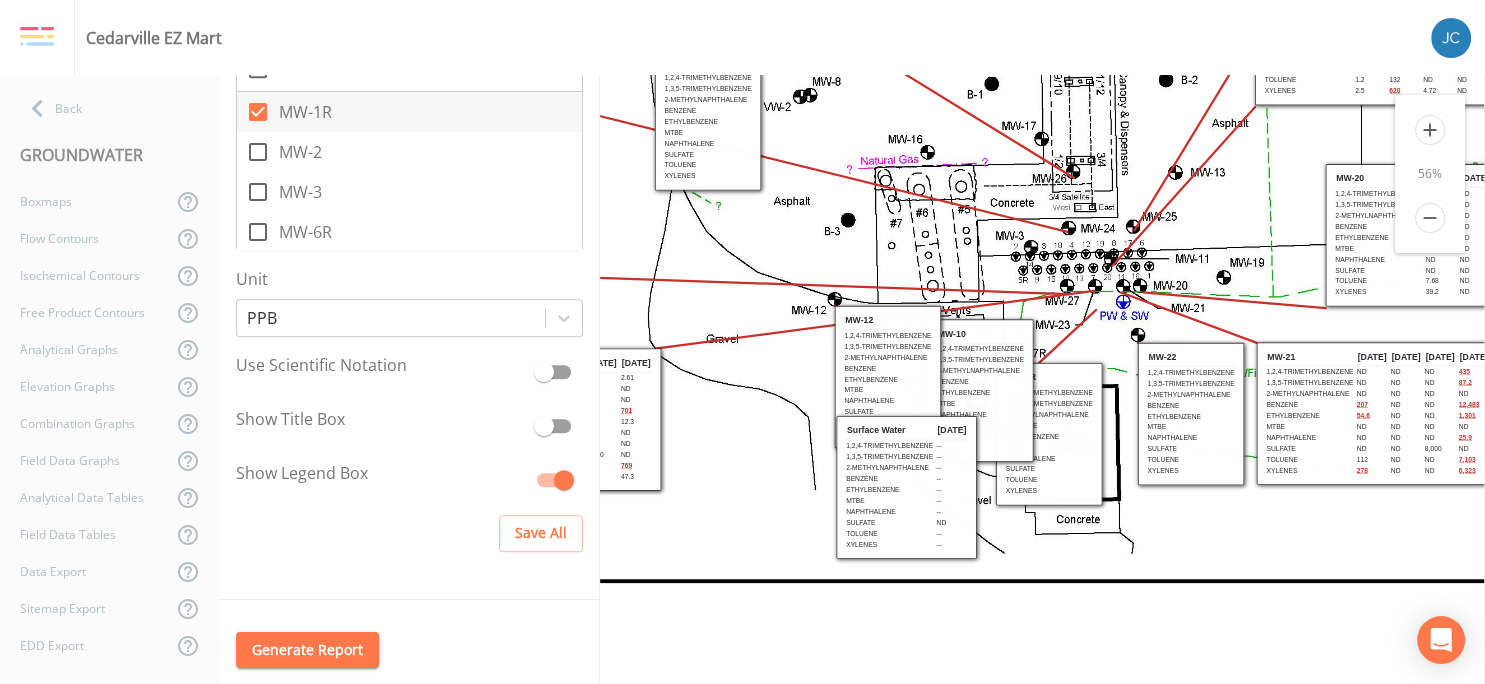 drag, startPoint x: 1240, startPoint y: 445, endPoint x: 1125, endPoint y: 255, distance: 222.09232 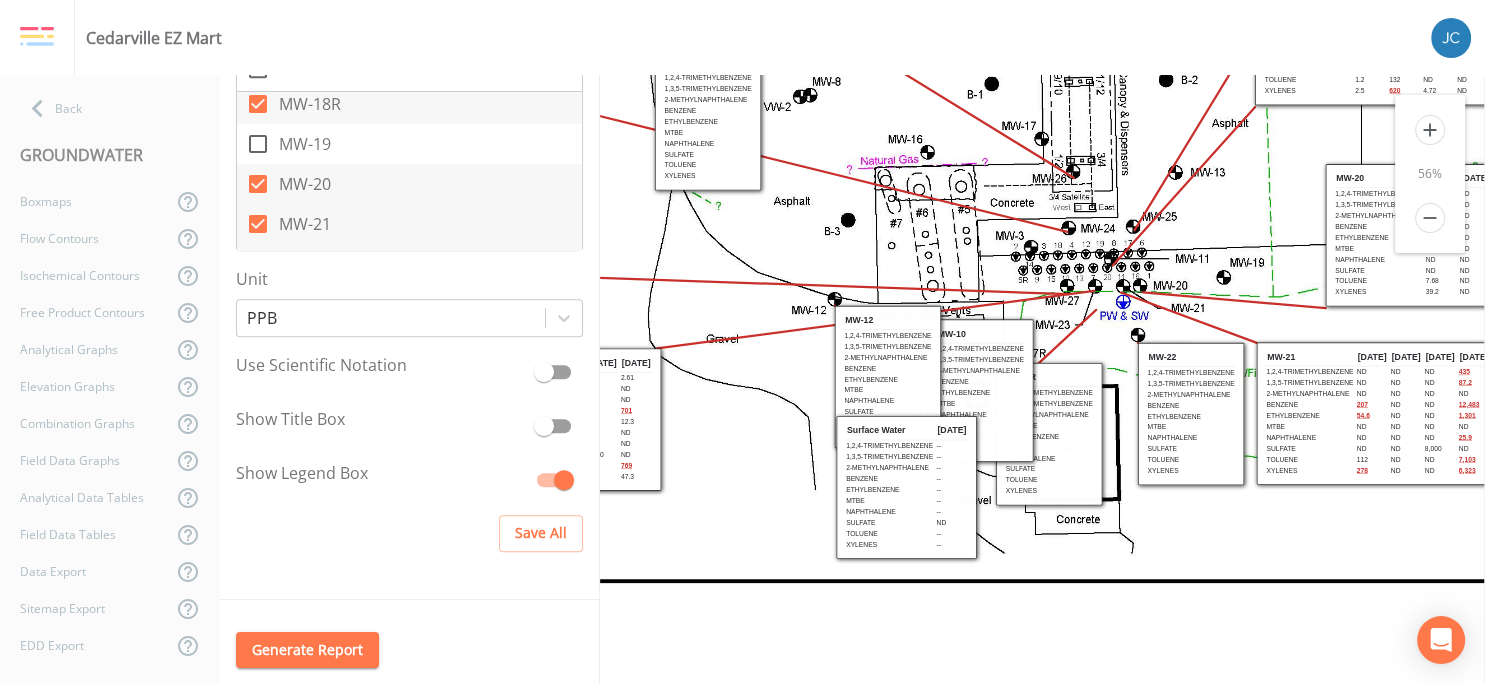 scroll, scrollTop: 713, scrollLeft: 0, axis: vertical 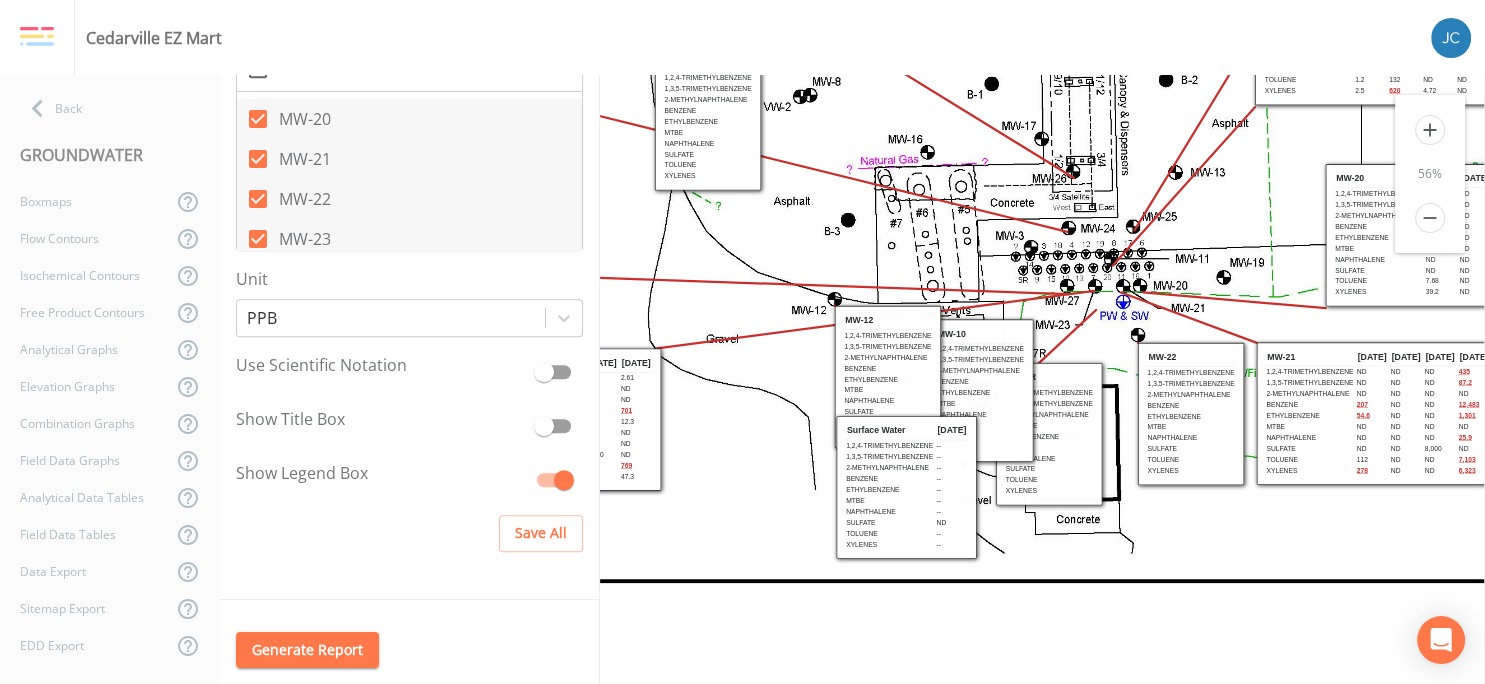 click on "MW-22" at bounding box center (409, 199) 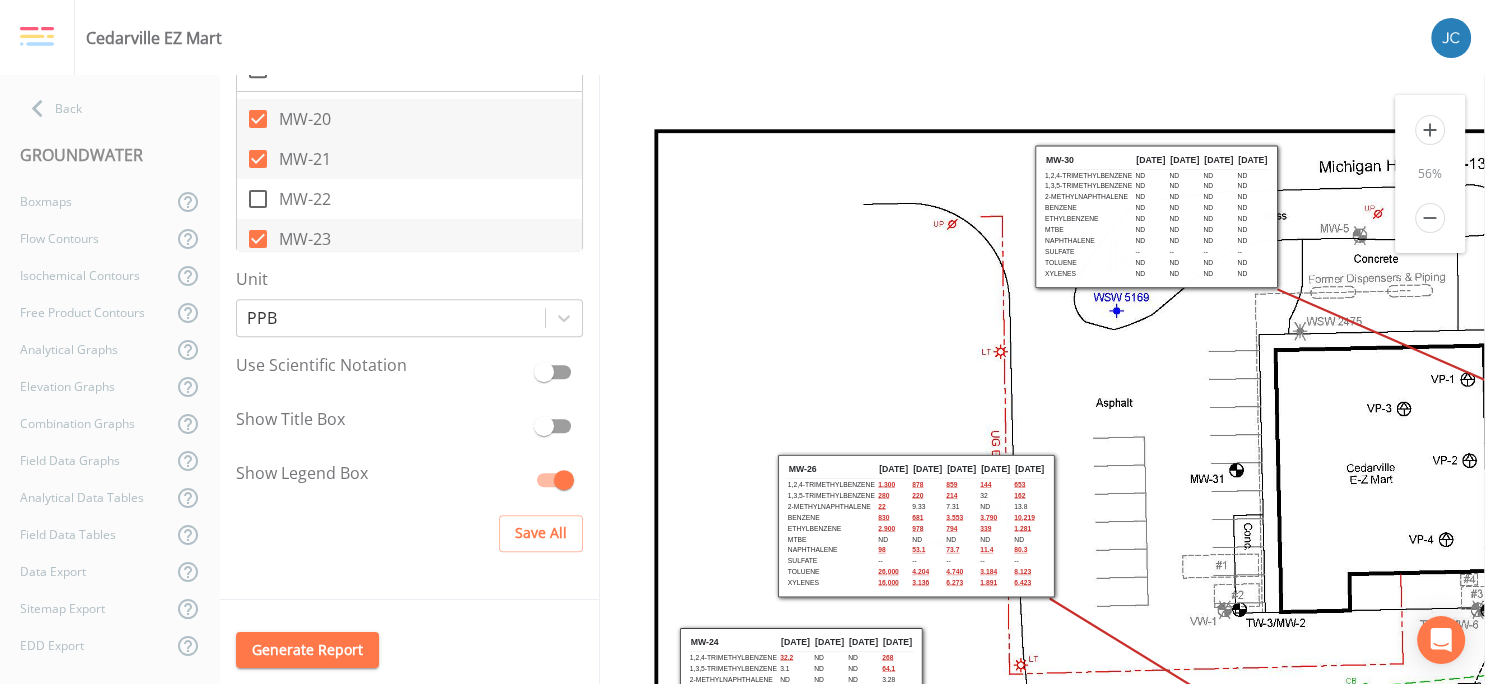 scroll, scrollTop: 0, scrollLeft: 0, axis: both 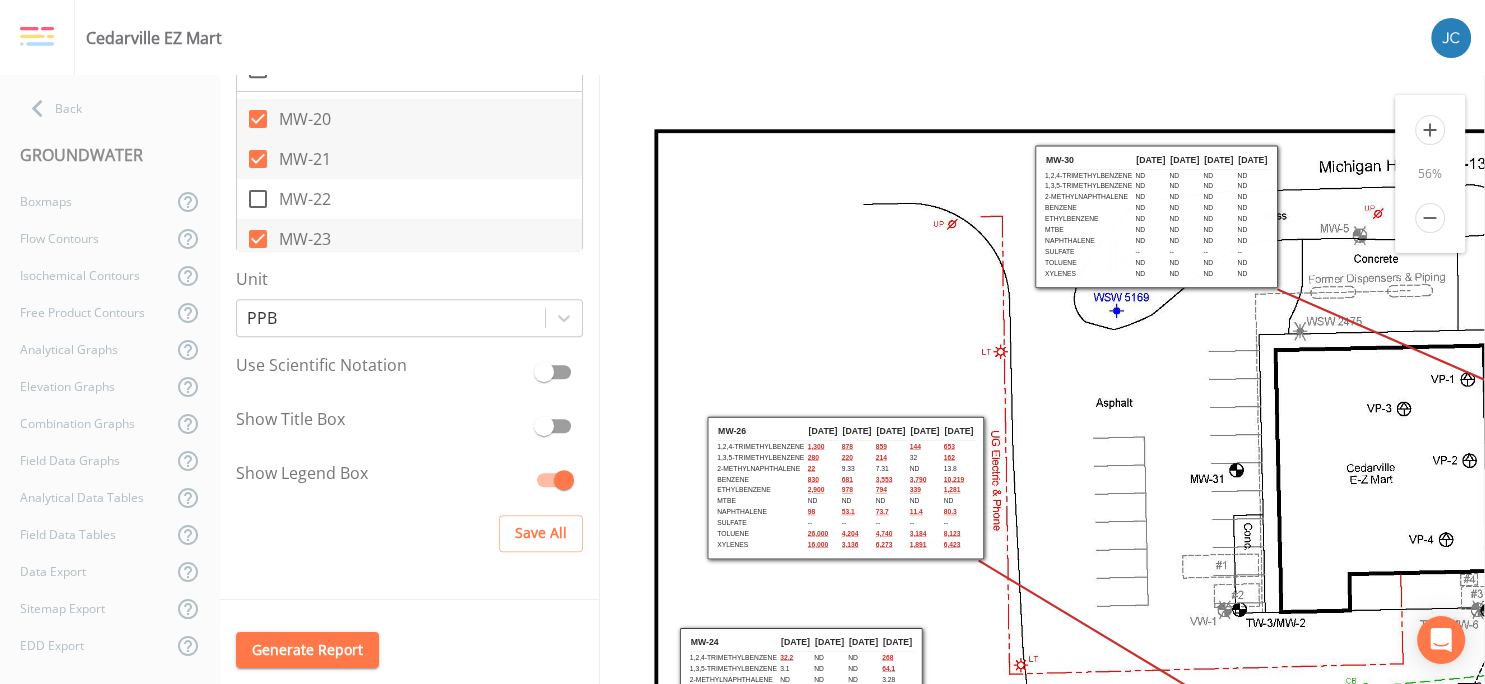 drag, startPoint x: 1049, startPoint y: 475, endPoint x: 979, endPoint y: 435, distance: 80.622574 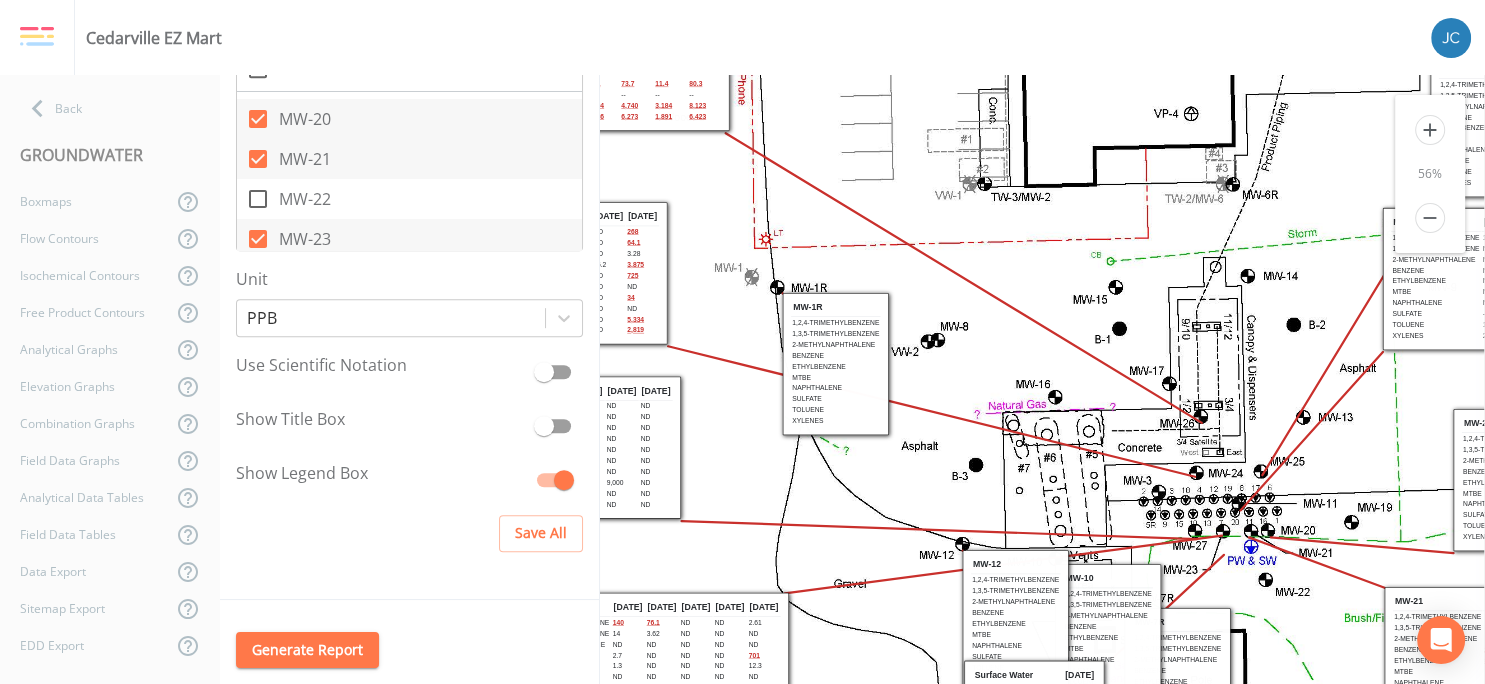 drag, startPoint x: 1111, startPoint y: 491, endPoint x: 946, endPoint y: 170, distance: 360.92383 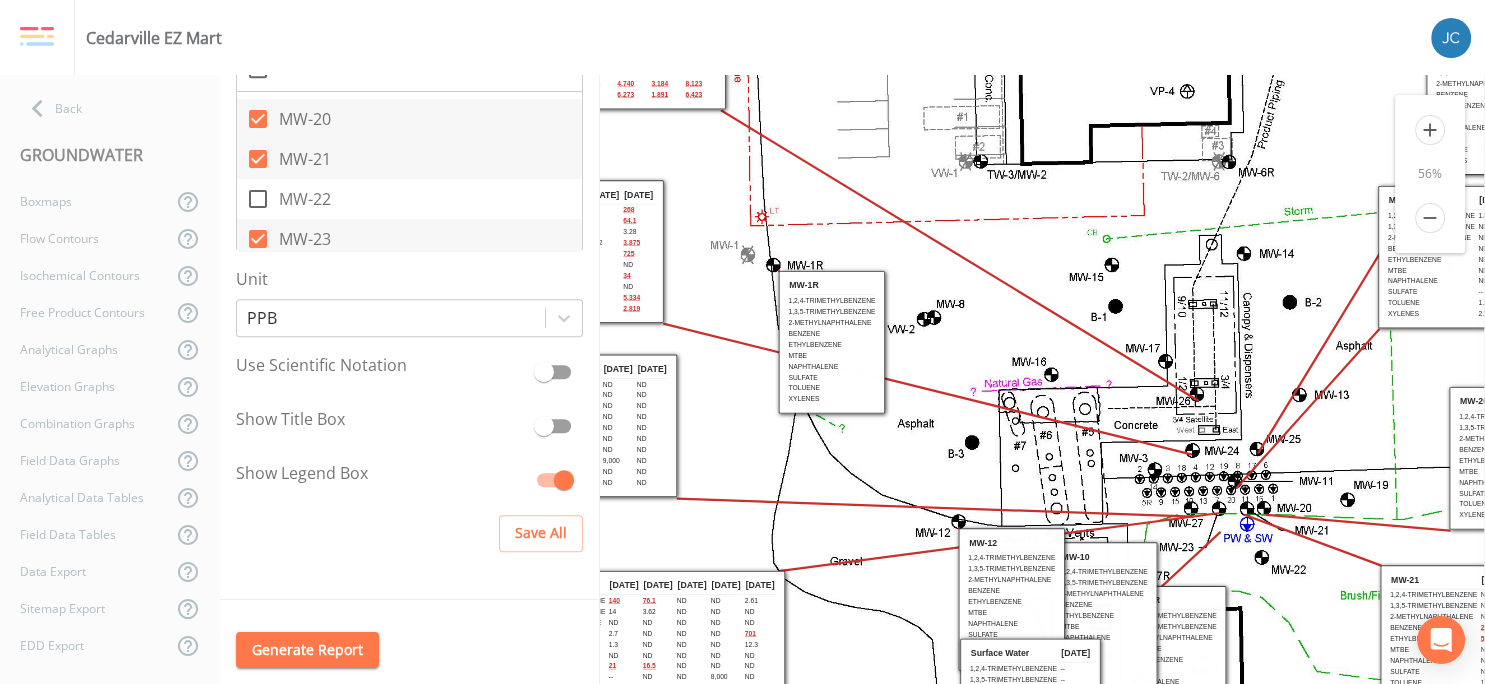 drag, startPoint x: 531, startPoint y: 186, endPoint x: 530, endPoint y: 146, distance: 40.012497 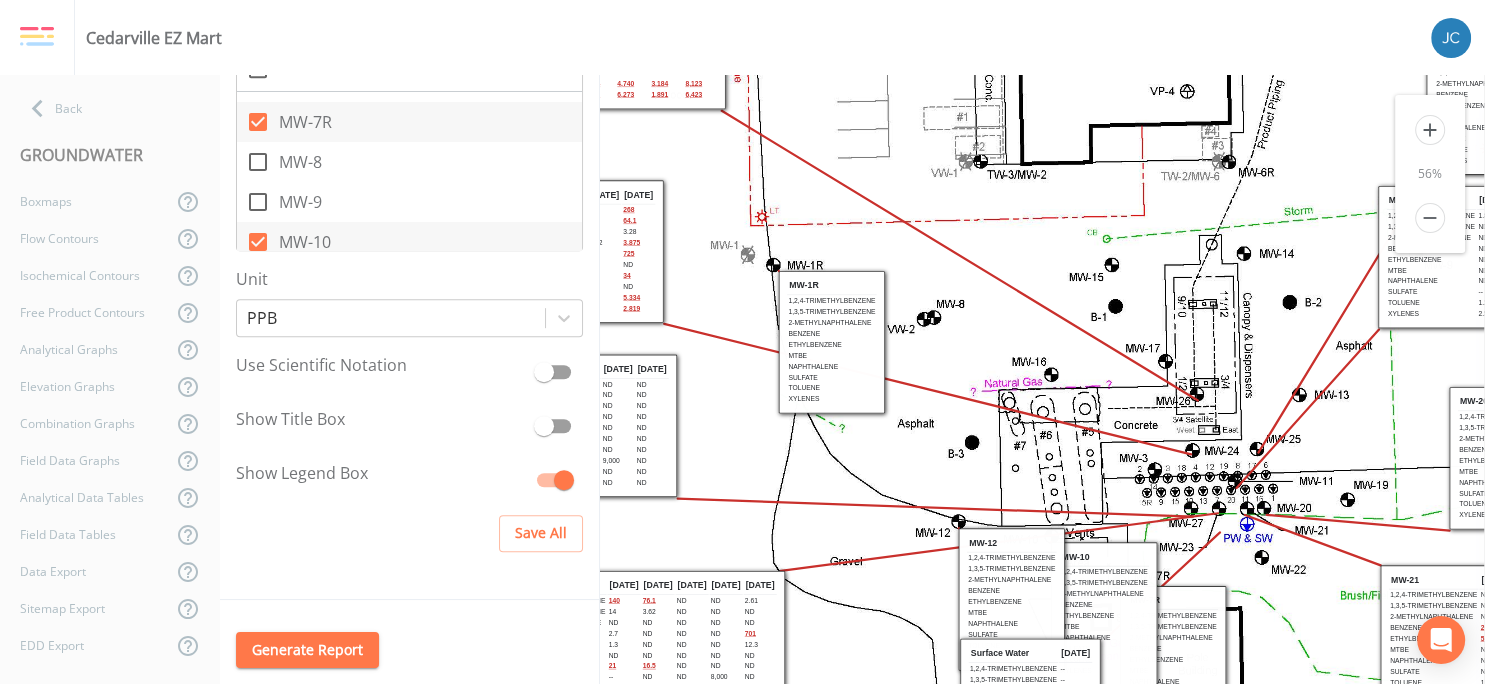 scroll, scrollTop: 7, scrollLeft: 0, axis: vertical 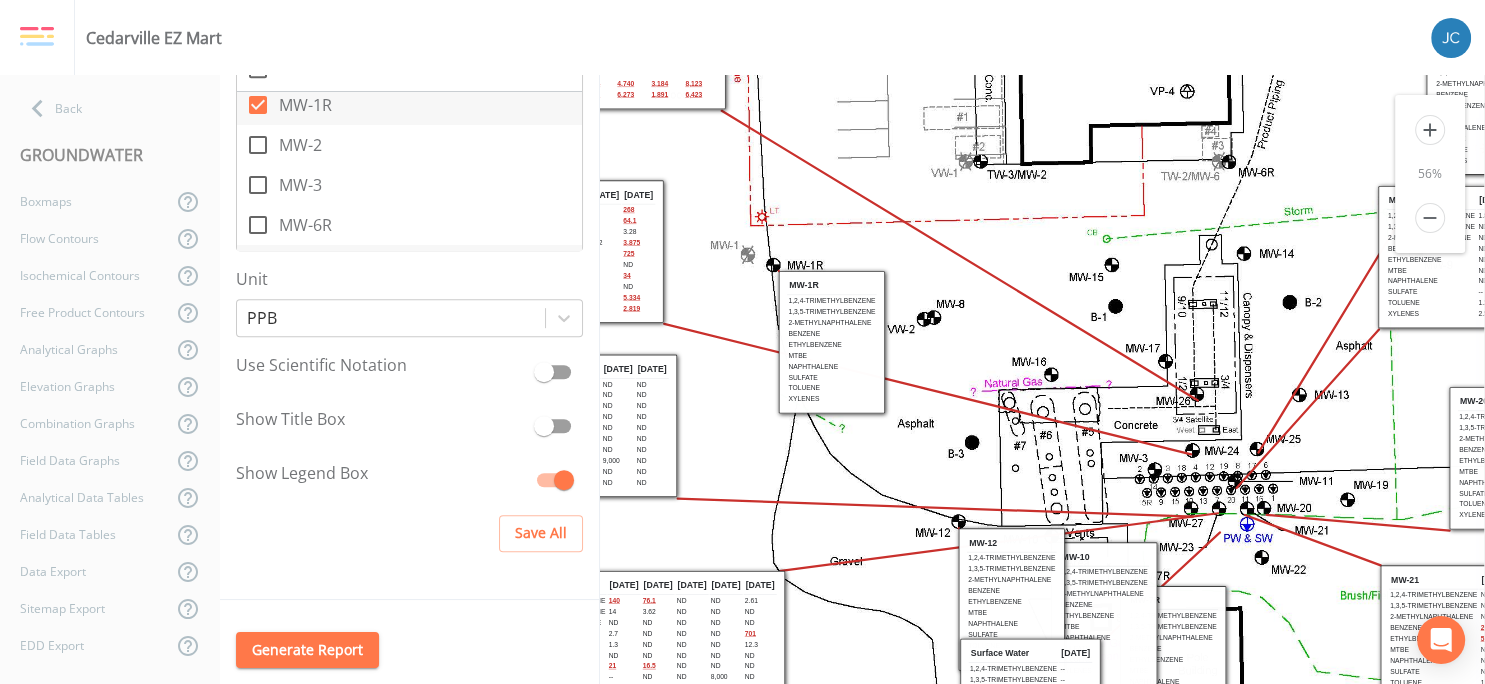 click on "MW-1R" at bounding box center [409, 105] 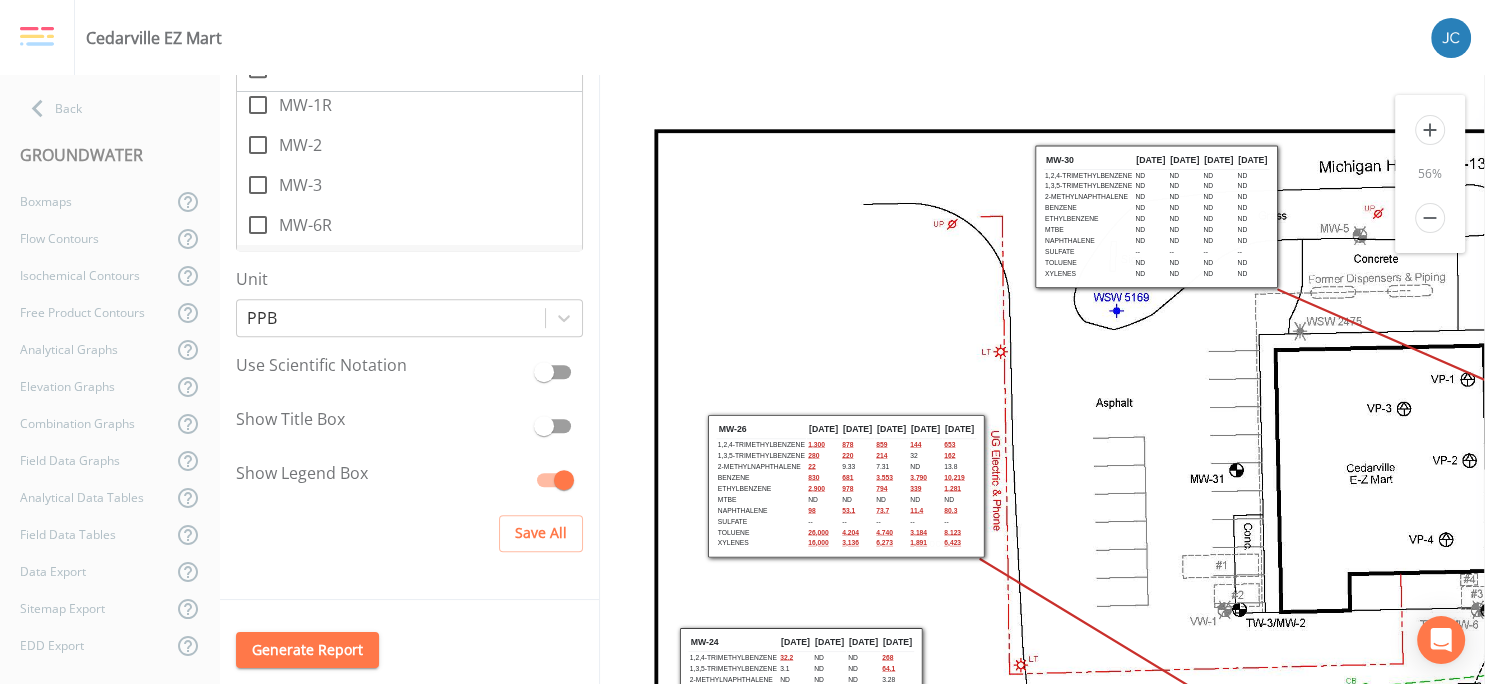 scroll, scrollTop: 0, scrollLeft: 0, axis: both 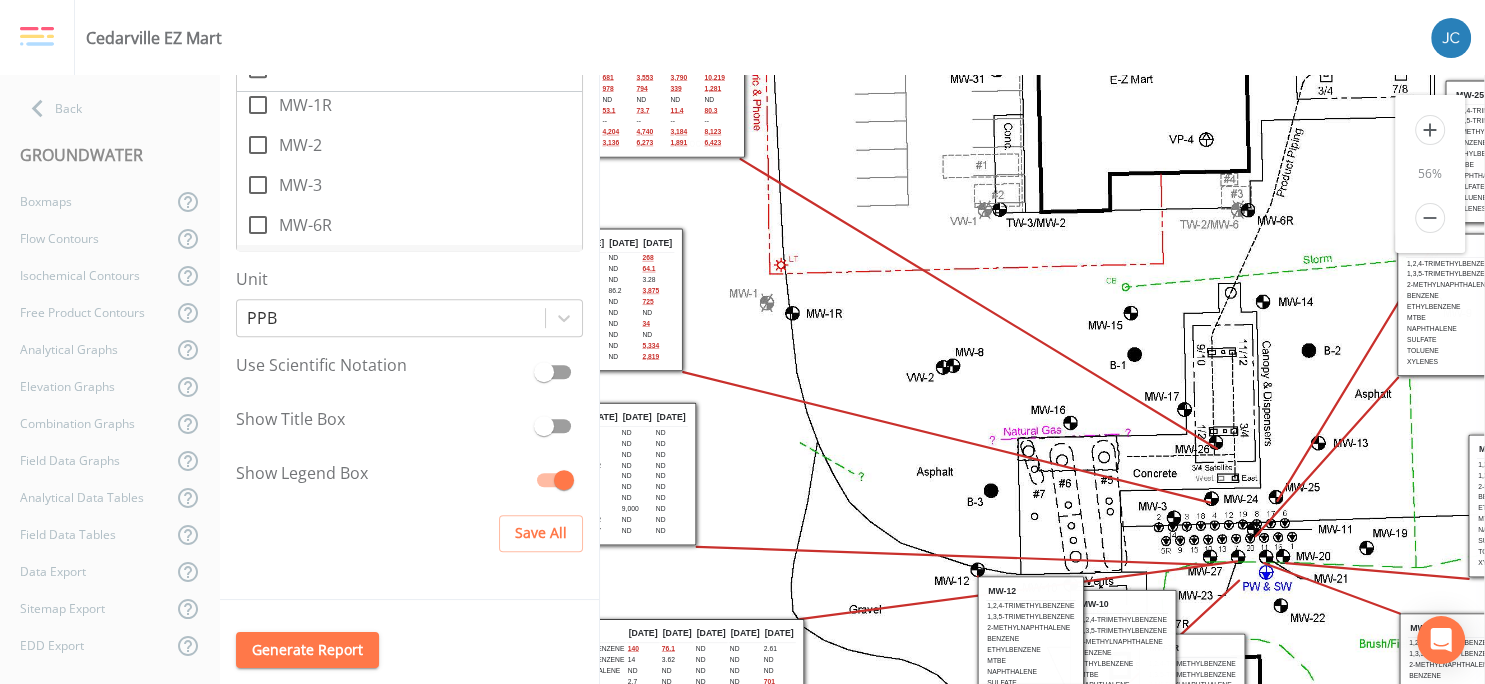 drag, startPoint x: 1085, startPoint y: 462, endPoint x: 843, endPoint y: 118, distance: 420.59482 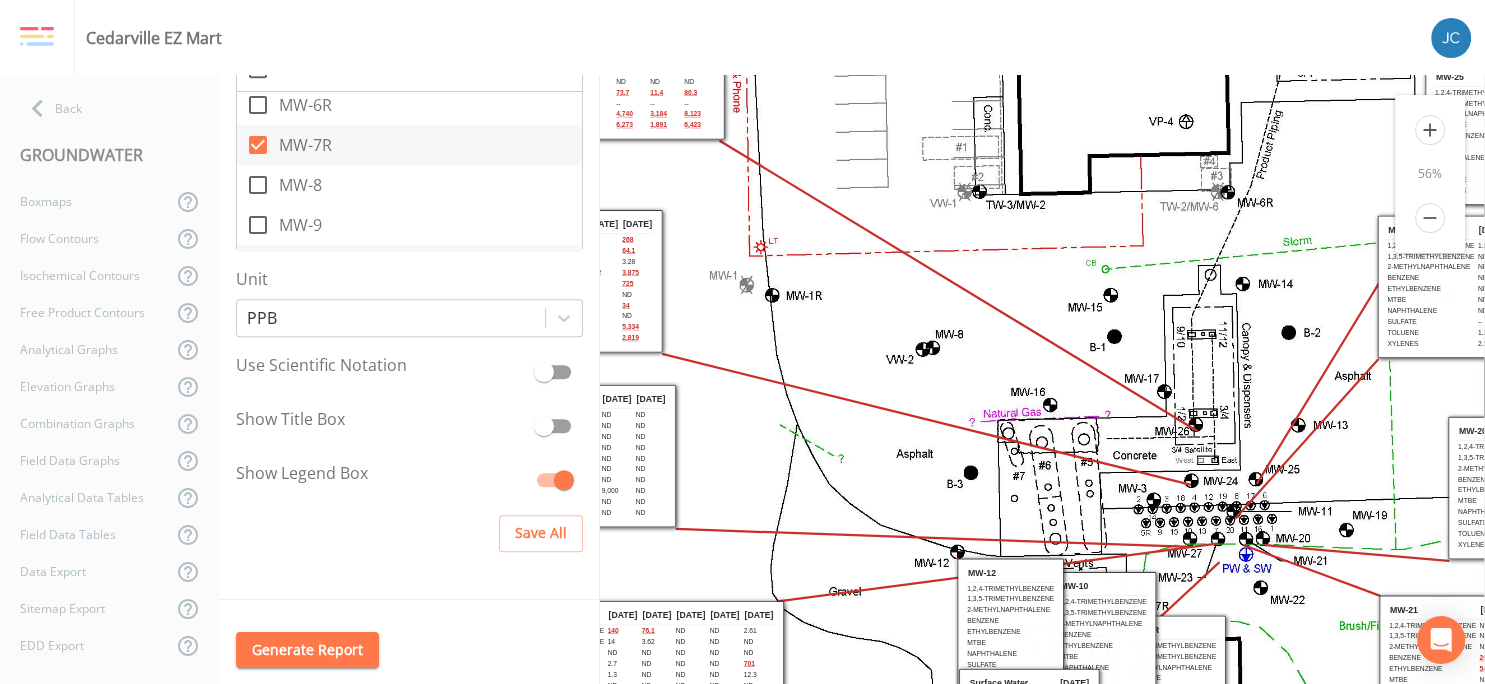scroll, scrollTop: 137, scrollLeft: 0, axis: vertical 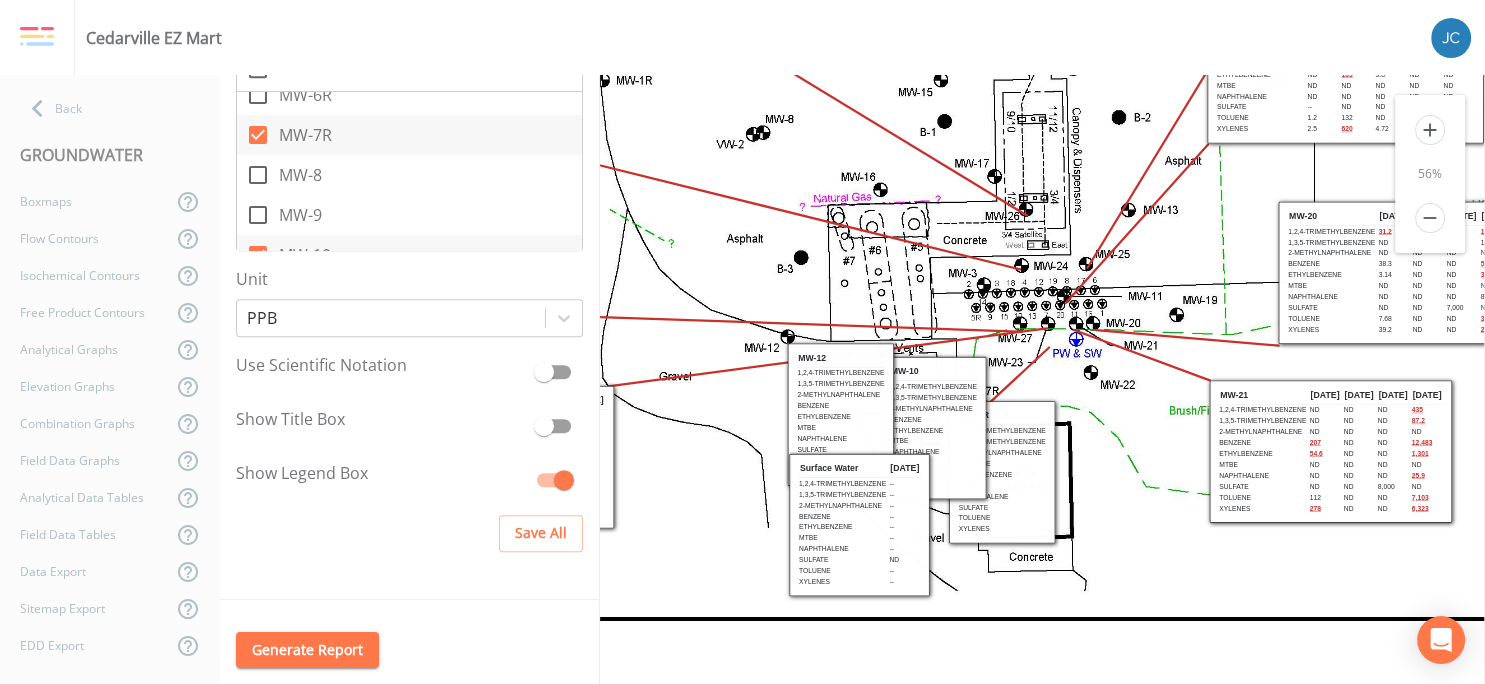 drag, startPoint x: 1277, startPoint y: 345, endPoint x: 1107, endPoint y: 130, distance: 274.08942 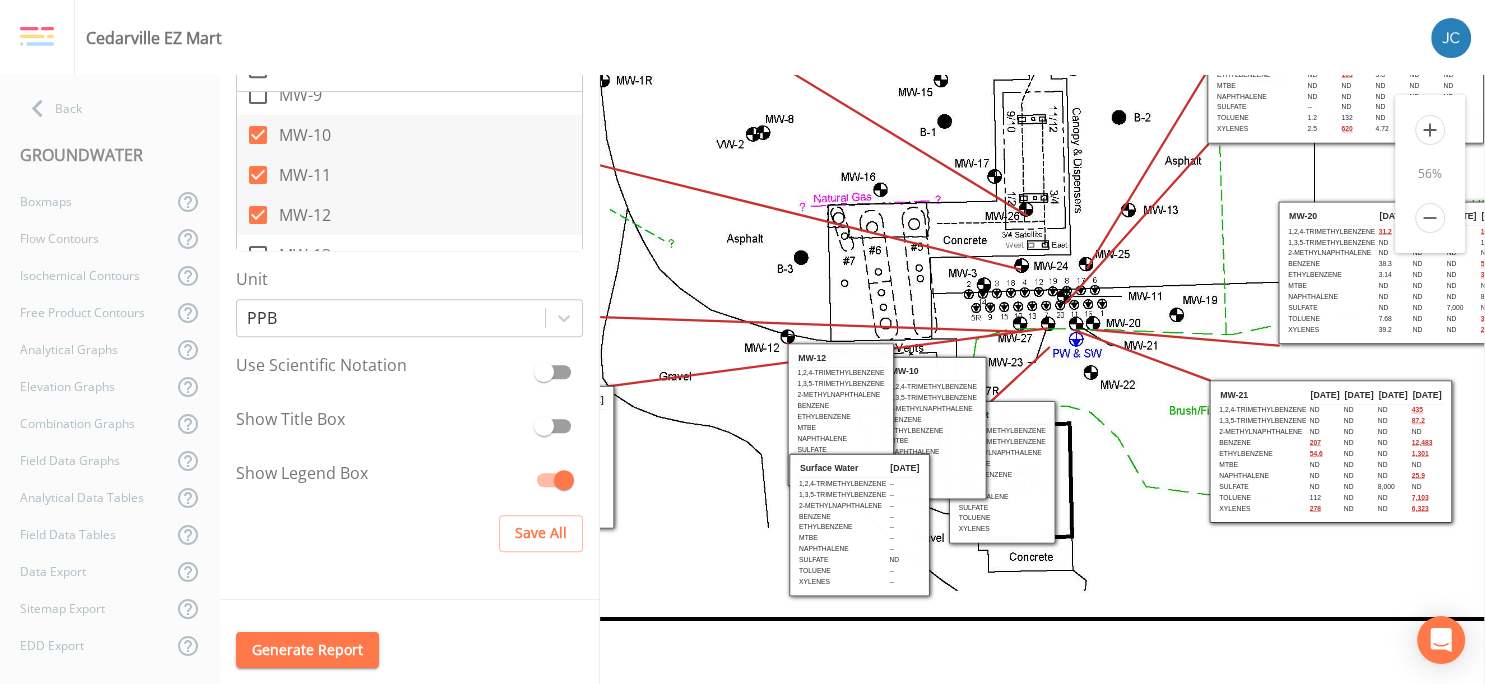 scroll, scrollTop: 266, scrollLeft: 0, axis: vertical 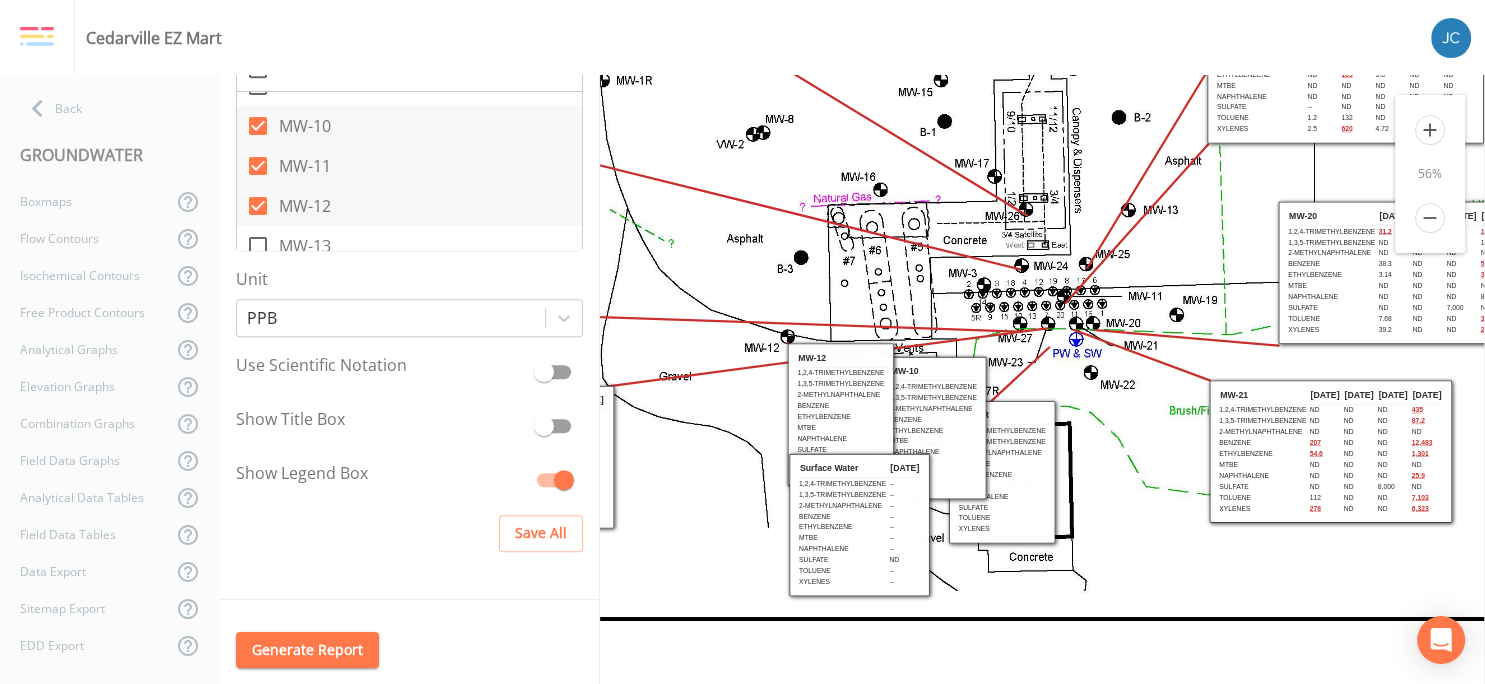 click on "MW-10" at bounding box center [409, 126] 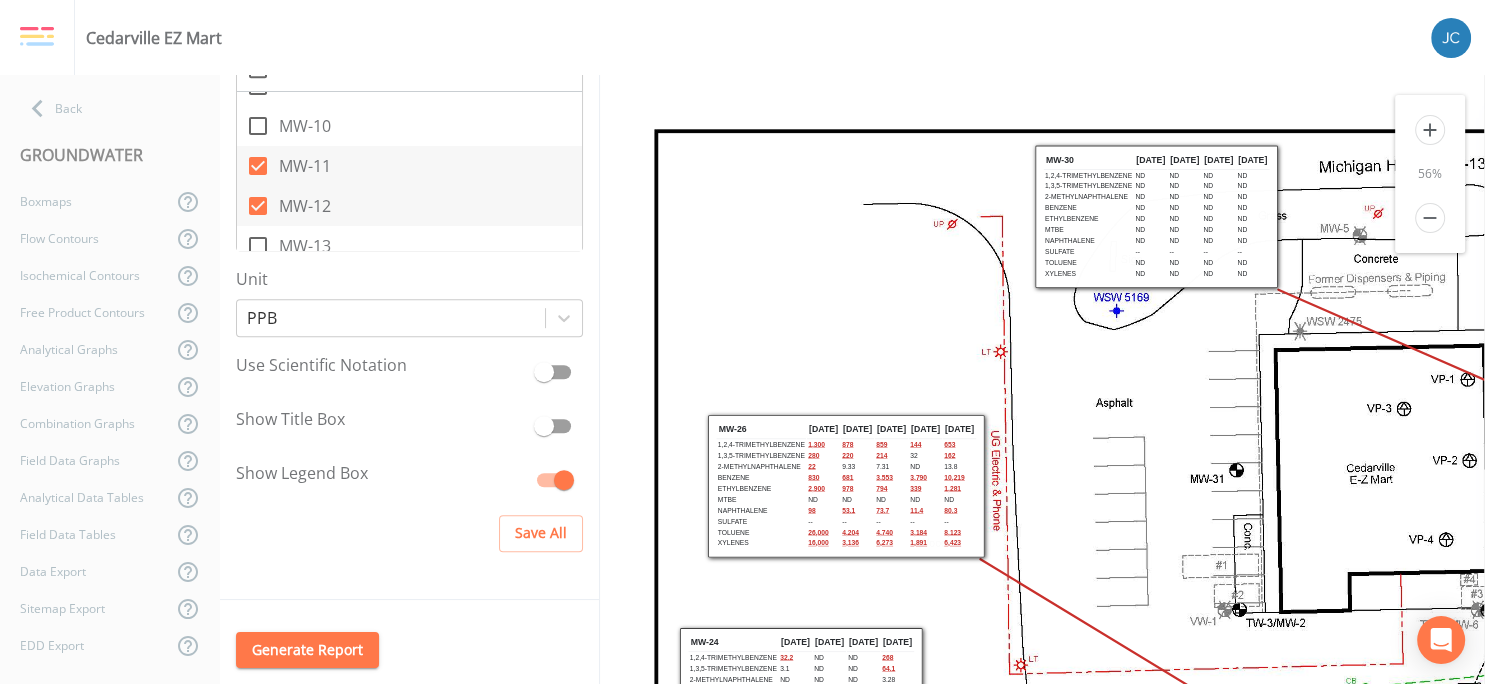 scroll, scrollTop: 0, scrollLeft: 0, axis: both 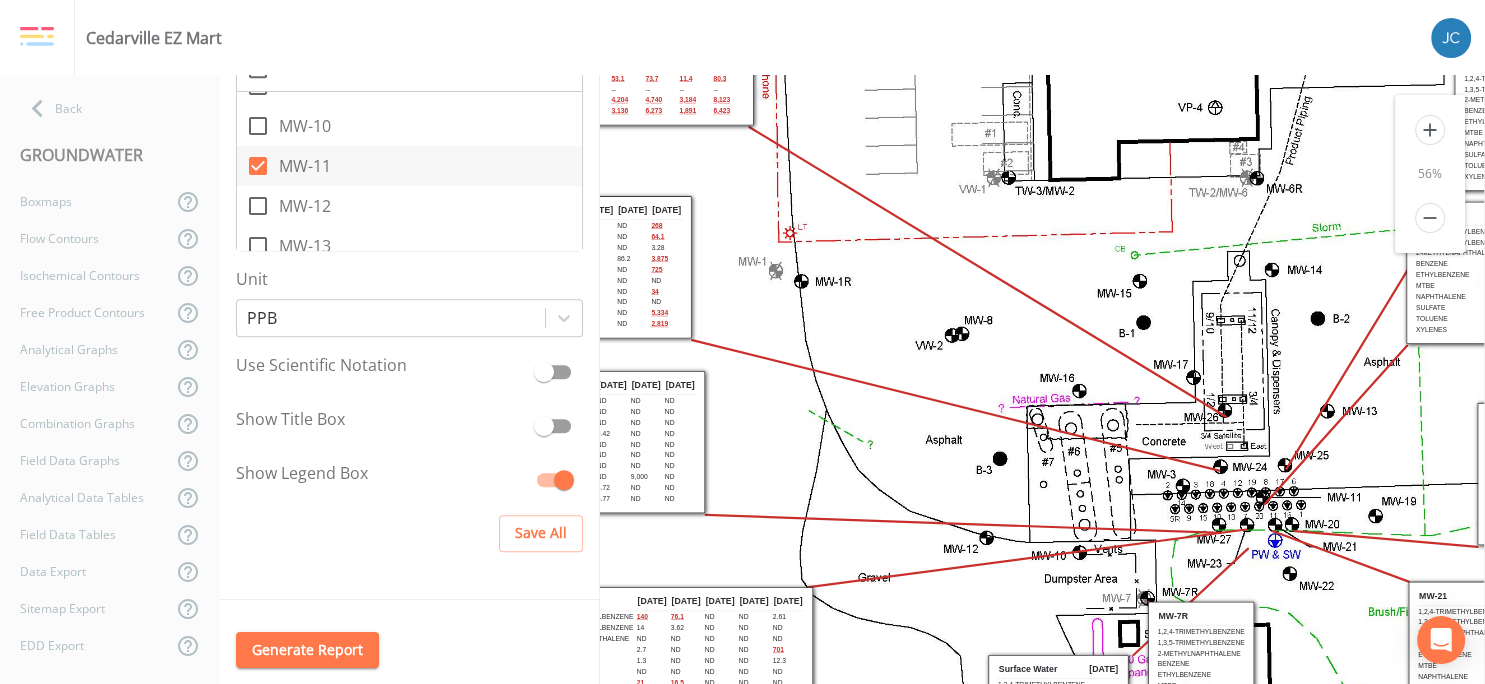 drag, startPoint x: 1134, startPoint y: 514, endPoint x: 893, endPoint y: 85, distance: 492.05893 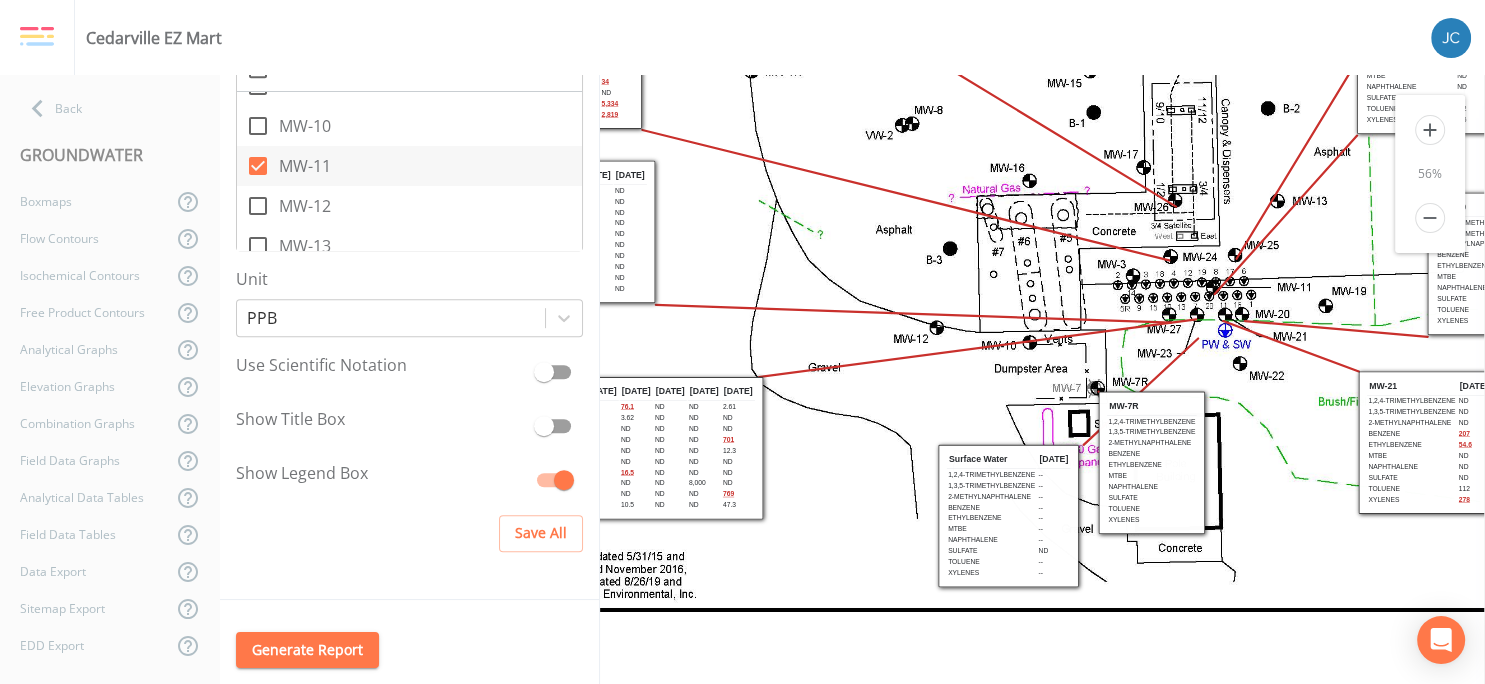 drag, startPoint x: 1231, startPoint y: 450, endPoint x: 1218, endPoint y: 352, distance: 98.85848 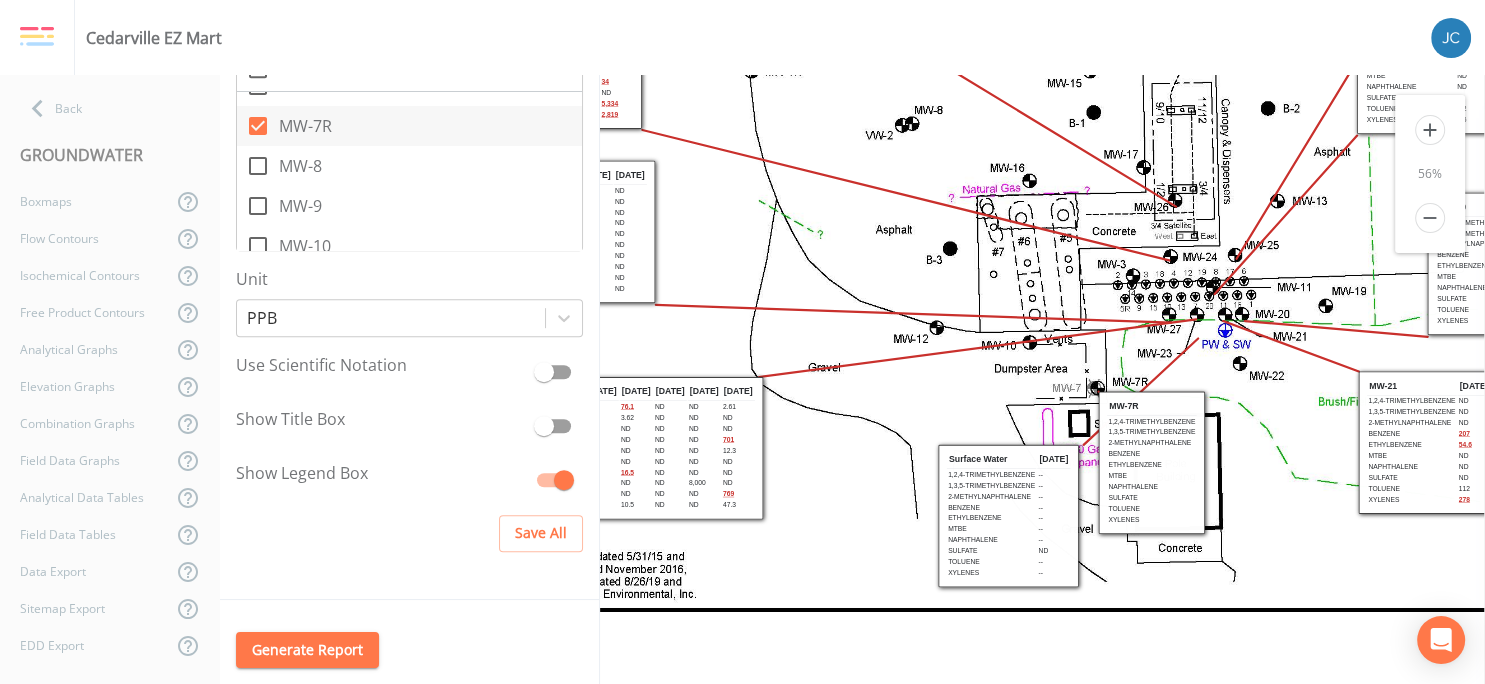 scroll, scrollTop: 137, scrollLeft: 0, axis: vertical 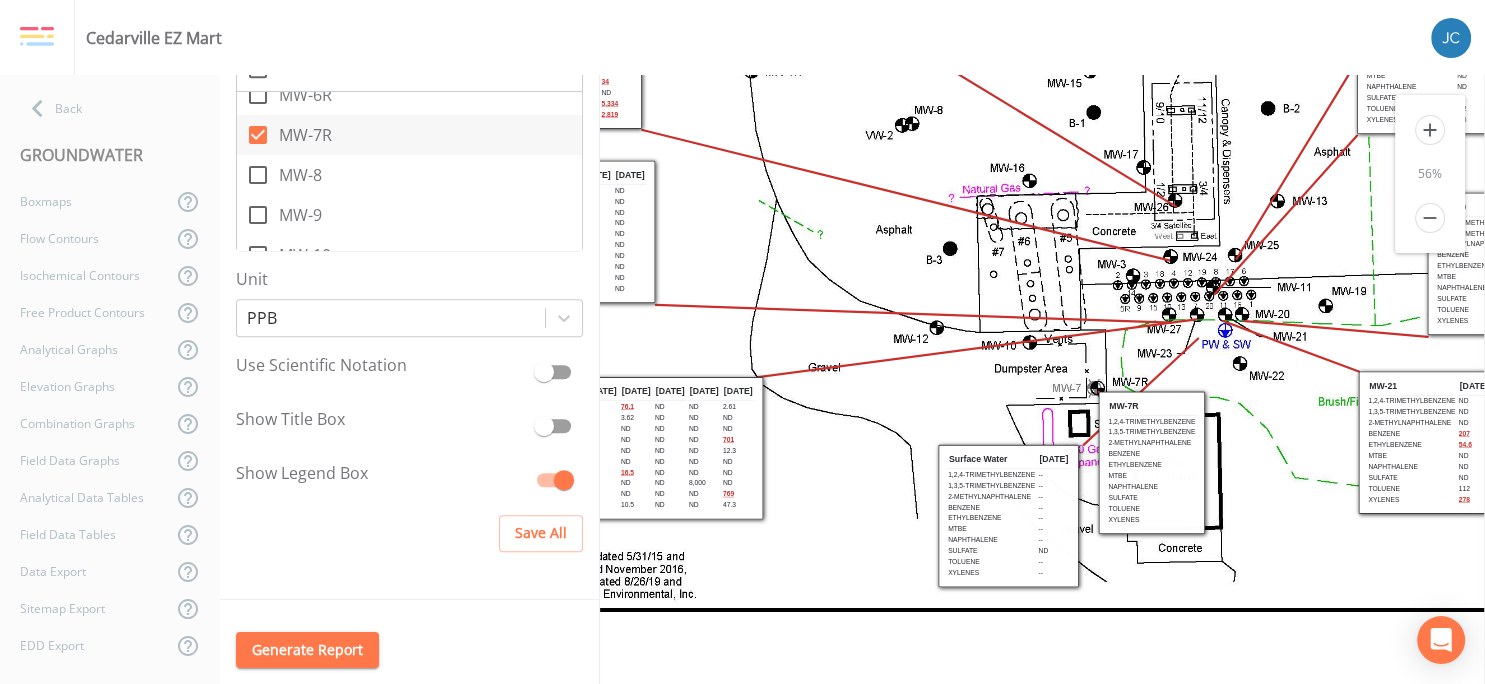 click on "MW-7R" at bounding box center [305, 135] 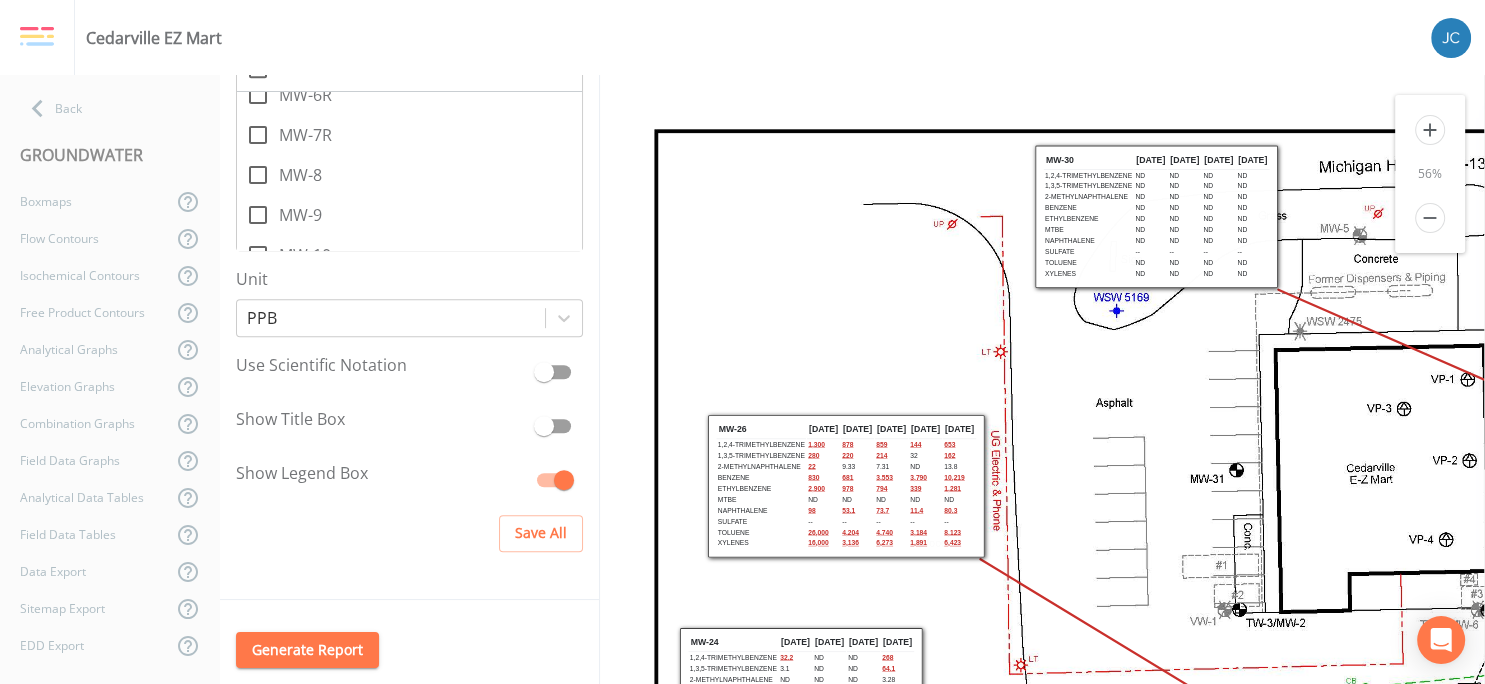 scroll, scrollTop: 0, scrollLeft: 0, axis: both 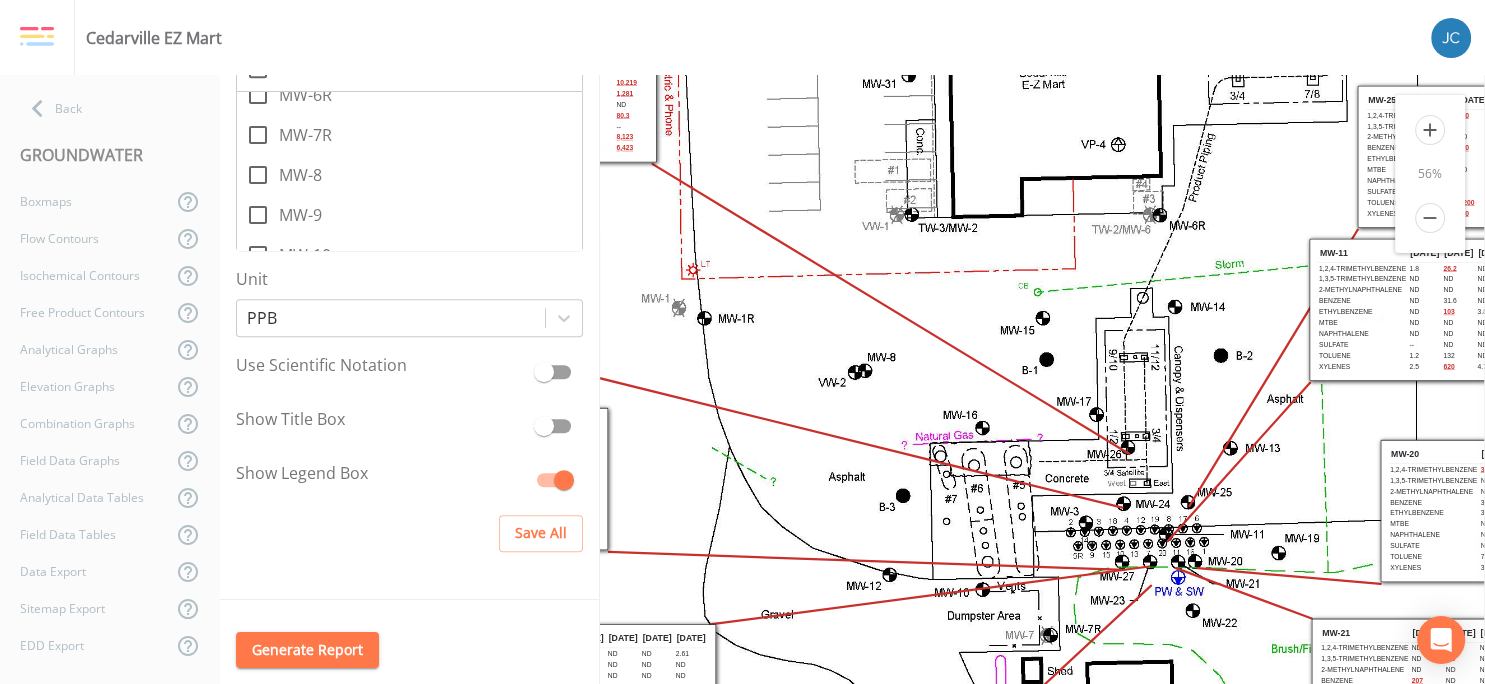 drag, startPoint x: 1202, startPoint y: 574, endPoint x: 867, endPoint y: 141, distance: 547.4614 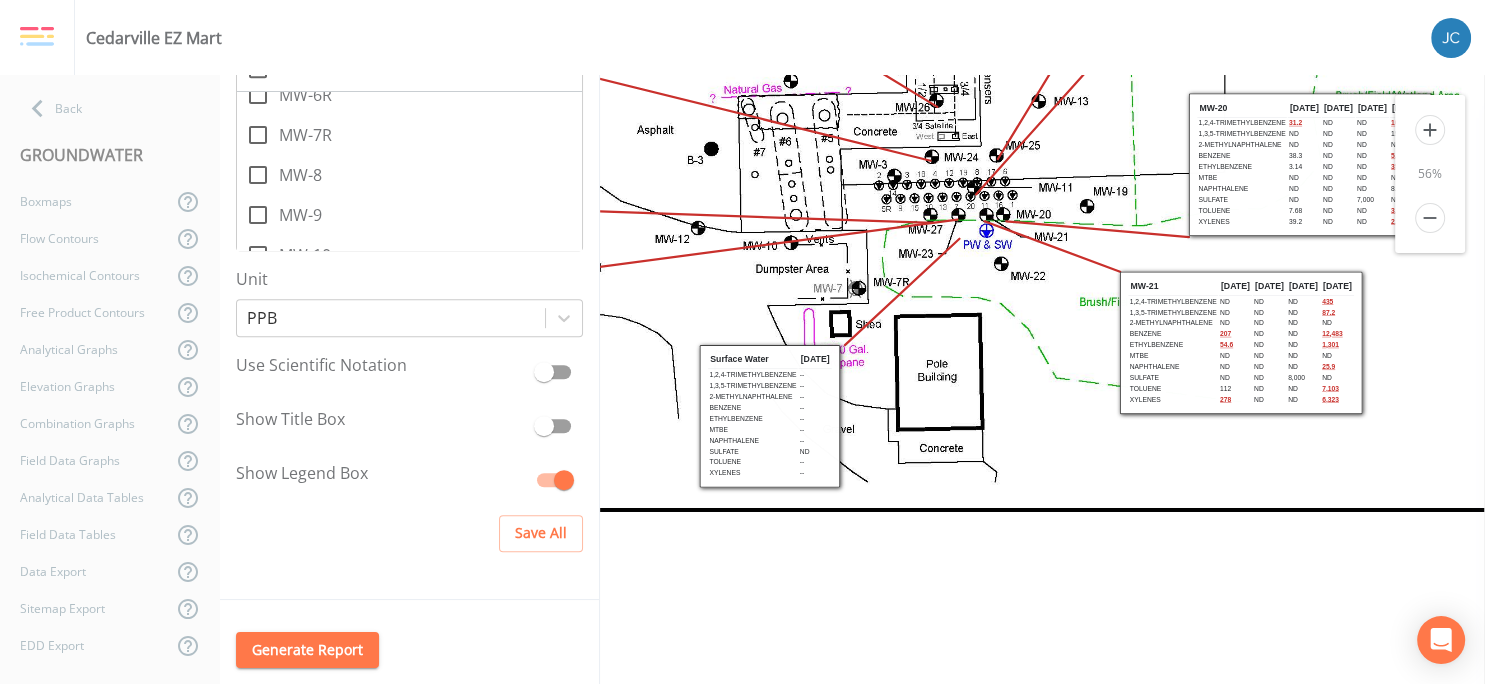 drag, startPoint x: 1119, startPoint y: 551, endPoint x: 935, endPoint y: 233, distance: 367.39624 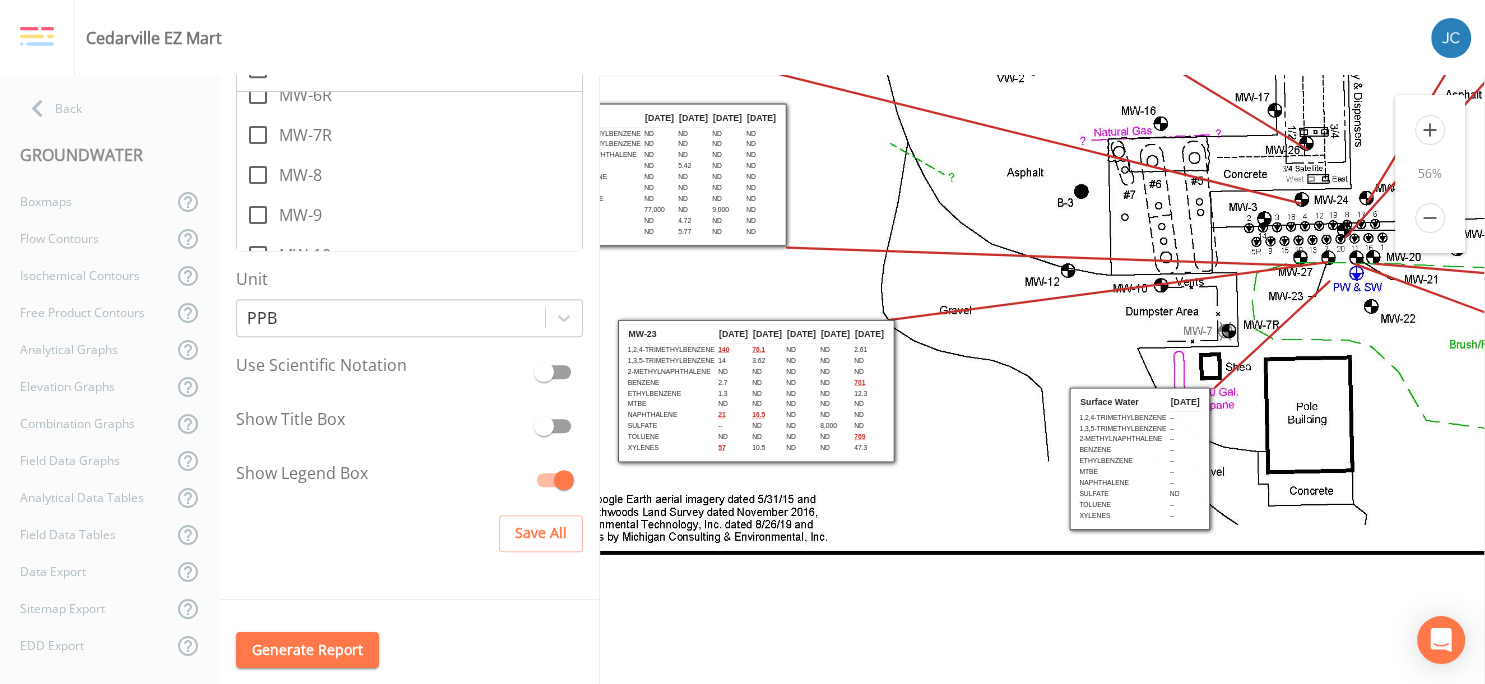 scroll, scrollTop: 0, scrollLeft: 180, axis: horizontal 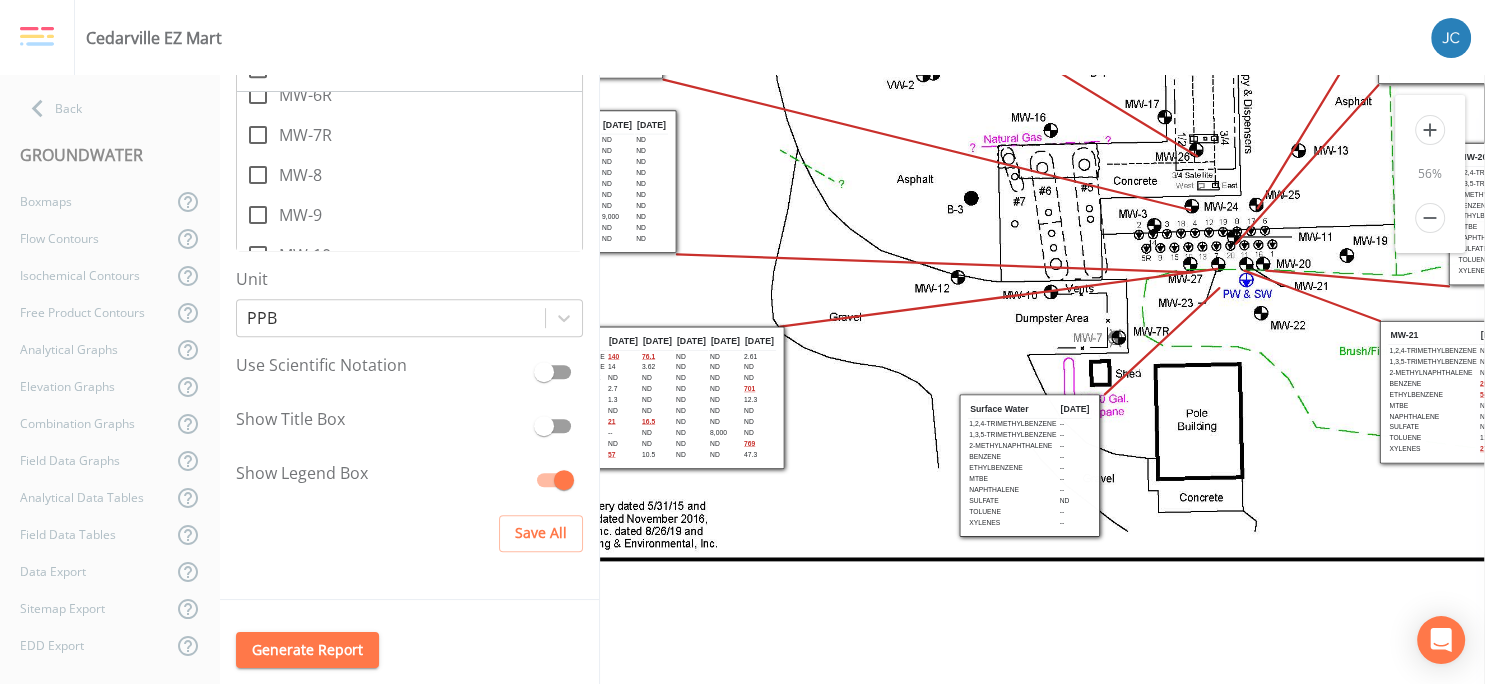 drag, startPoint x: 1094, startPoint y: 461, endPoint x: 1354, endPoint y: 510, distance: 264.57703 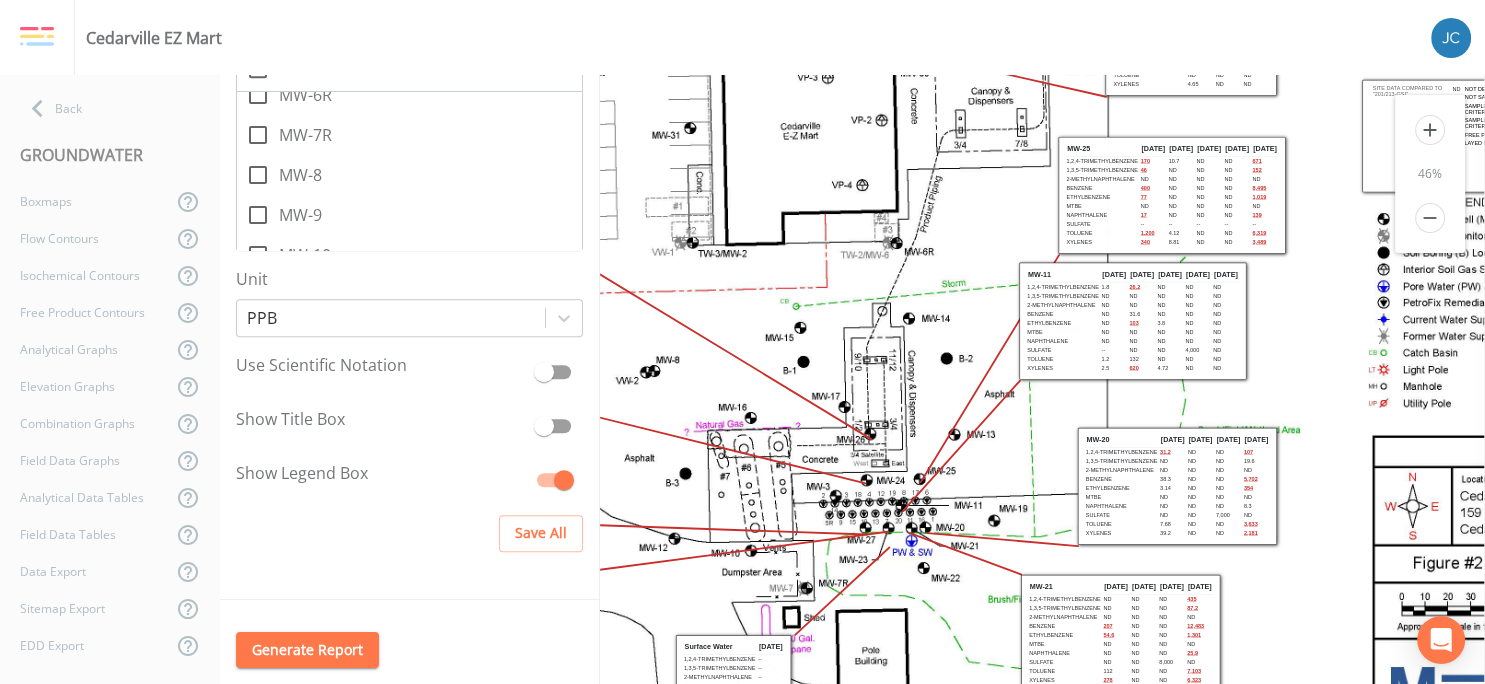 drag, startPoint x: 1186, startPoint y: 406, endPoint x: 946, endPoint y: 332, distance: 251.14935 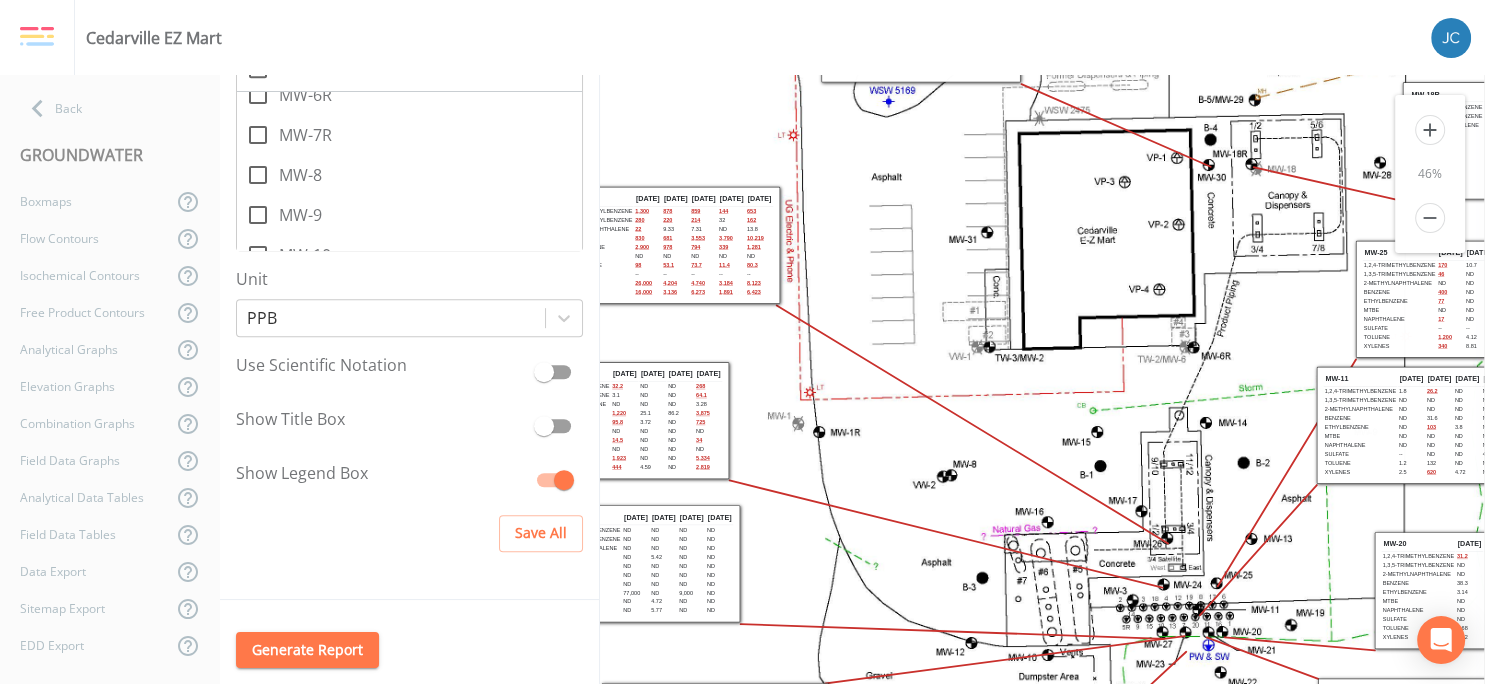 drag, startPoint x: 962, startPoint y: 170, endPoint x: 1263, endPoint y: 283, distance: 321.51205 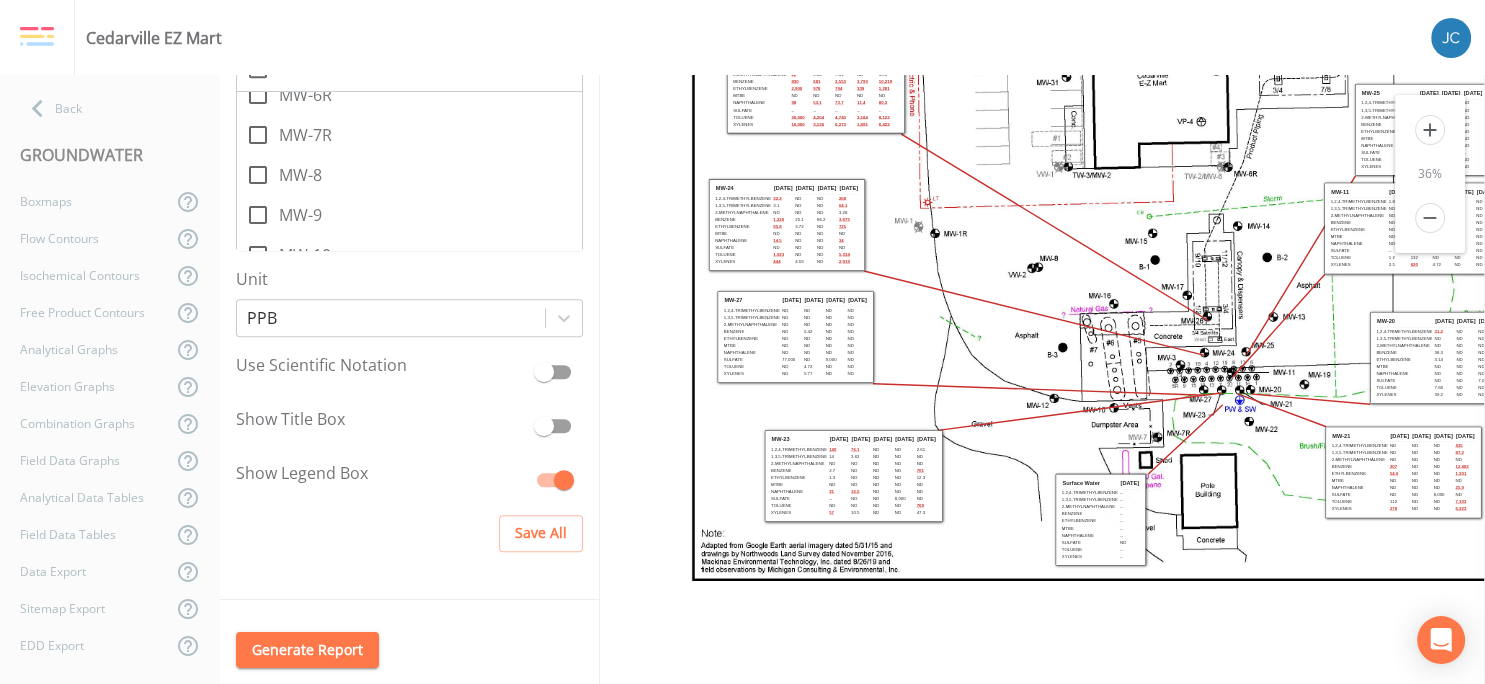 drag, startPoint x: 886, startPoint y: 269, endPoint x: 1089, endPoint y: 383, distance: 232.81967 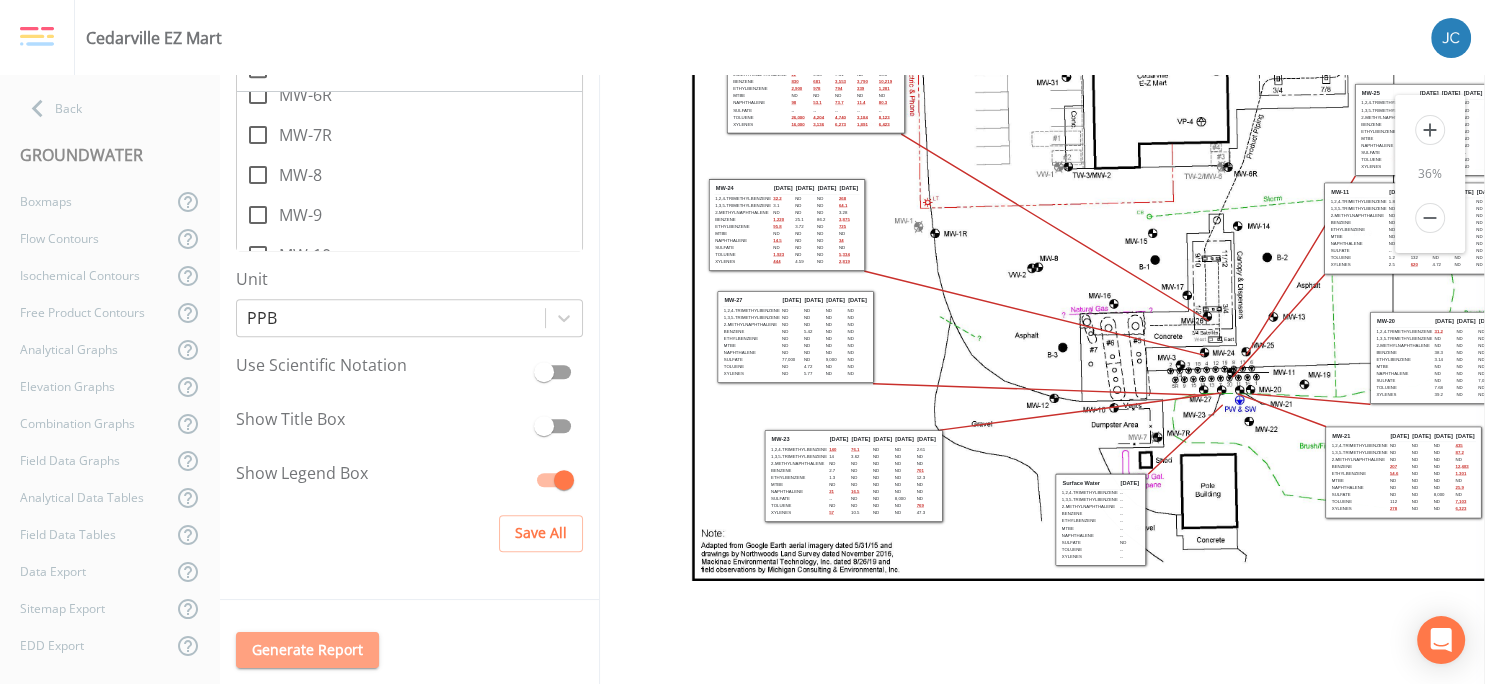 click on "Generate Report" at bounding box center [307, 650] 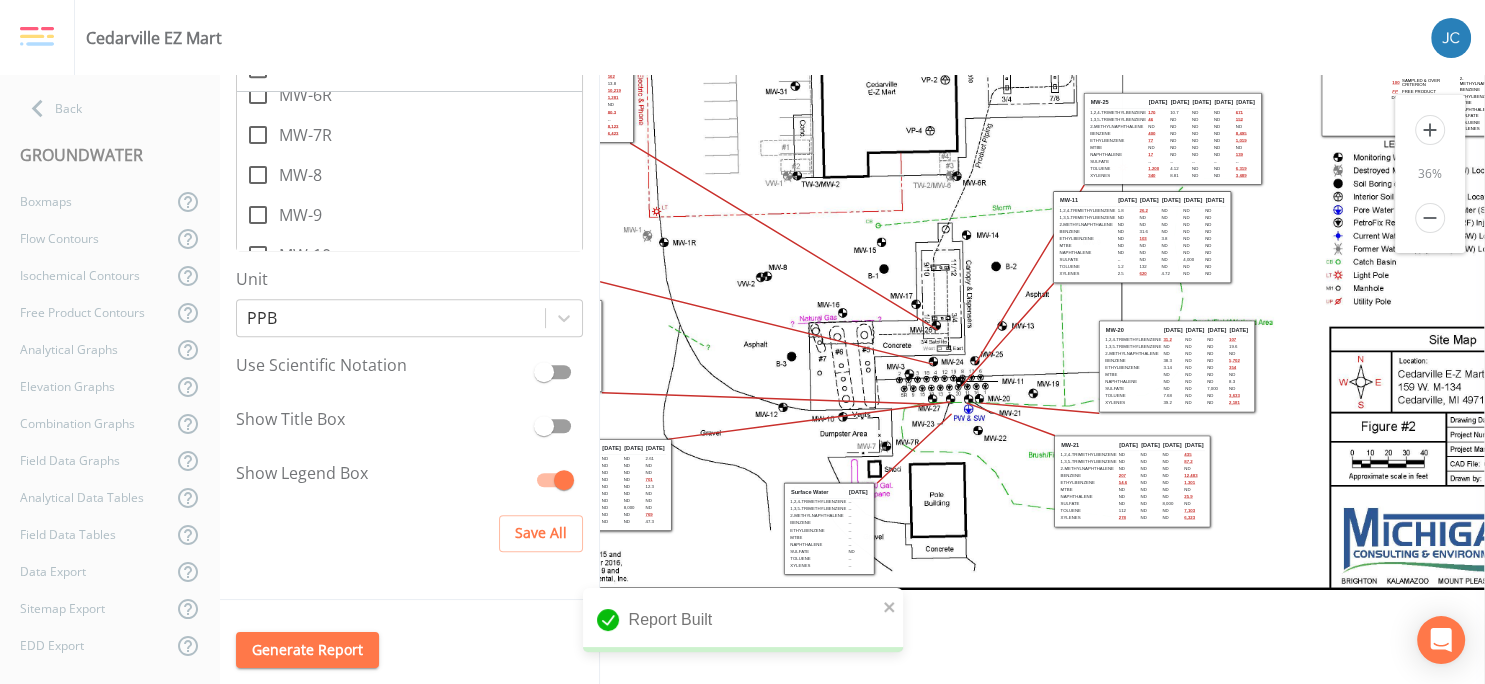 scroll, scrollTop: 1080, scrollLeft: 120, axis: both 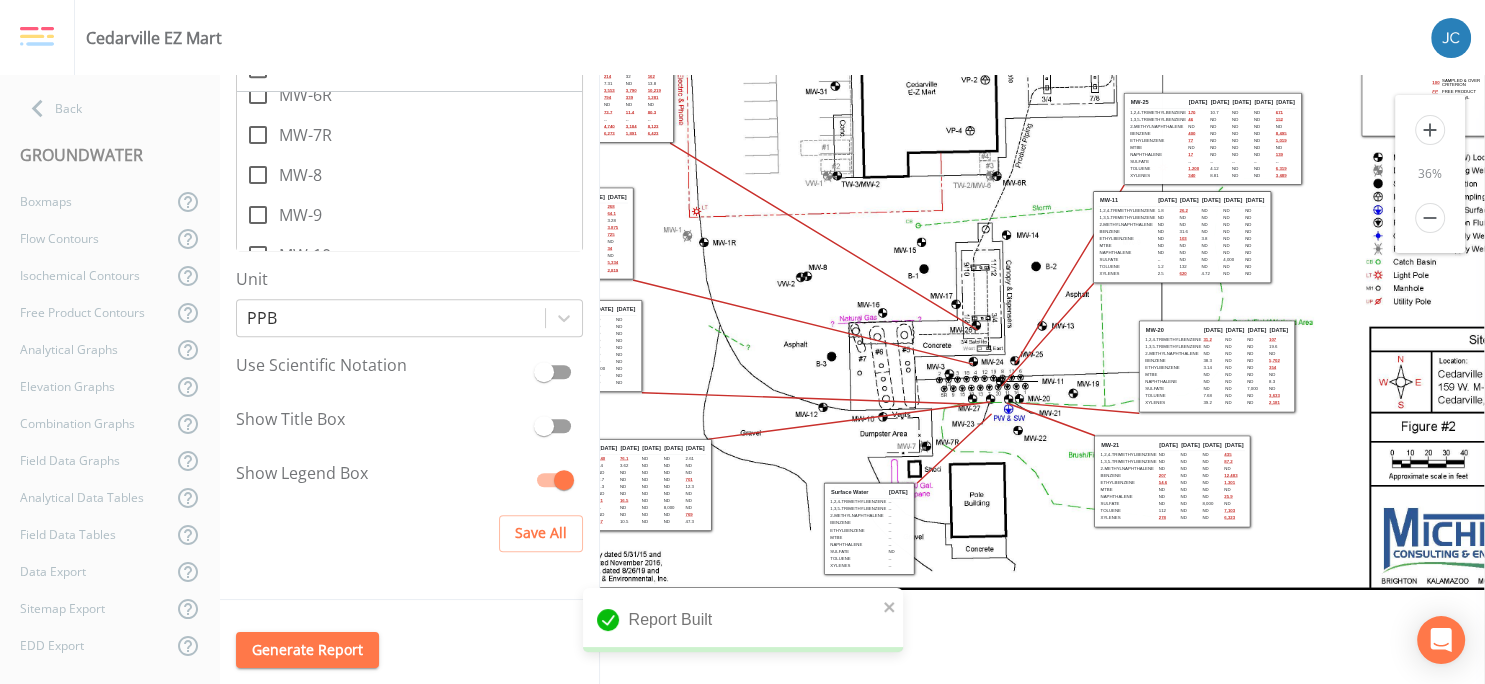 drag, startPoint x: 1066, startPoint y: 375, endPoint x: 590, endPoint y: 375, distance: 476 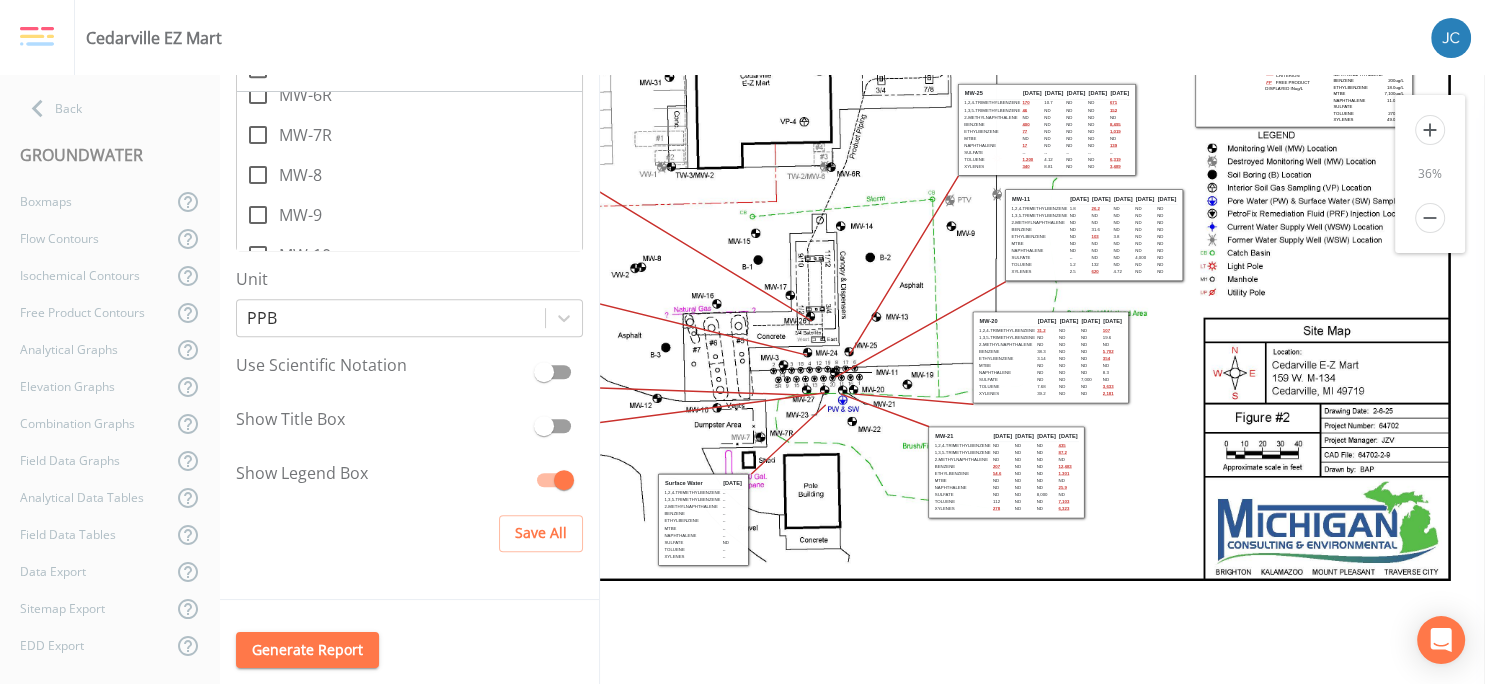 drag, startPoint x: 914, startPoint y: 246, endPoint x: 992, endPoint y: 253, distance: 78.31347 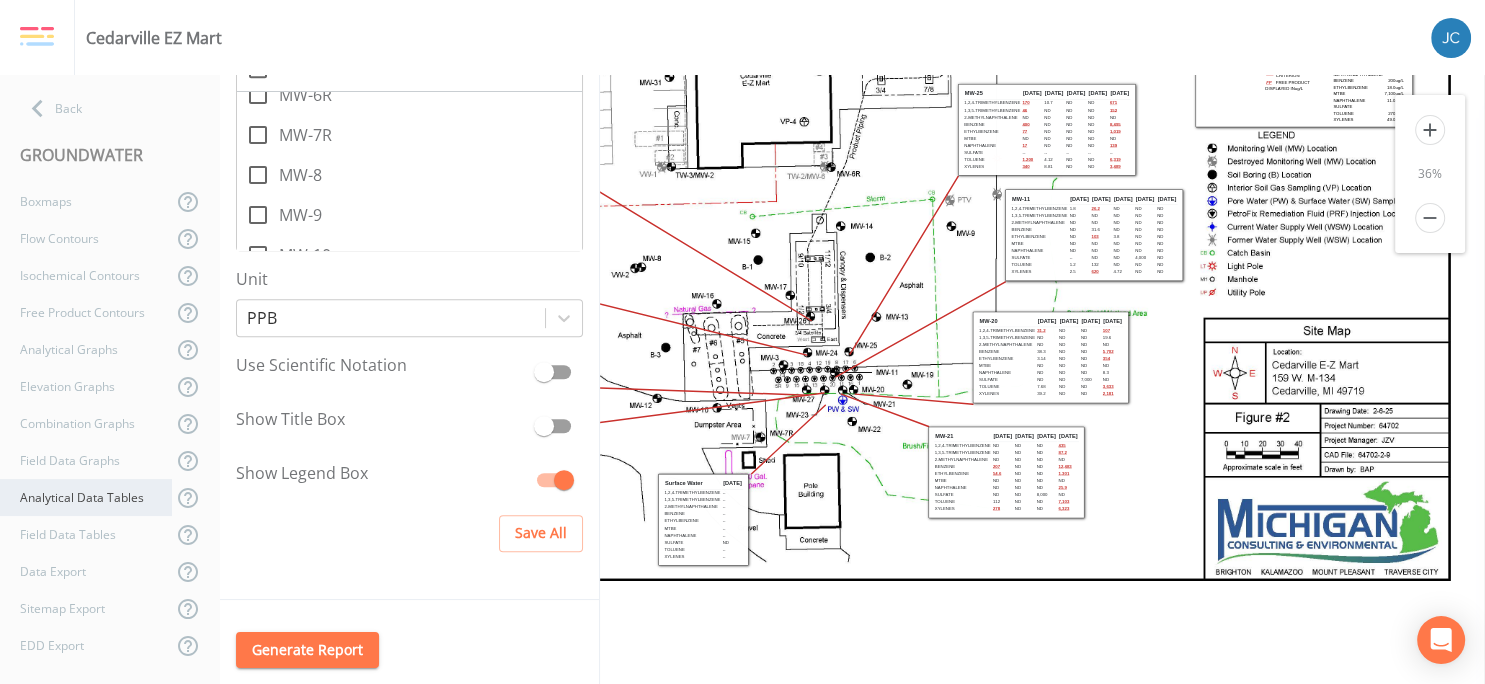 click on "Analytical Data Tables" at bounding box center [86, 497] 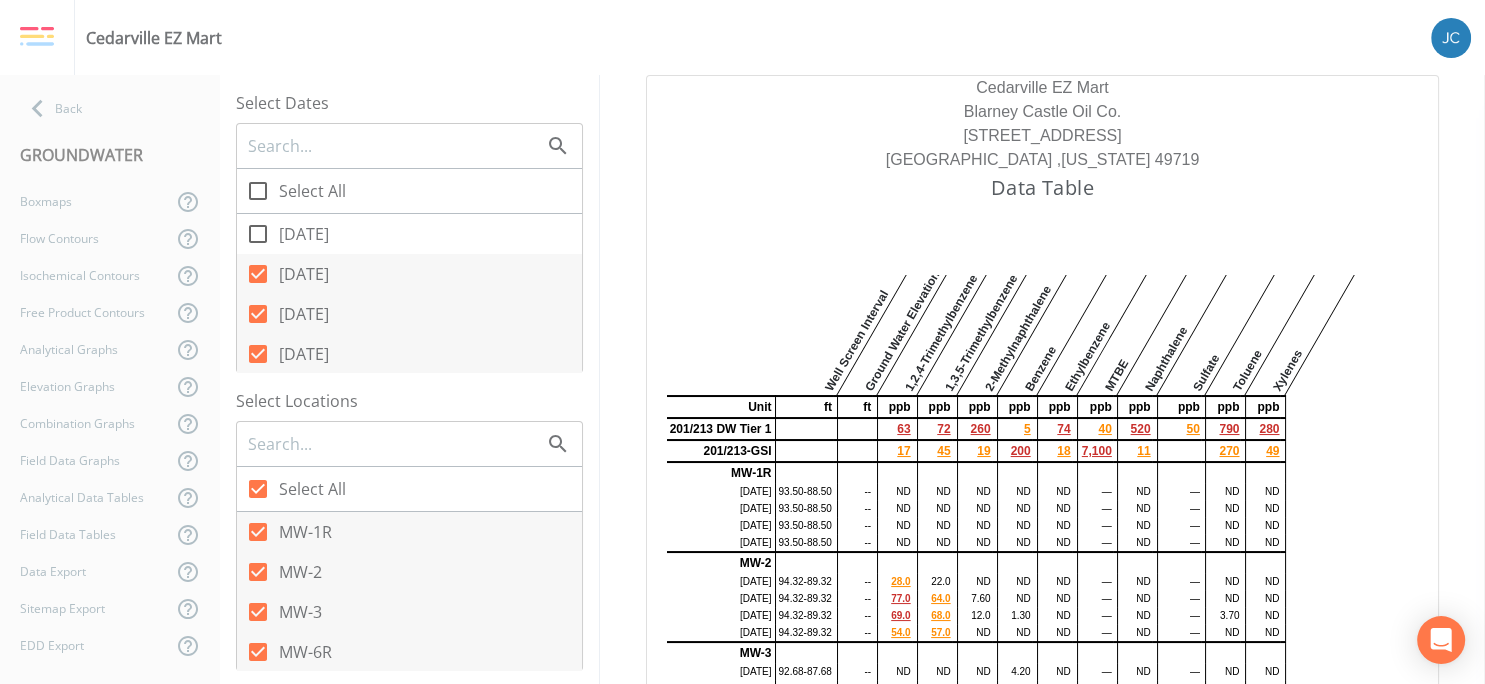 click on "[DATE]" at bounding box center [247, 223] 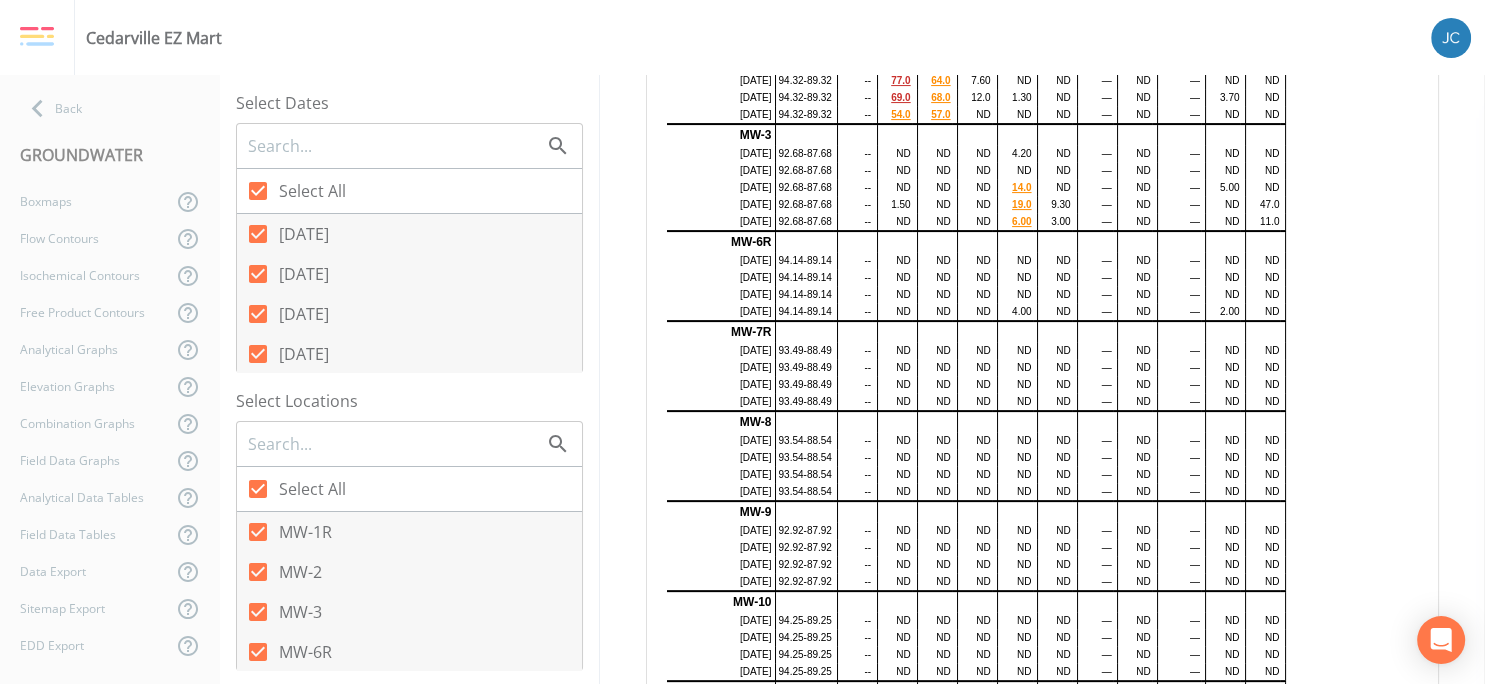 scroll, scrollTop: 0, scrollLeft: 0, axis: both 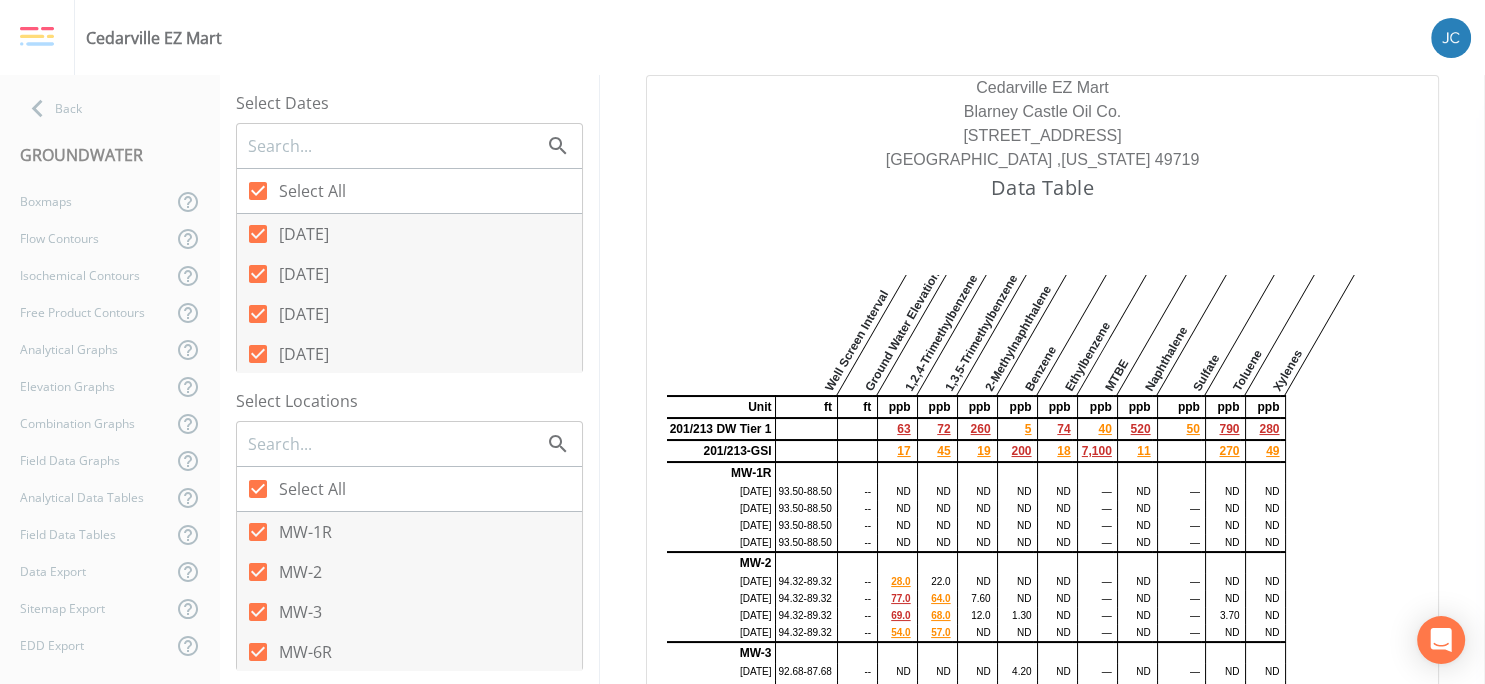 click on "50" at bounding box center [1178, 429] 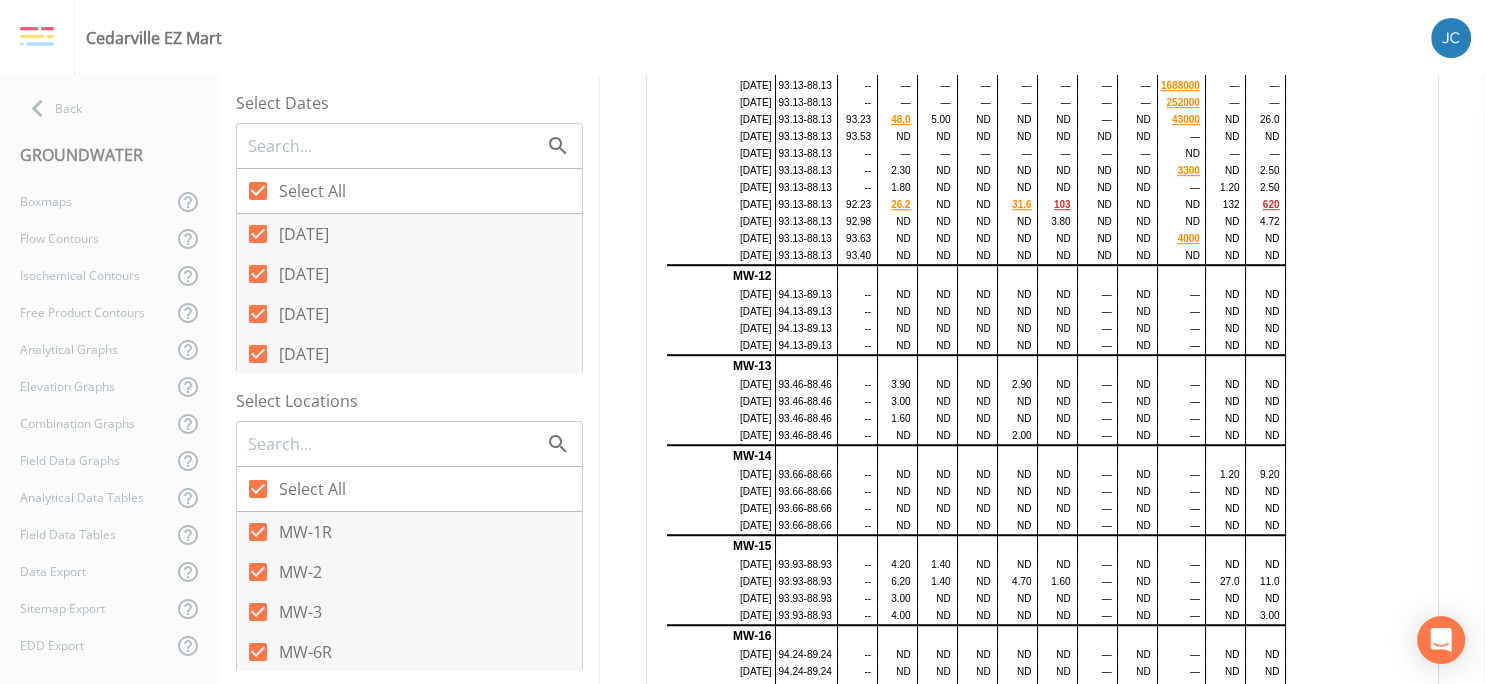 scroll, scrollTop: 1166, scrollLeft: 0, axis: vertical 